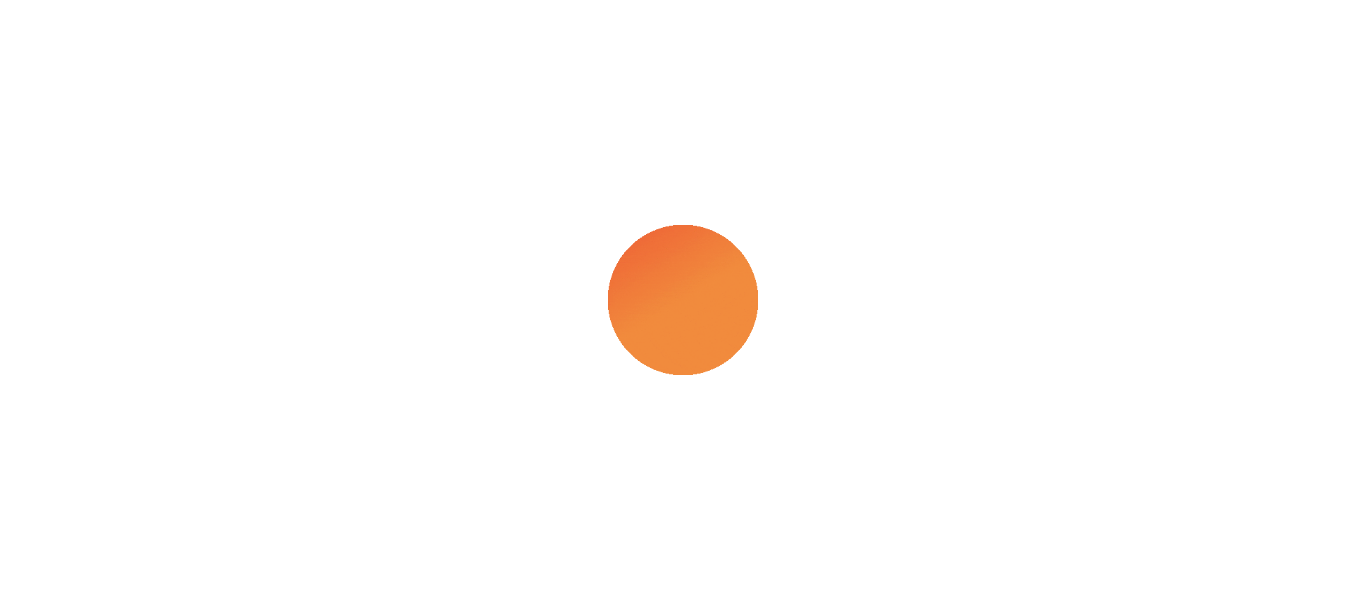 scroll, scrollTop: 0, scrollLeft: 0, axis: both 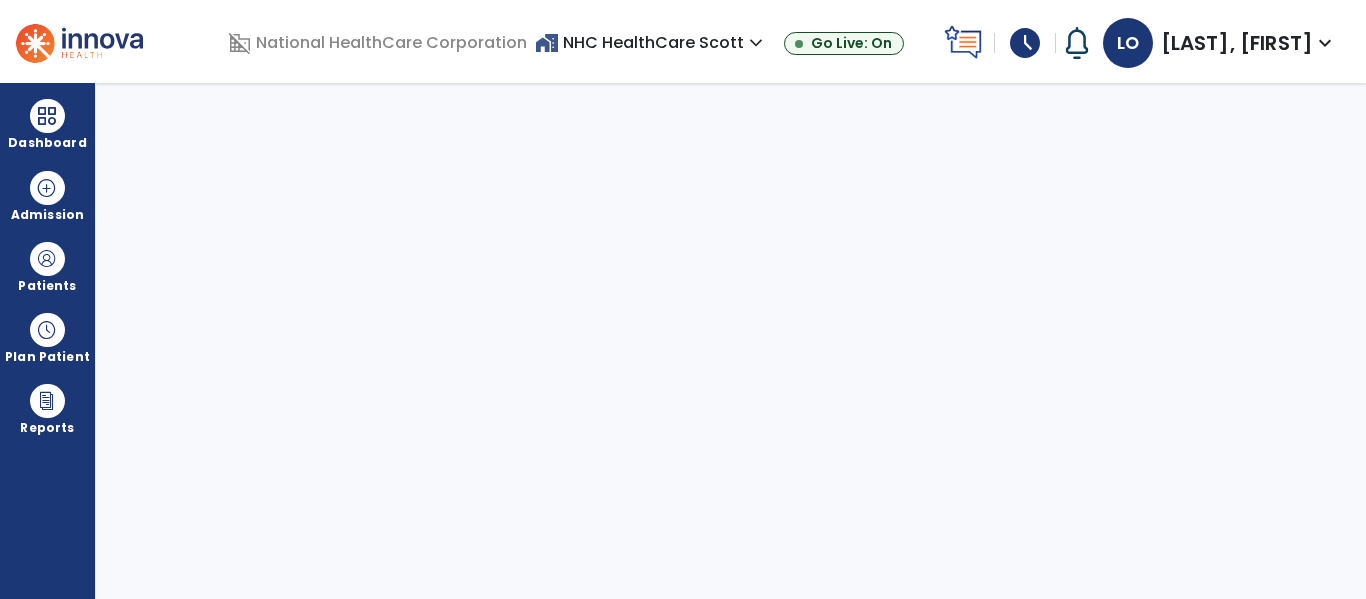 select on "****" 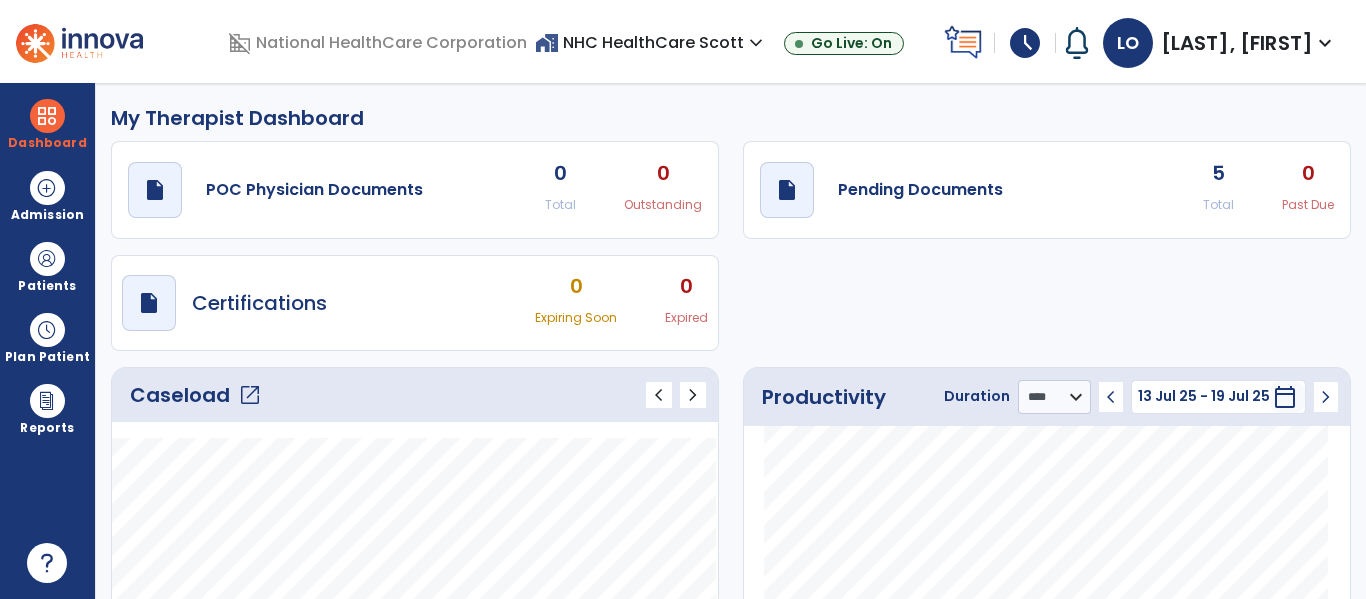 click on "5" 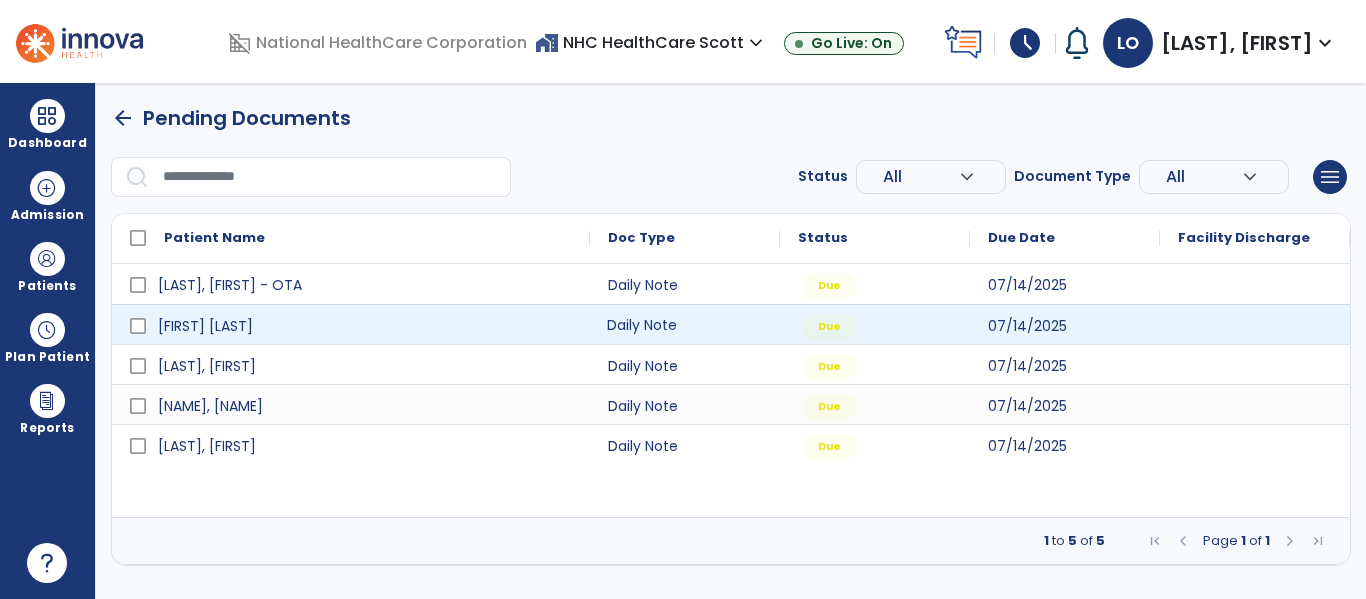 click on "Daily Note" at bounding box center (685, 324) 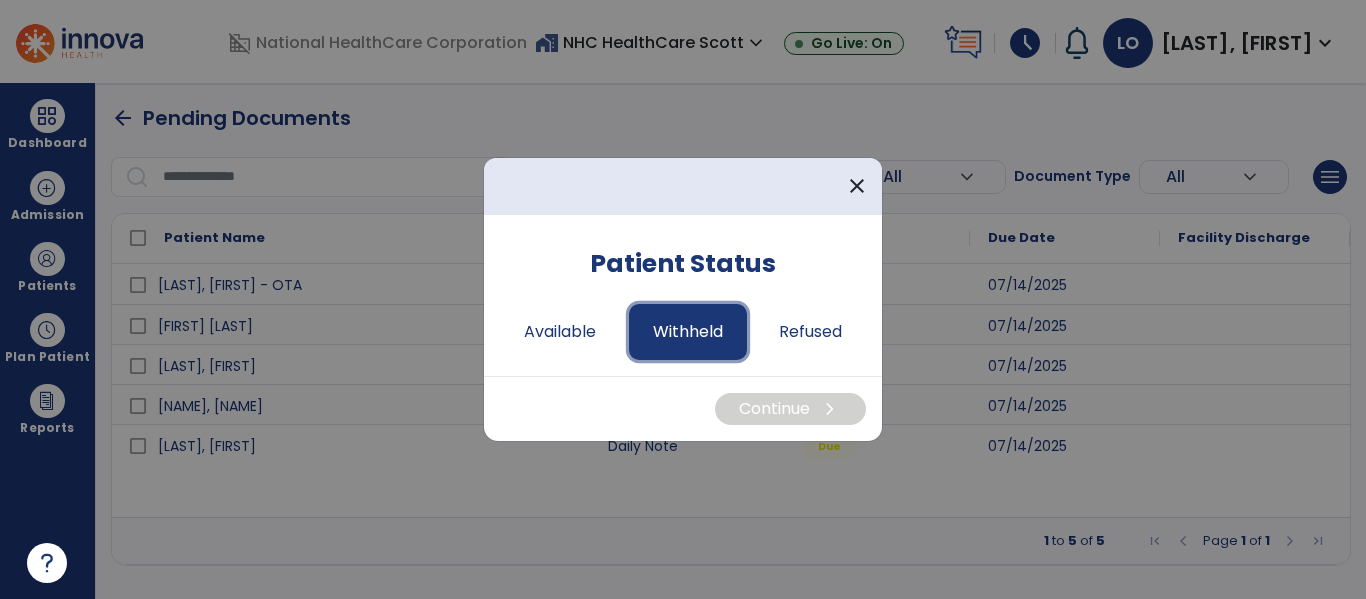 click on "Withheld" at bounding box center [688, 332] 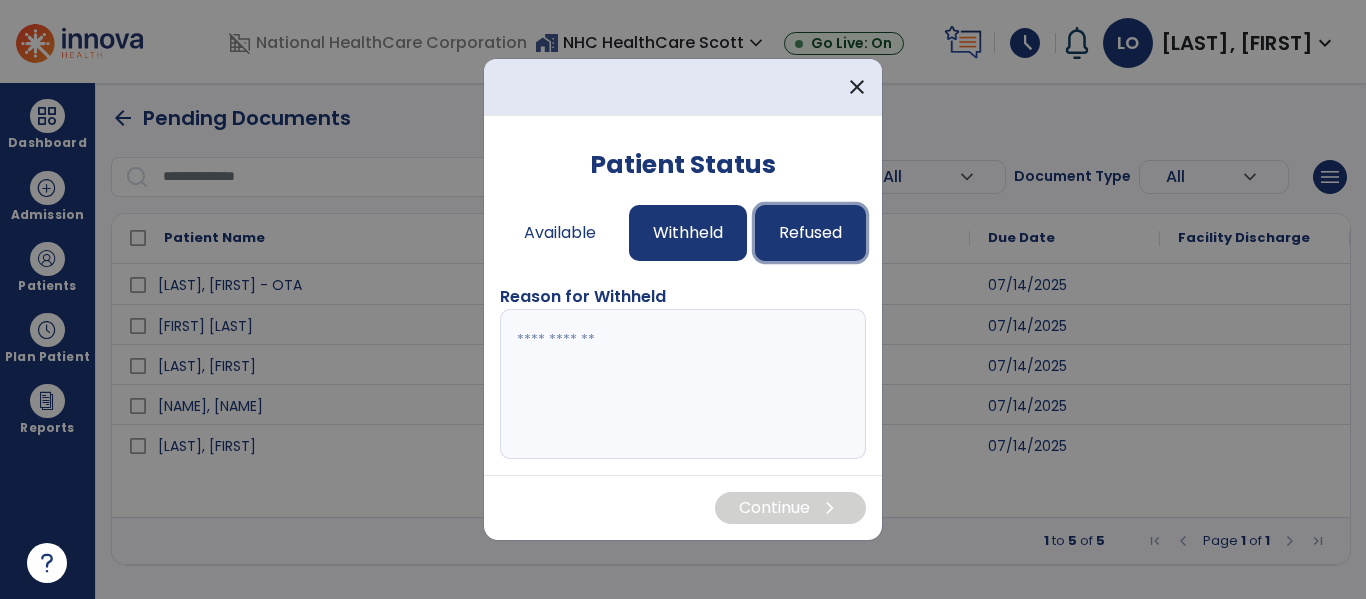 click on "Refused" at bounding box center (810, 233) 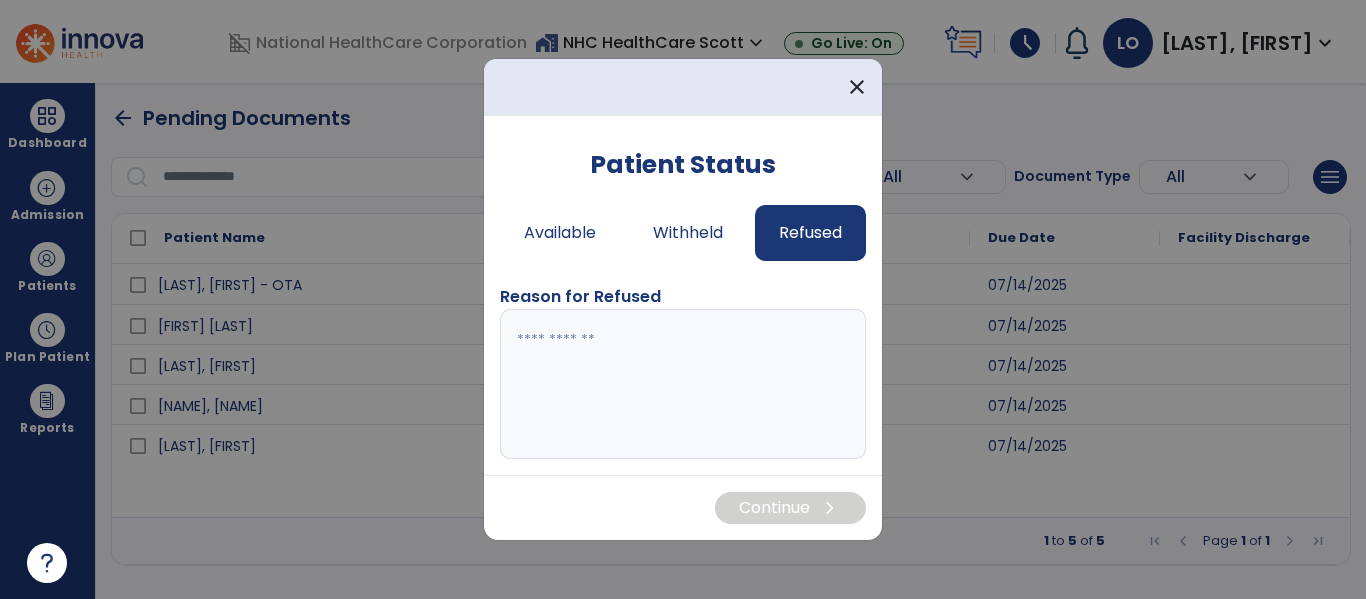 click at bounding box center (683, 384) 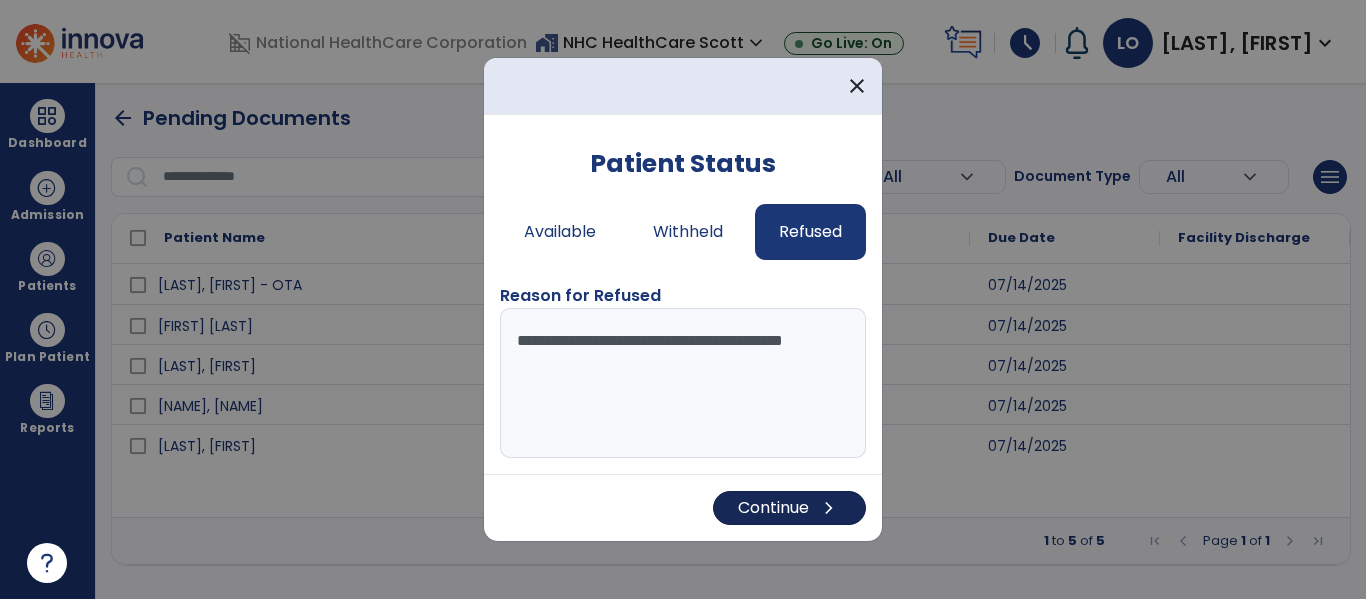 type on "**********" 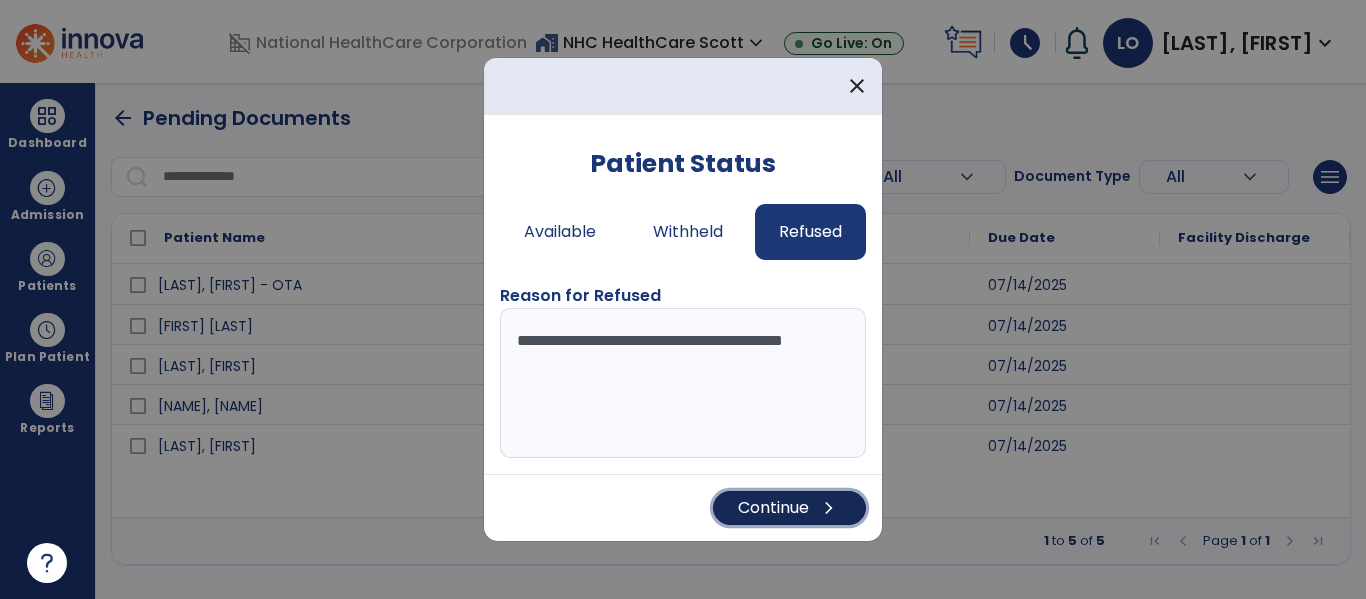 click on "Continue   chevron_right" at bounding box center (789, 508) 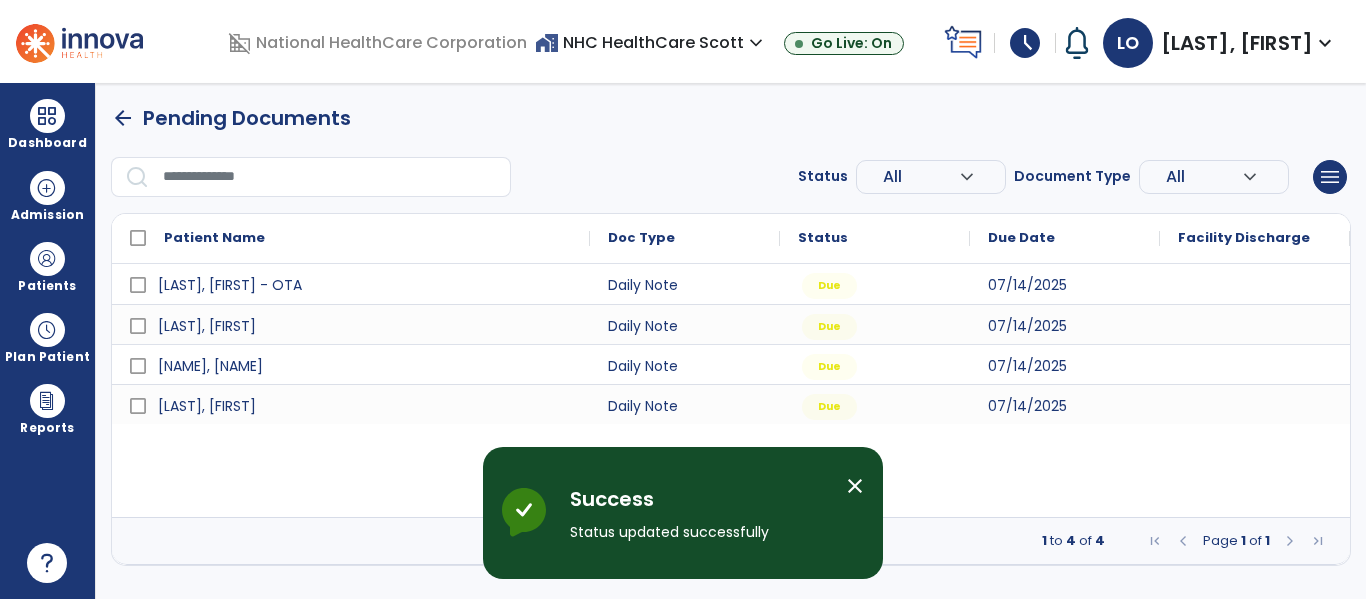 click on "Success Status updated successfully" at bounding box center (700, 521) 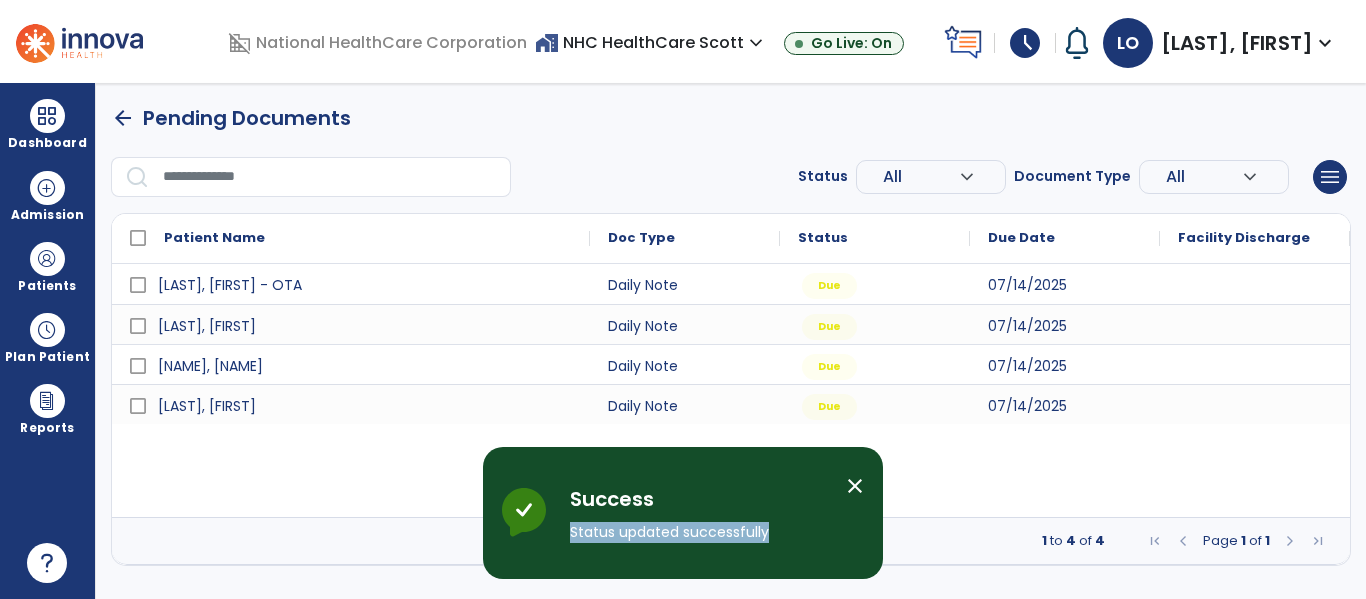 click on "Success Status updated successfully" at bounding box center [700, 521] 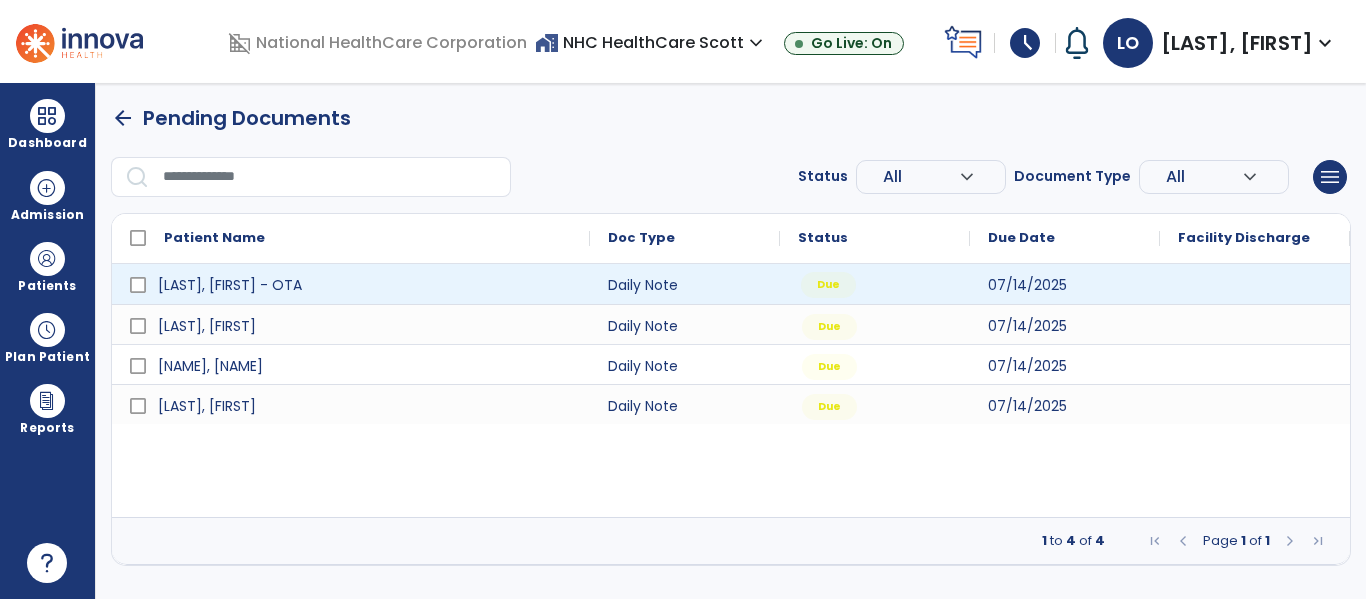 click on "Due" at bounding box center (828, 285) 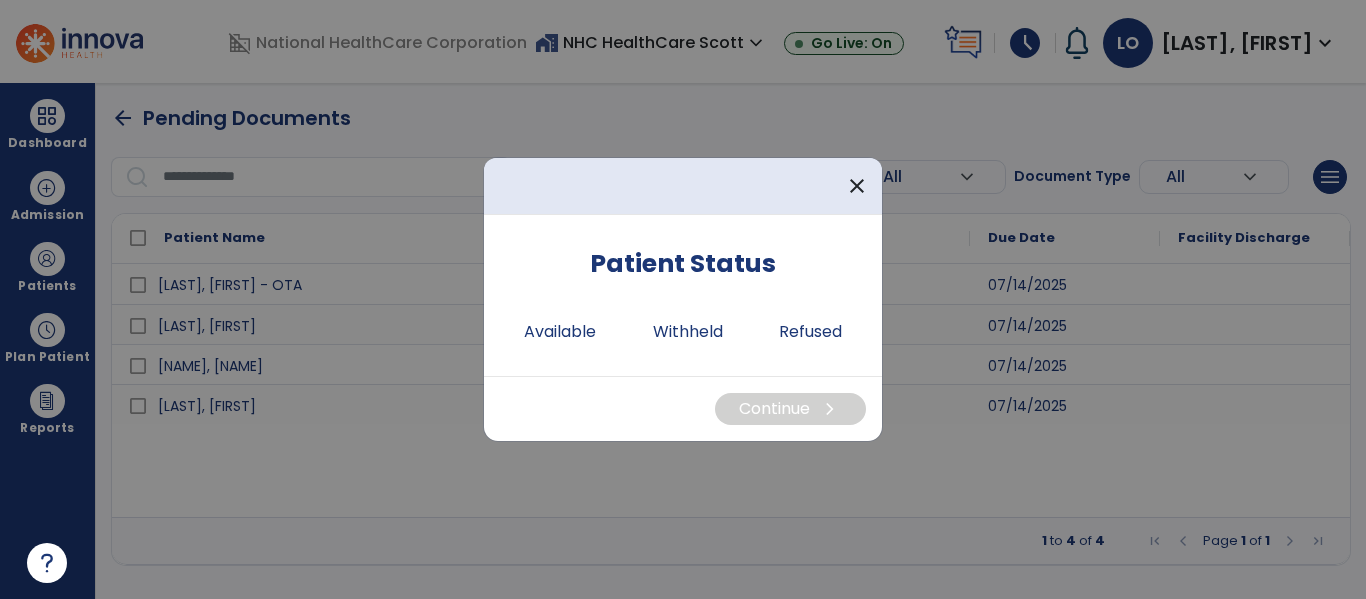 drag, startPoint x: 592, startPoint y: 343, endPoint x: 693, endPoint y: 444, distance: 142.83557 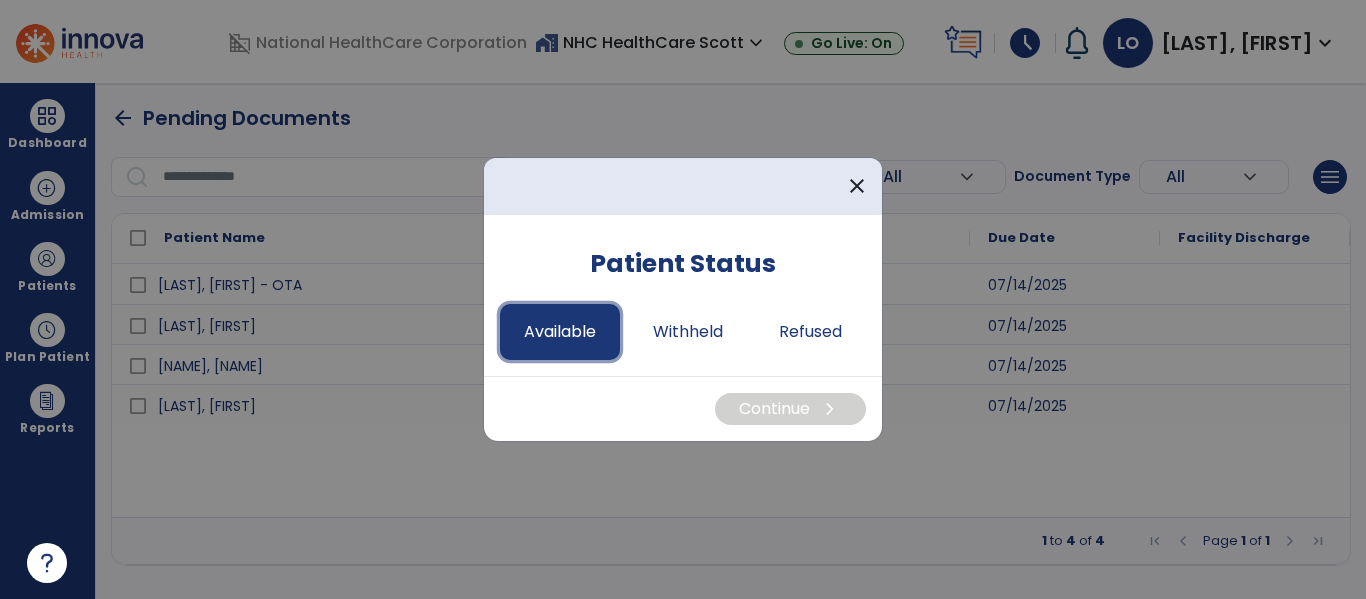 click on "Available" at bounding box center (560, 332) 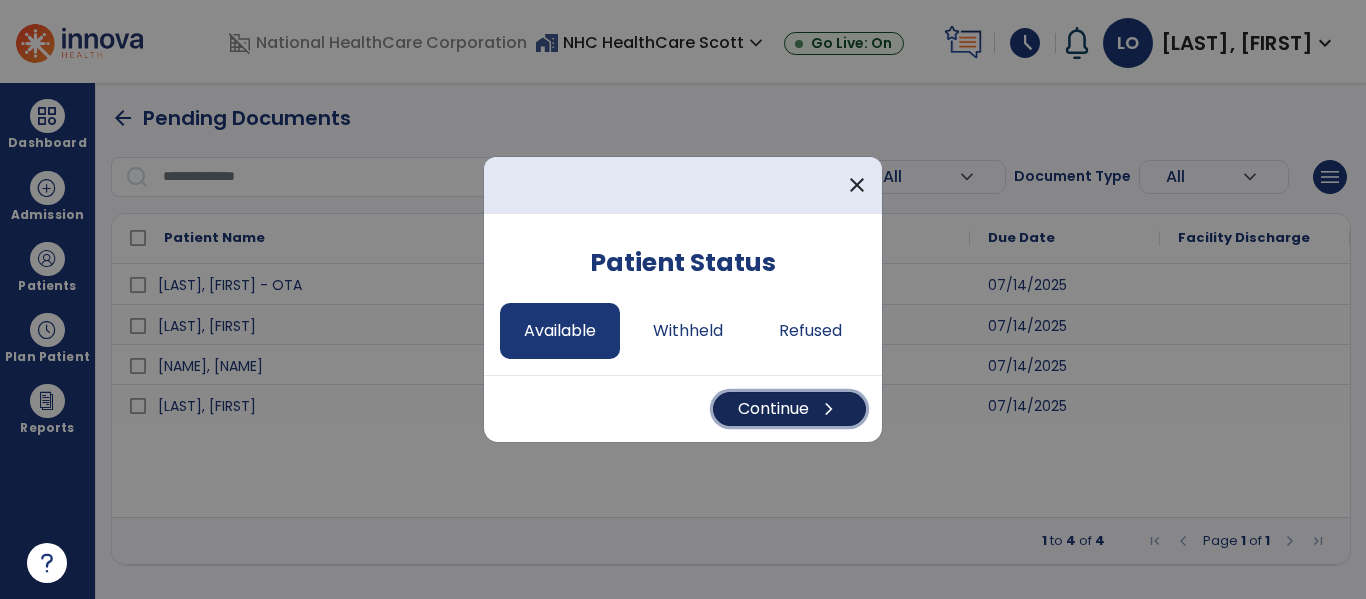 click on "Continue   chevron_right" at bounding box center (789, 409) 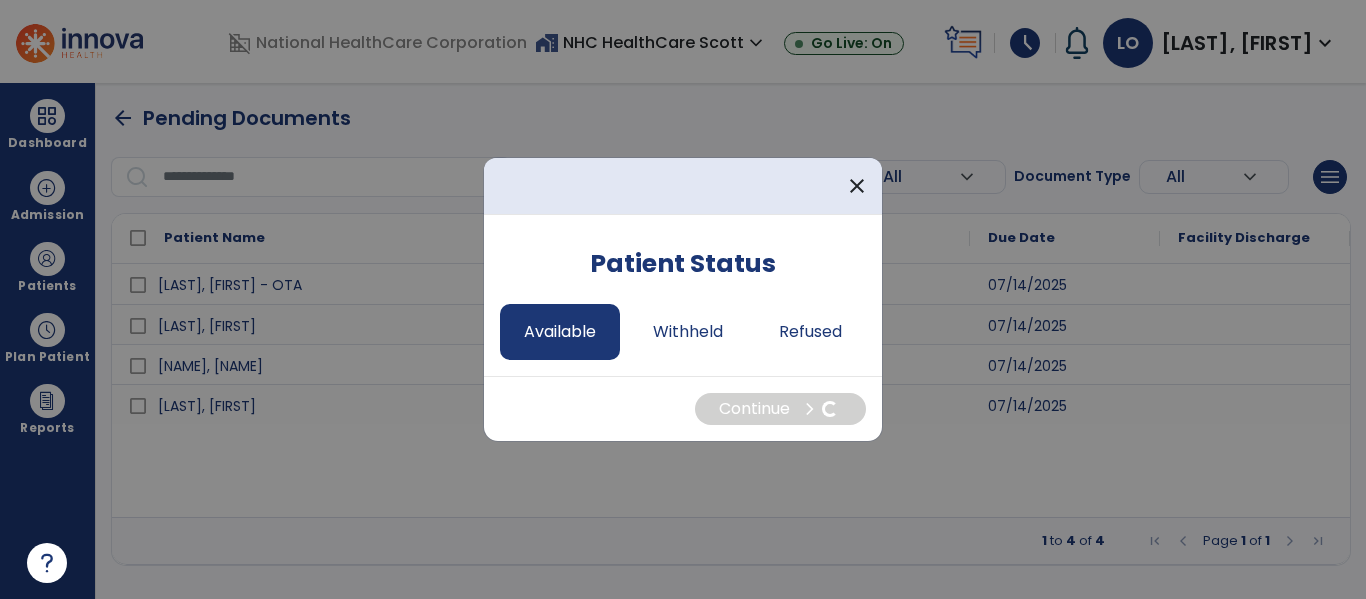 select on "*" 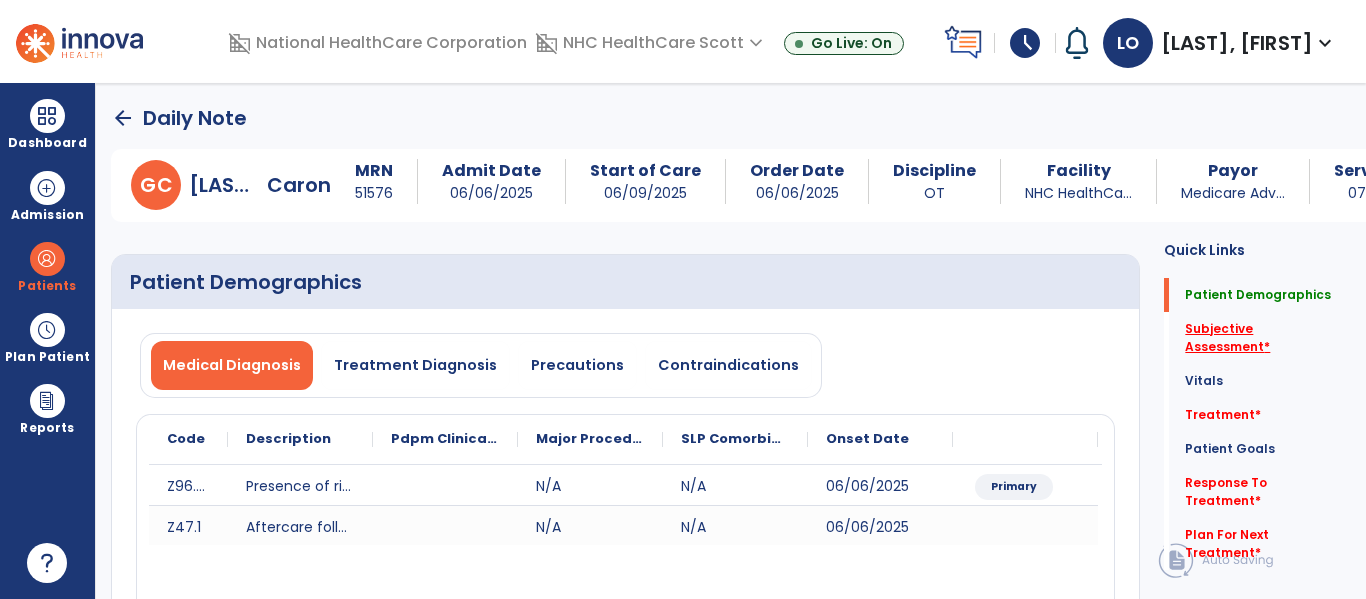 click on "Subjective Assessment   *" 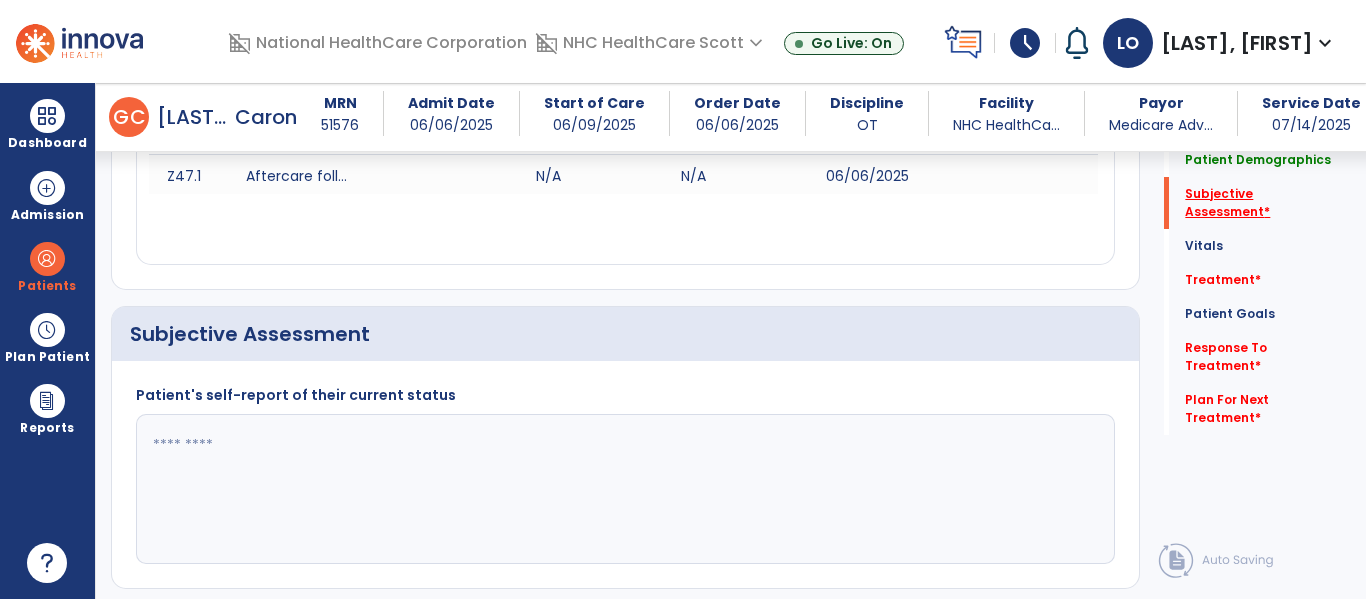 scroll, scrollTop: 457, scrollLeft: 0, axis: vertical 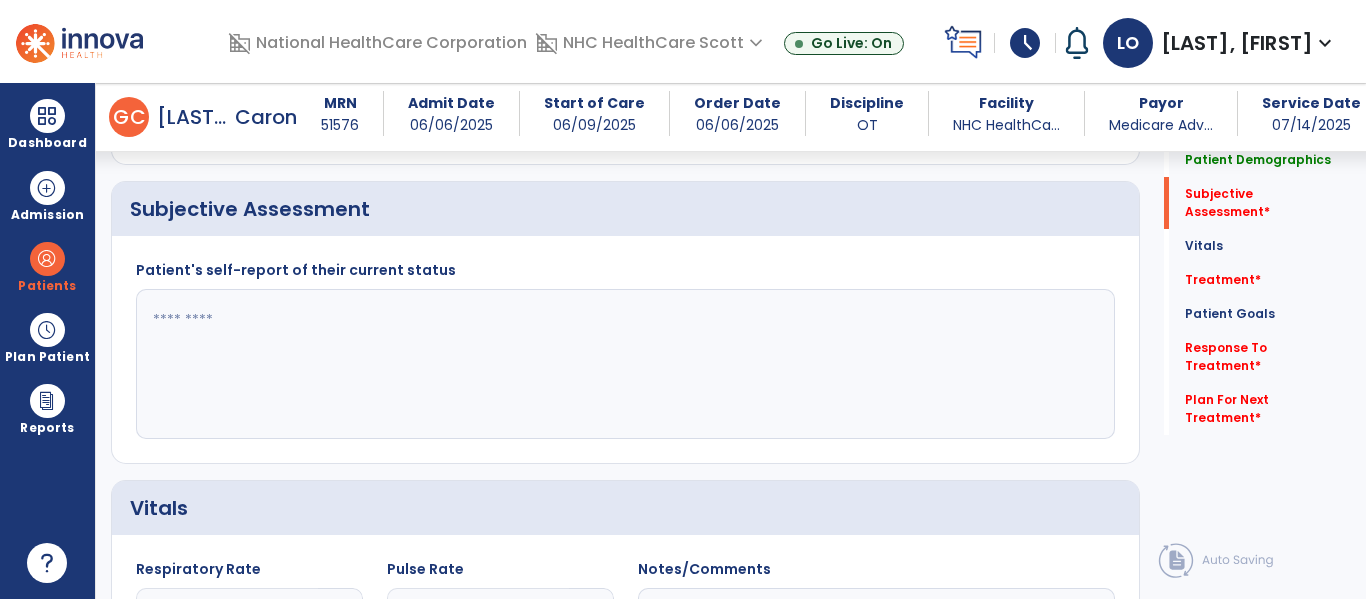 click 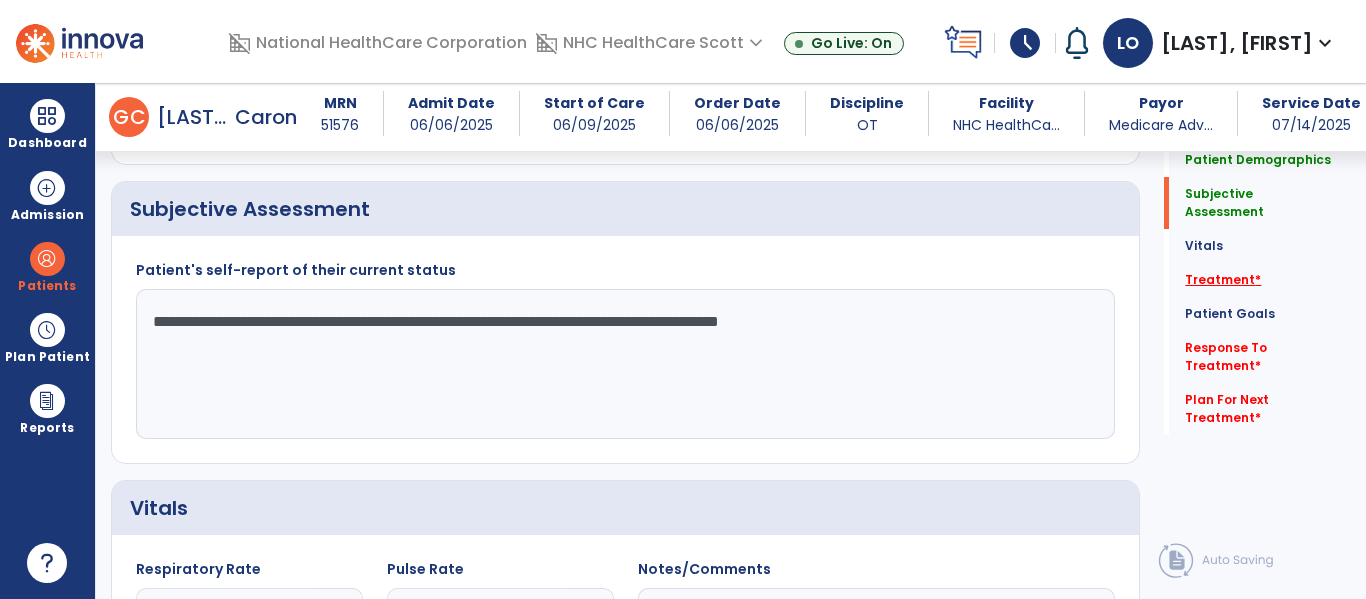 type on "**********" 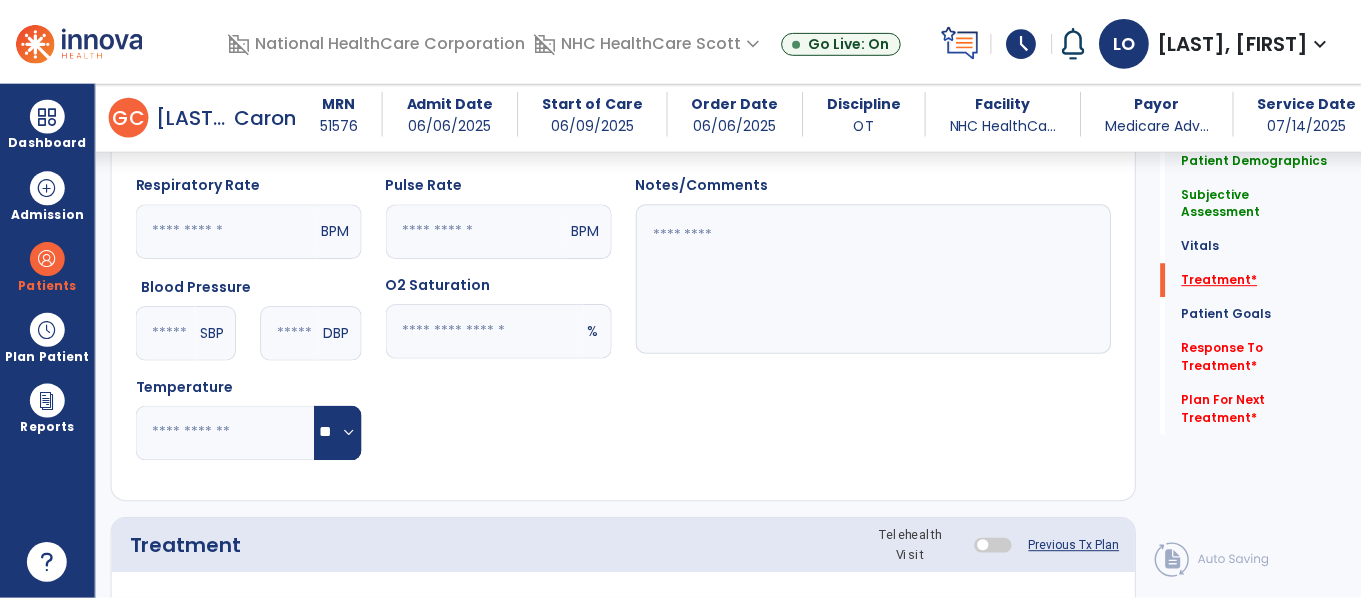 scroll, scrollTop: 1147, scrollLeft: 0, axis: vertical 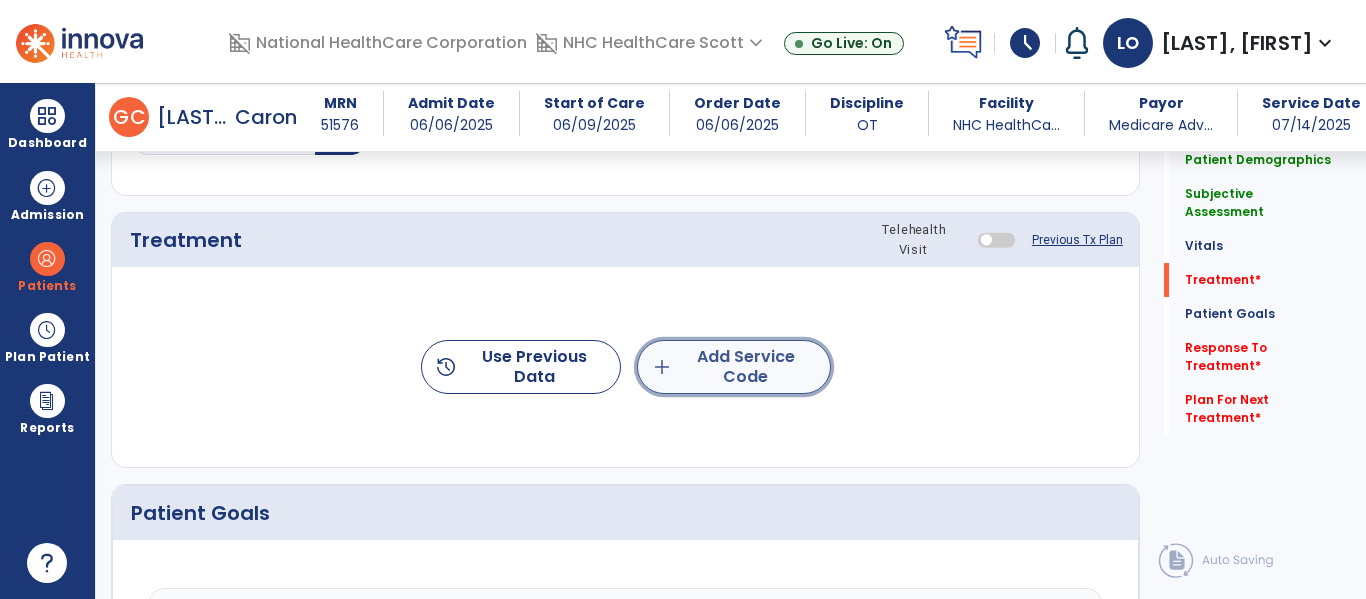 click on "add  Add Service Code" 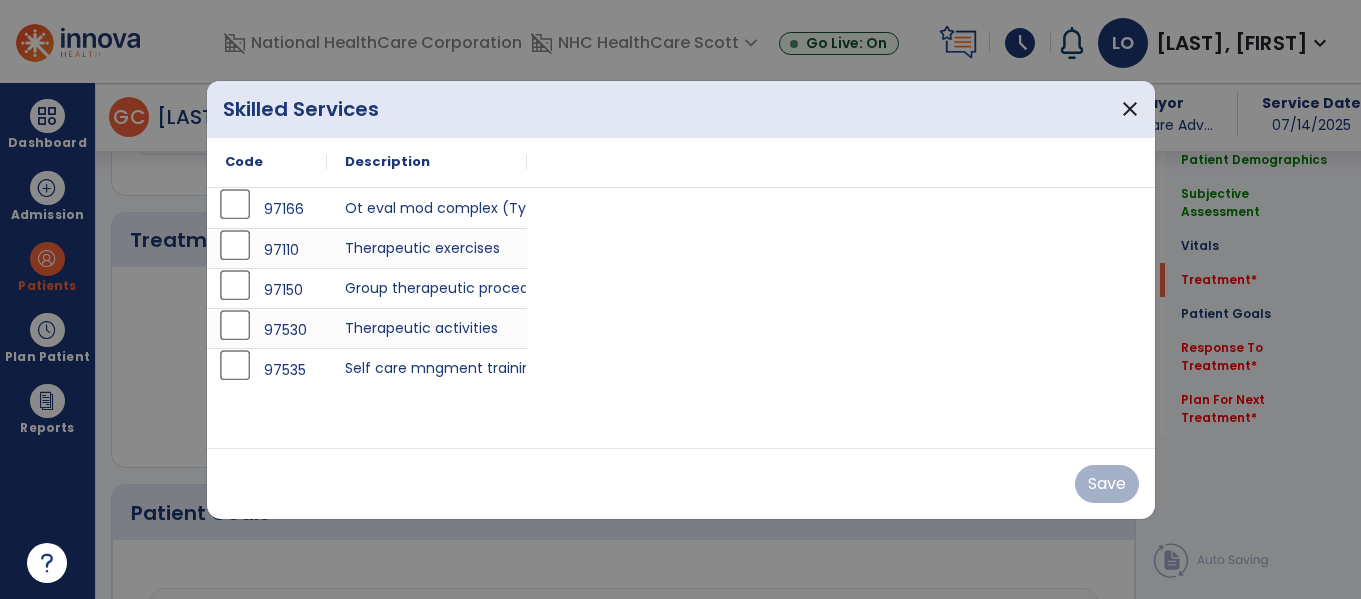 scroll, scrollTop: 1147, scrollLeft: 0, axis: vertical 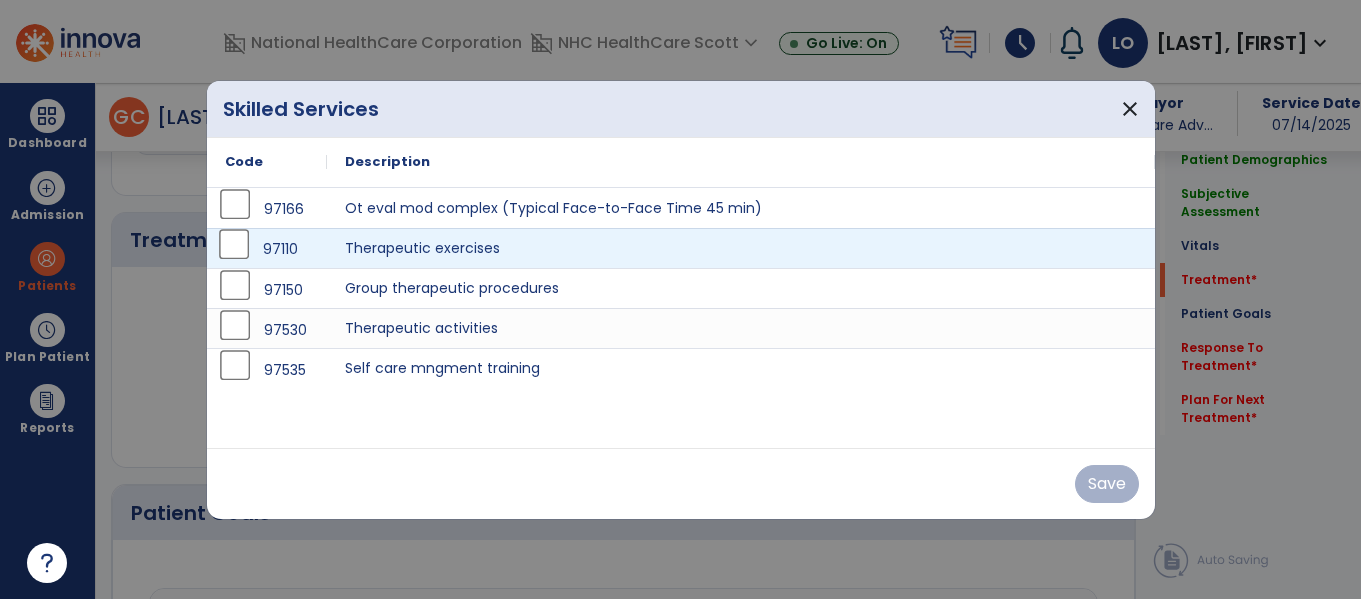 drag, startPoint x: 406, startPoint y: 247, endPoint x: 317, endPoint y: 264, distance: 90.60905 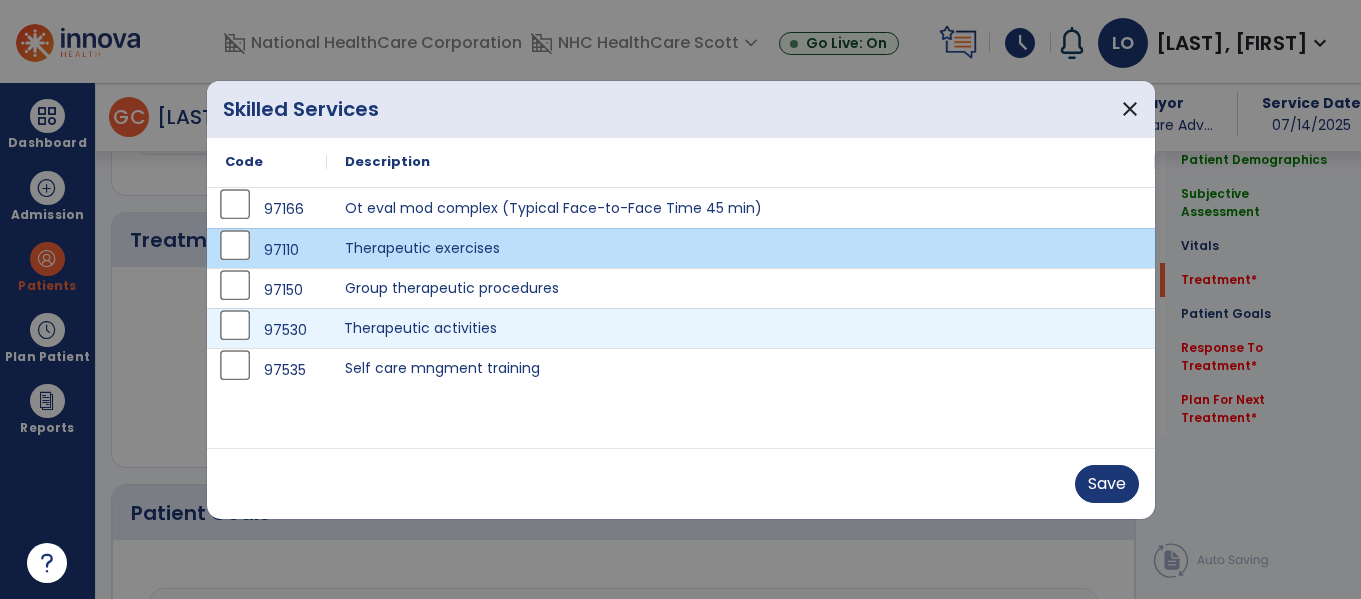 click on "Therapeutic activities" at bounding box center [741, 328] 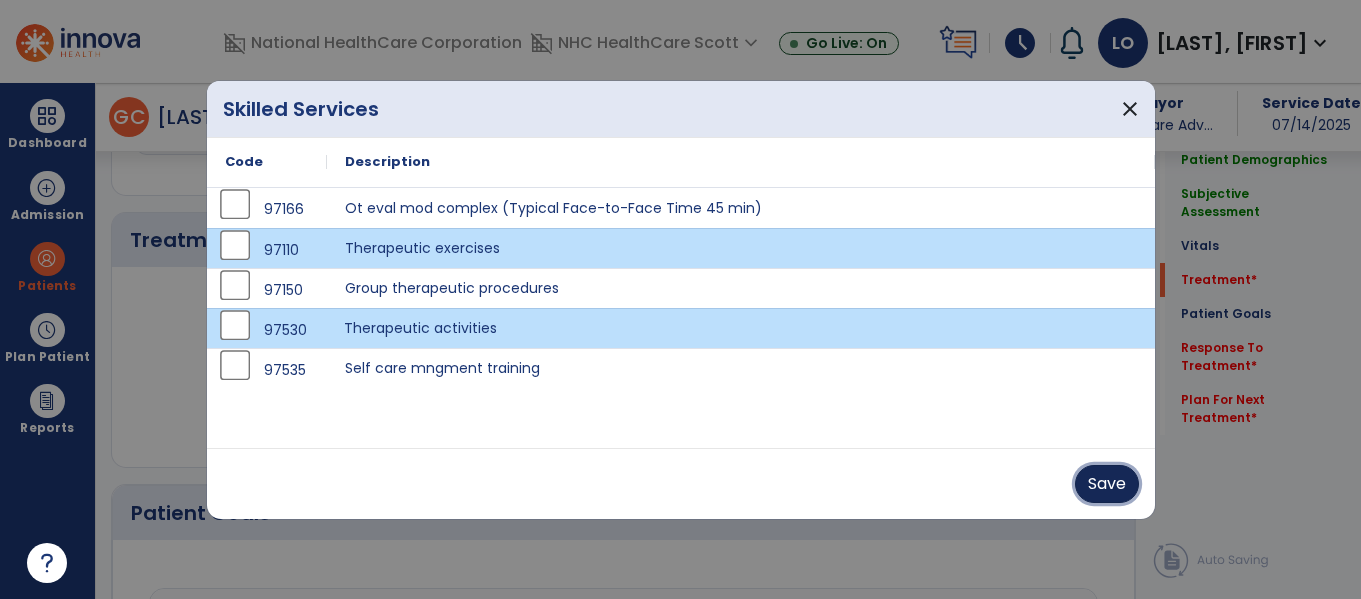 drag, startPoint x: 1084, startPoint y: 474, endPoint x: 1098, endPoint y: 479, distance: 14.866069 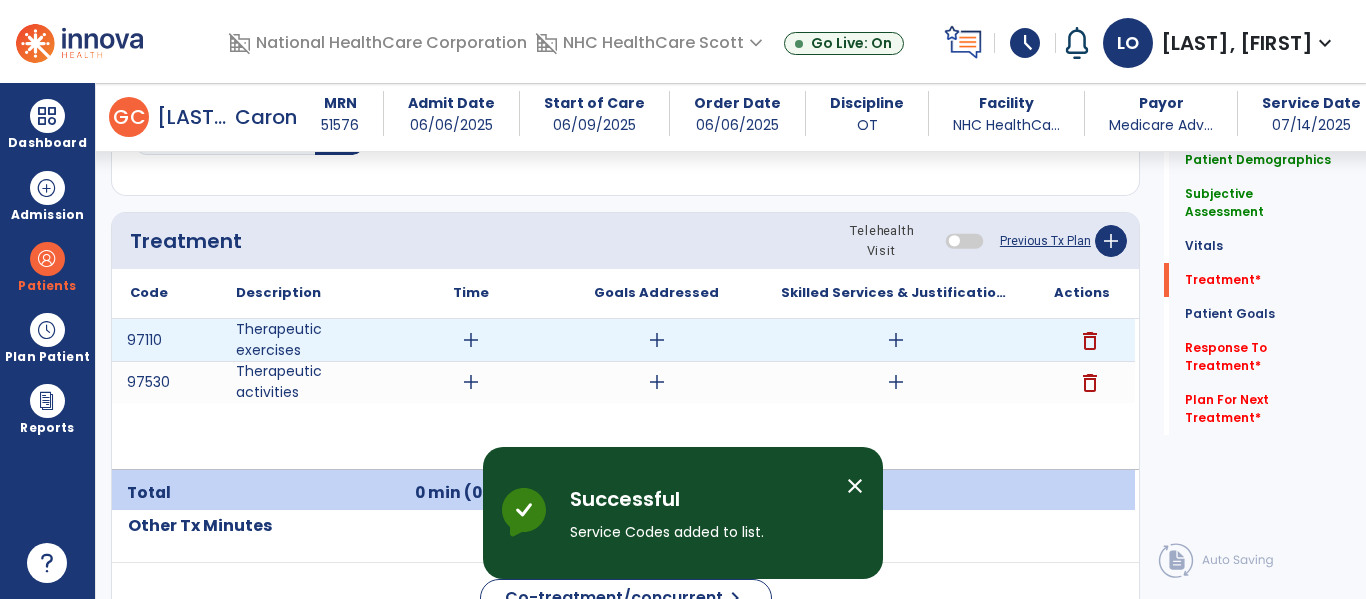 click on "add" at bounding box center (471, 340) 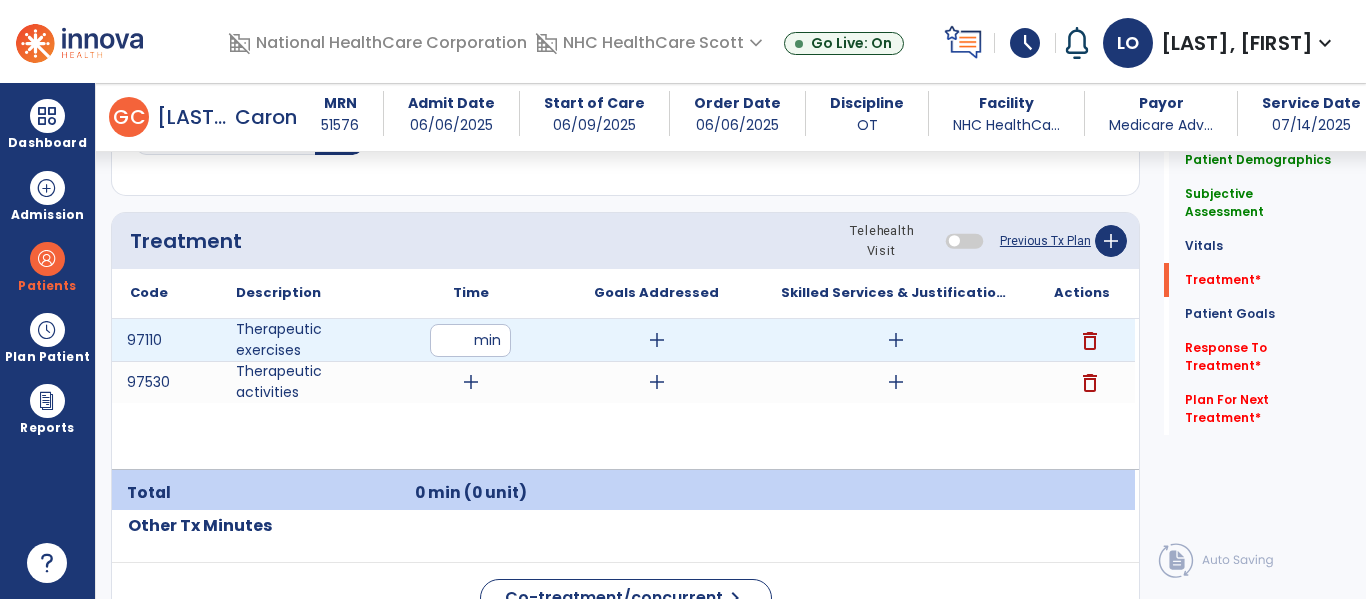 type on "**" 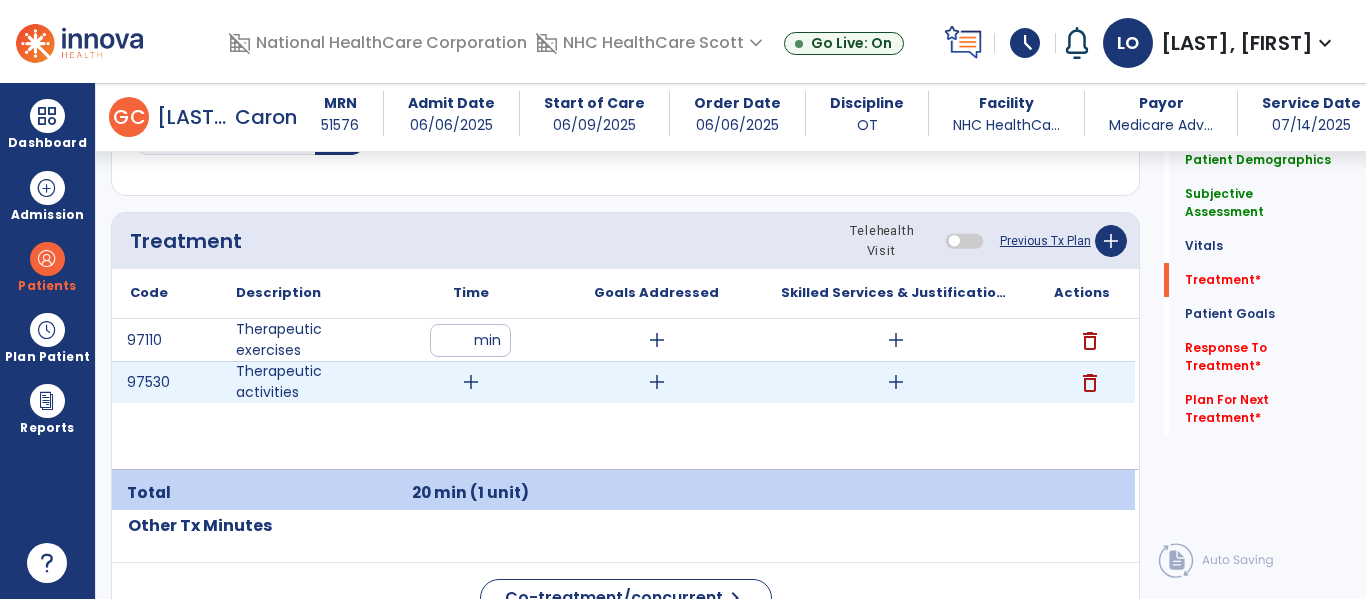 click on "add" at bounding box center (471, 382) 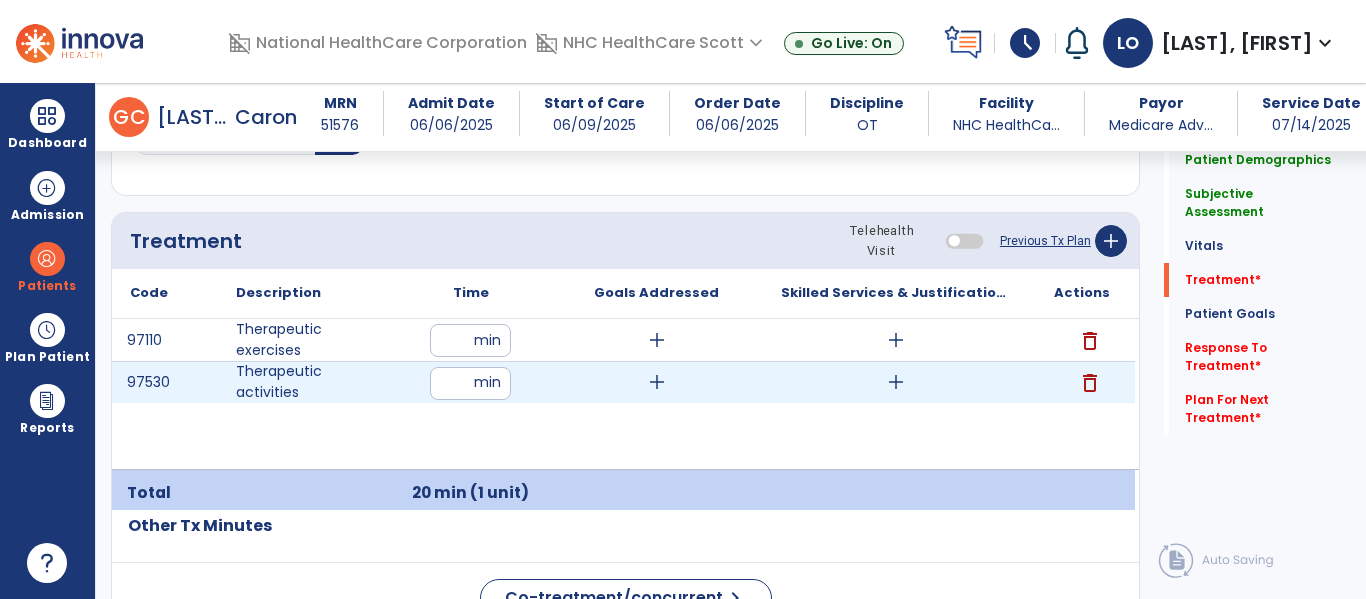 type on "**" 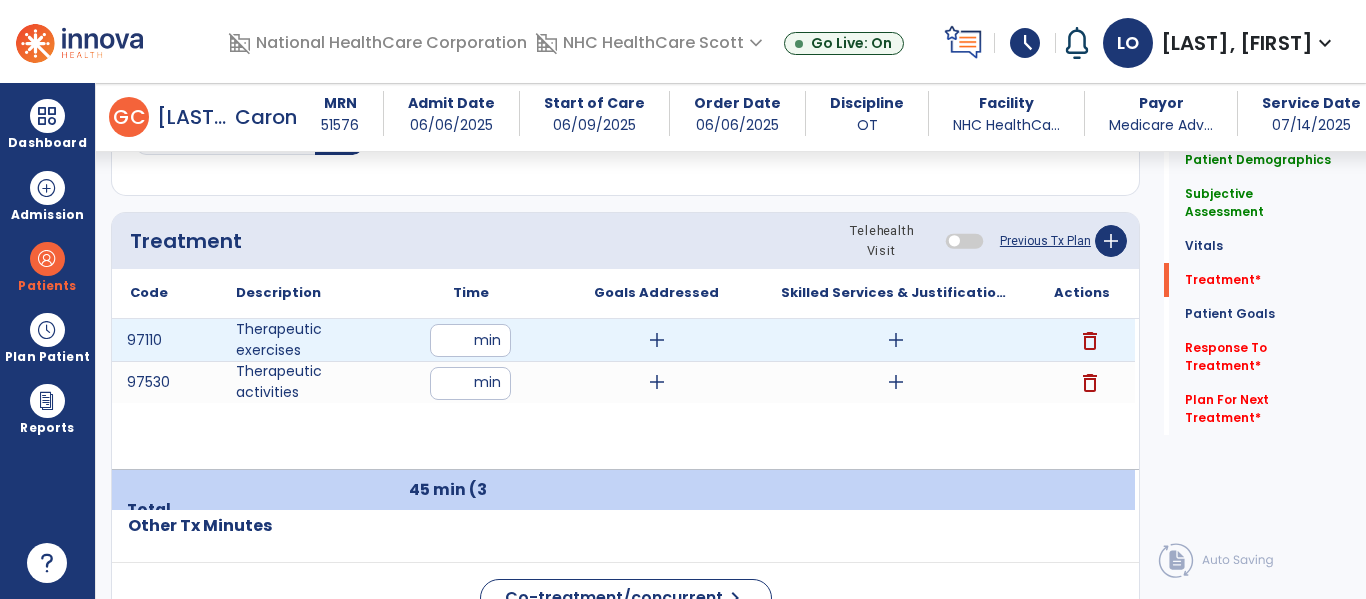 click on "add" at bounding box center (657, 340) 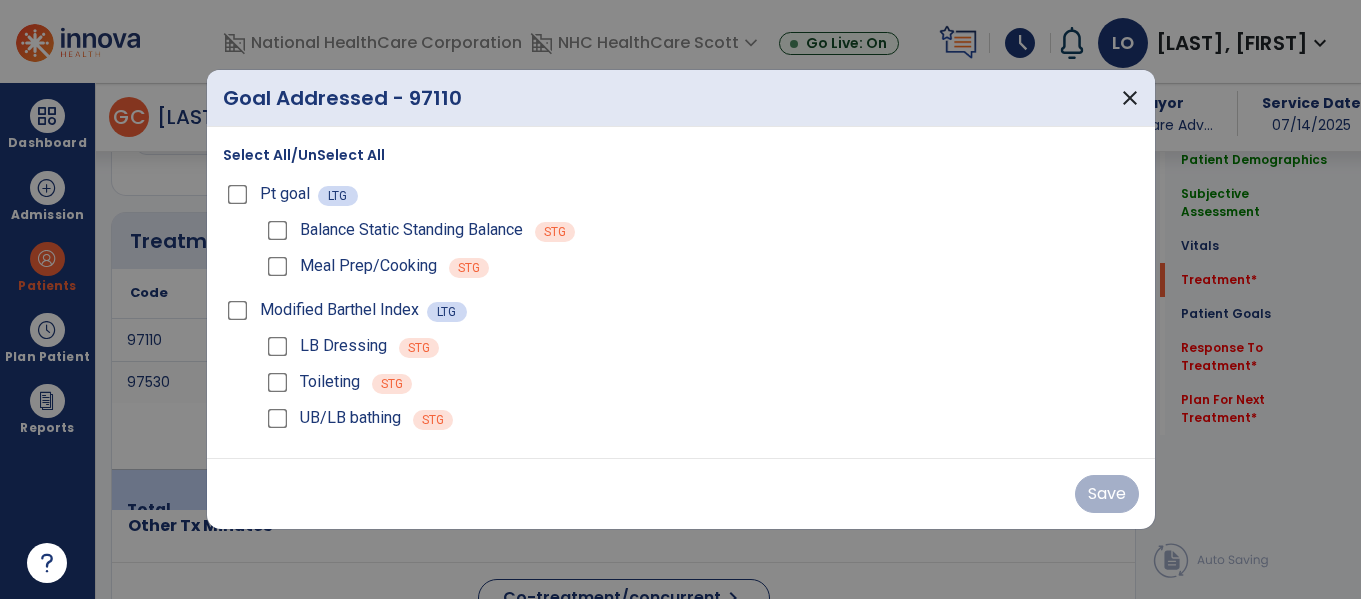 scroll, scrollTop: 1147, scrollLeft: 0, axis: vertical 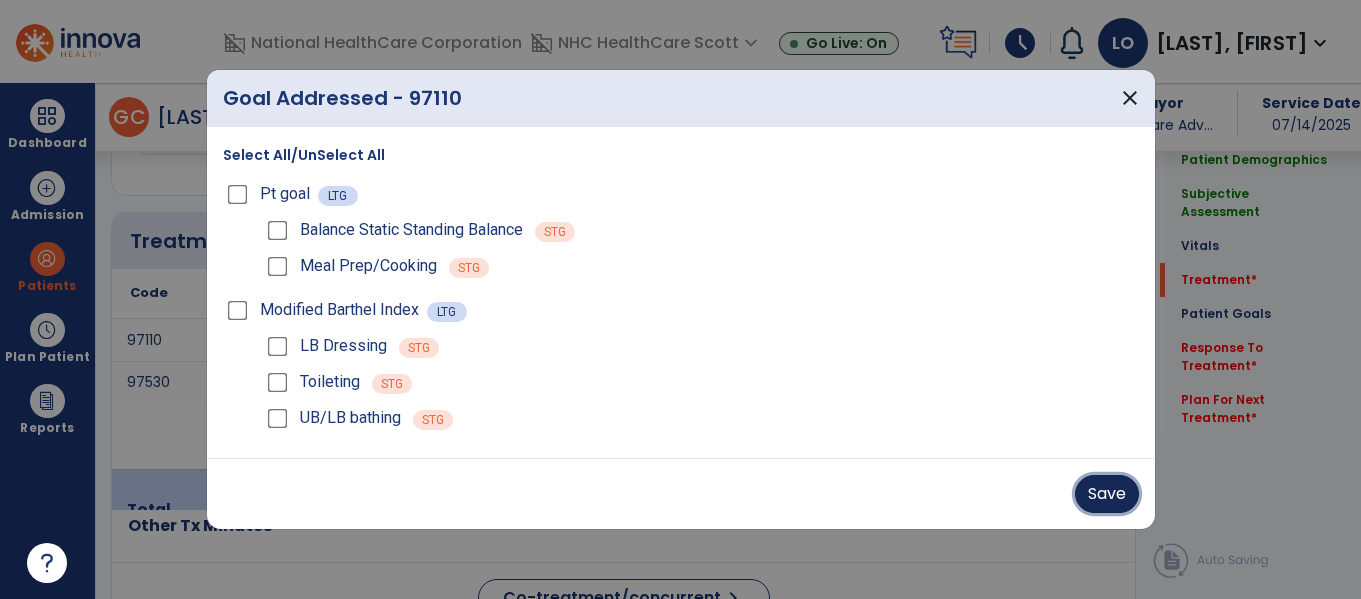 click on "Save" at bounding box center (1107, 494) 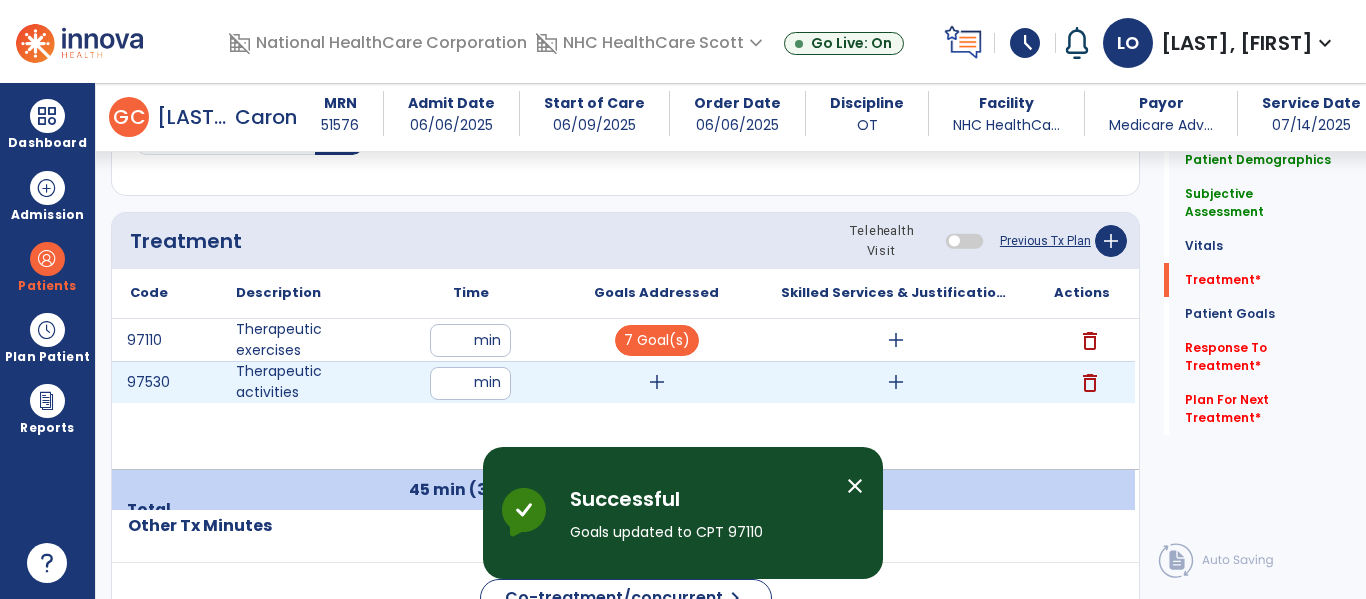 click on "add" at bounding box center [657, 382] 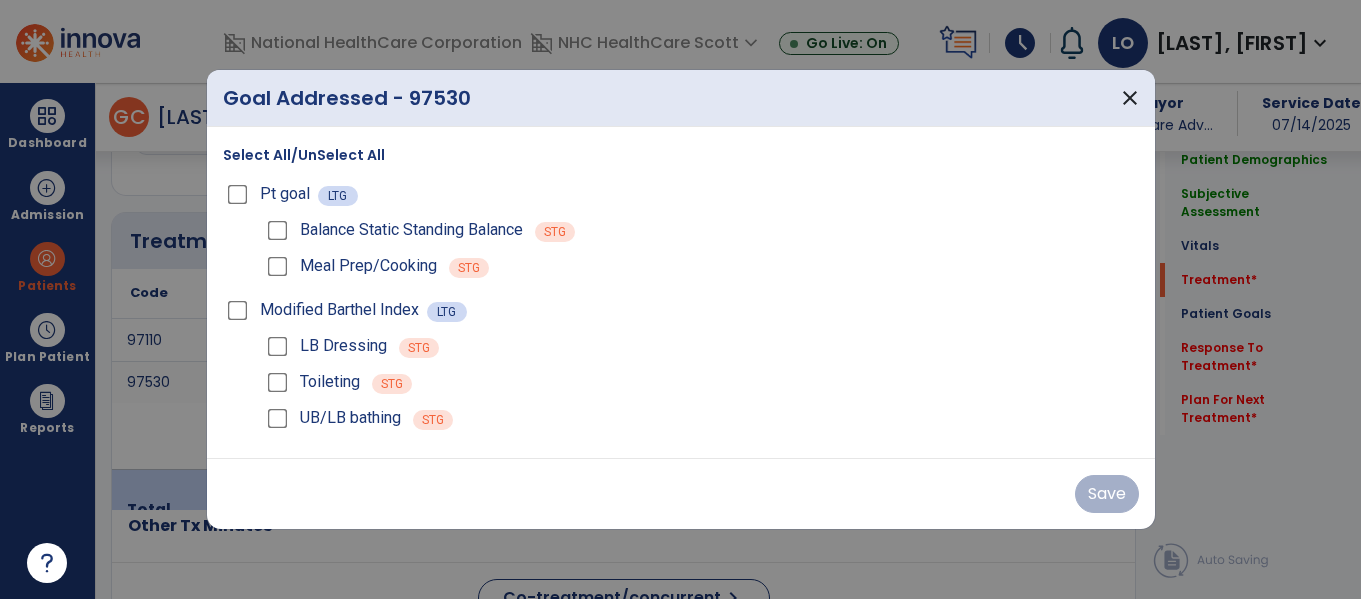 scroll, scrollTop: 1147, scrollLeft: 0, axis: vertical 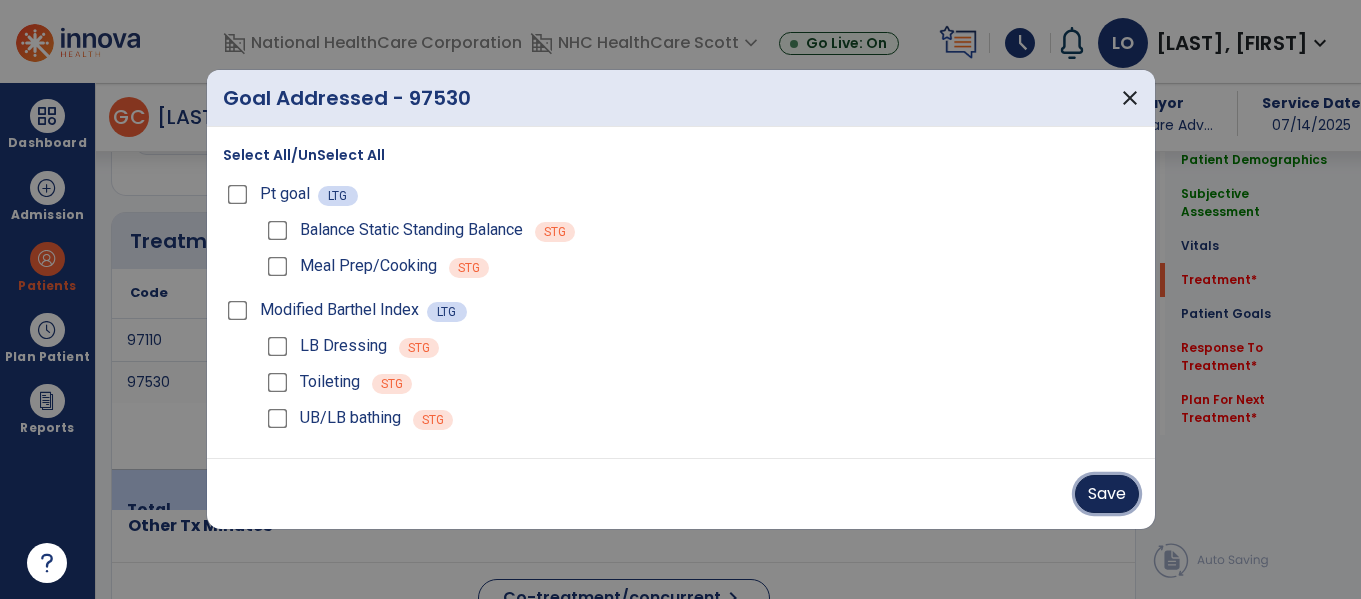 click on "Save" at bounding box center (1107, 494) 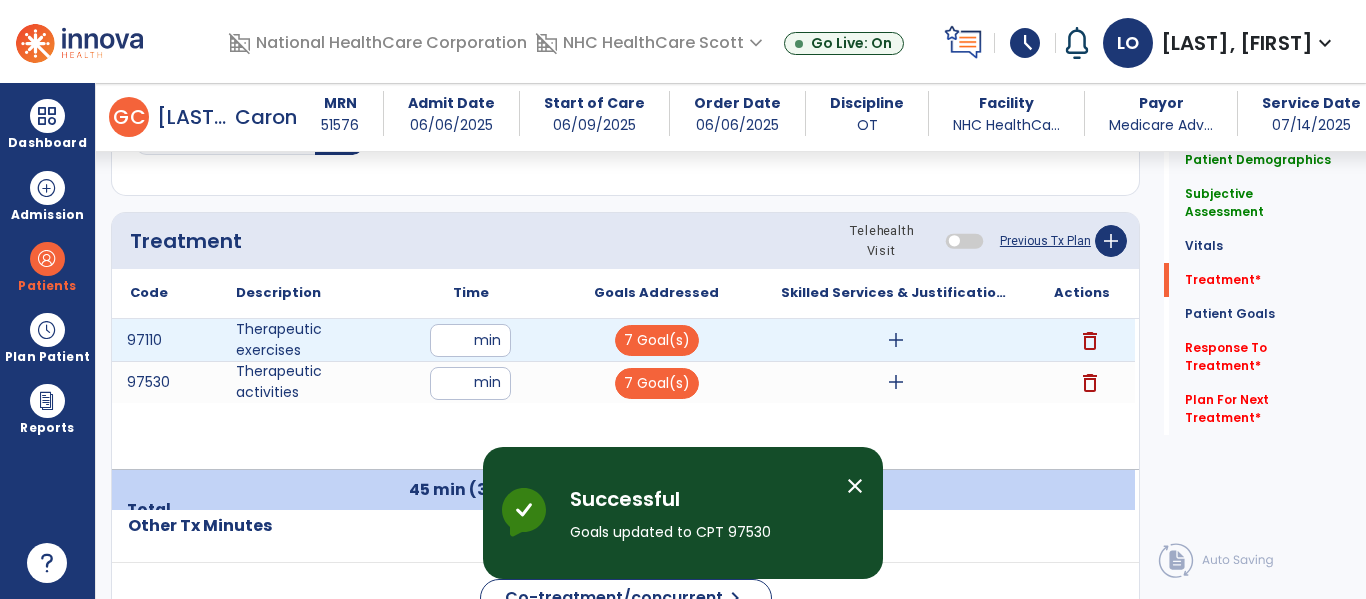 click on "add" at bounding box center [896, 340] 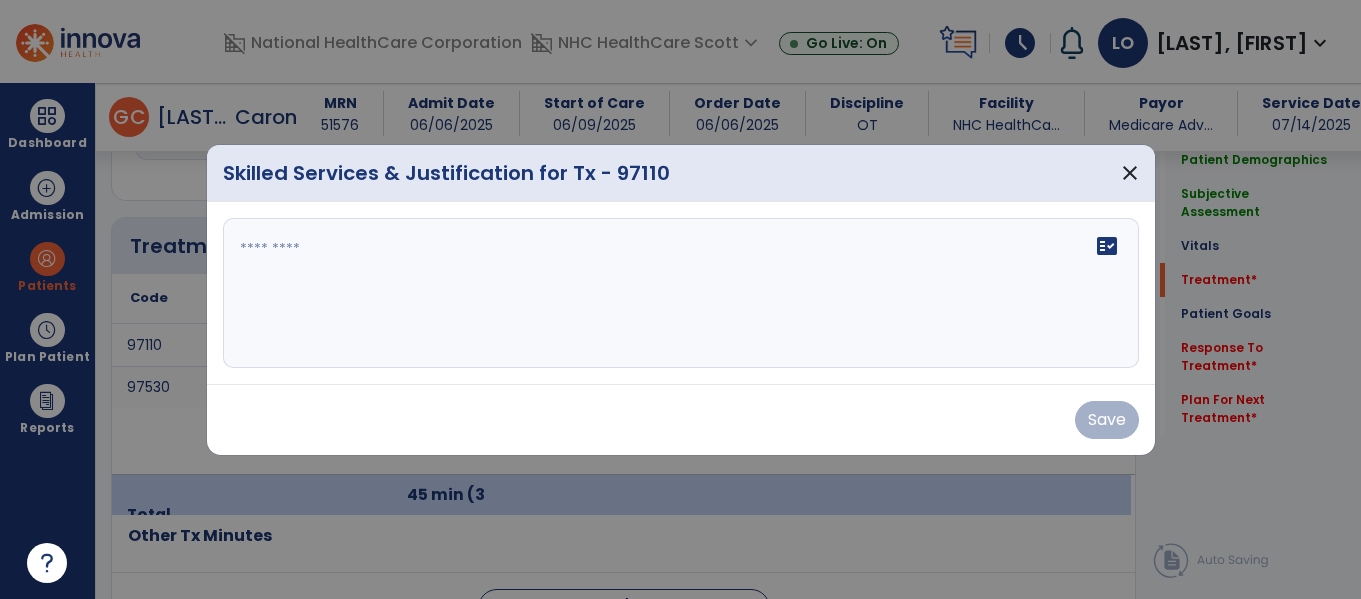 scroll, scrollTop: 1147, scrollLeft: 0, axis: vertical 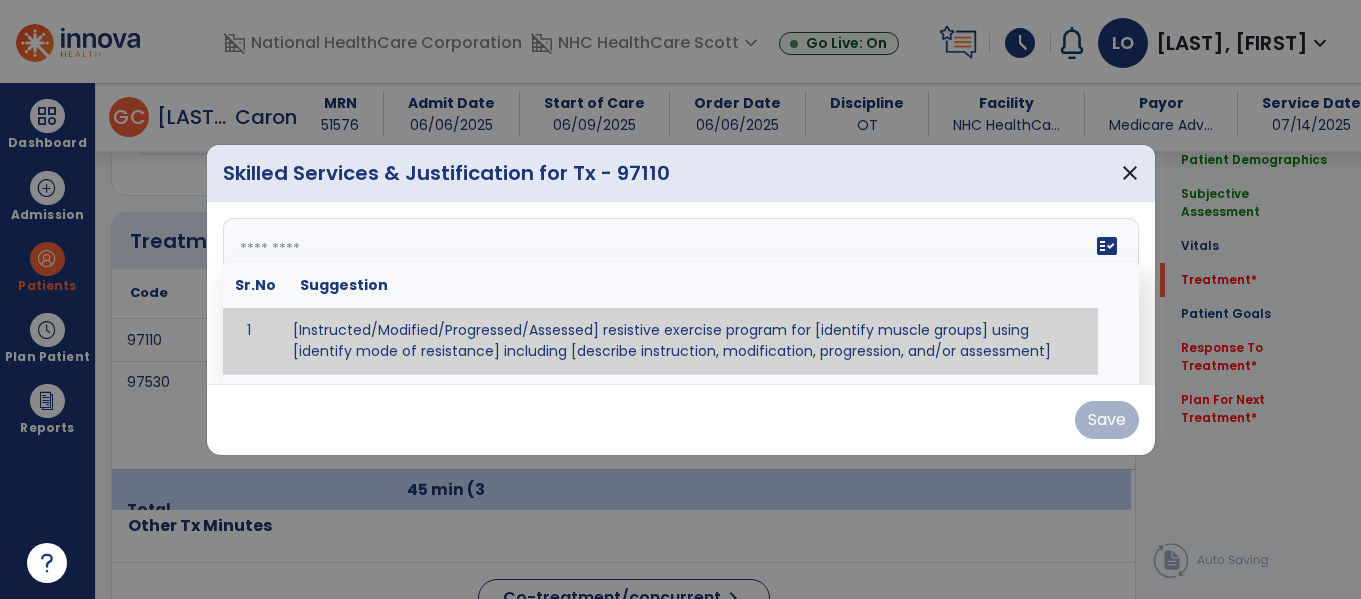 click on "fact_check  Sr.No Suggestion 1 [Instructed/Modified/Progressed/Assessed] resistive exercise program for [identify muscle groups] using [identify mode of resistance] including [describe instruction, modification, progression, and/or assessment] 2 [Instructed/Modified/Progressed/Assessed] aerobic exercise program using [identify equipment/mode] including [describe instruction, modification,progression, and/or assessment] 3 [Instructed/Modified/Progressed/Assessed] [PROM/A/AROM/AROM] program for [identify joint movements] using [contract-relax, over-pressure, inhibitory techniques, other] 4 [Assessed/Tested] aerobic capacity with administration of [aerobic capacity test]" at bounding box center [681, 293] 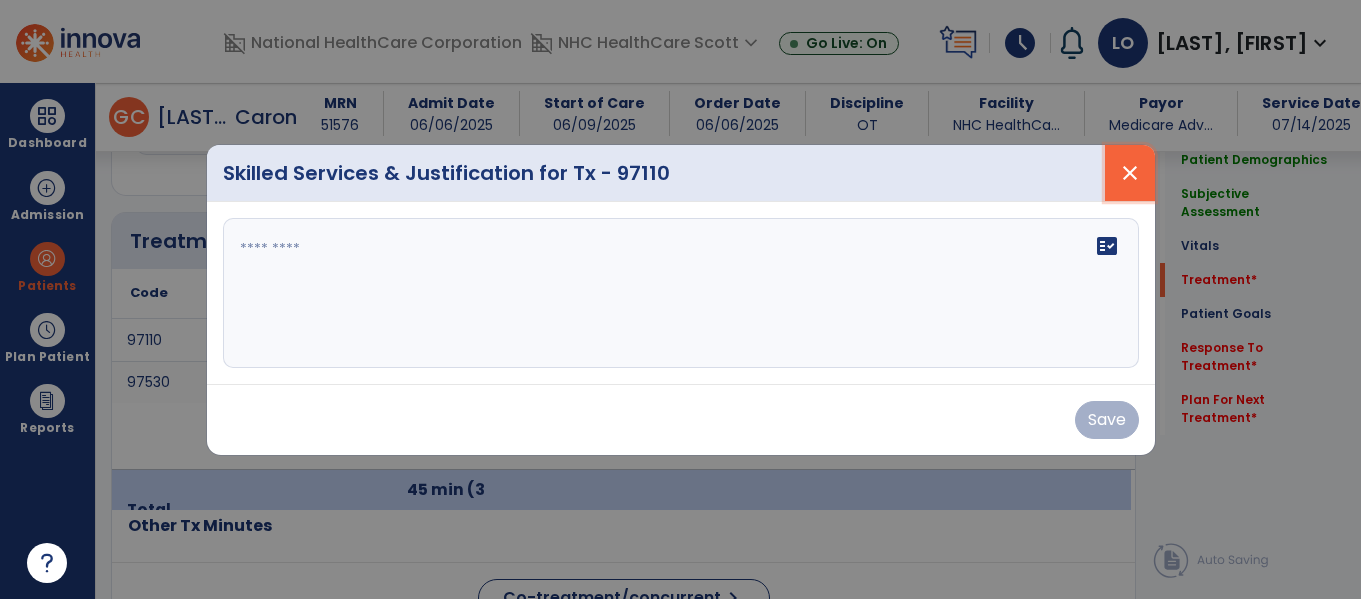 click on "close" at bounding box center (1130, 173) 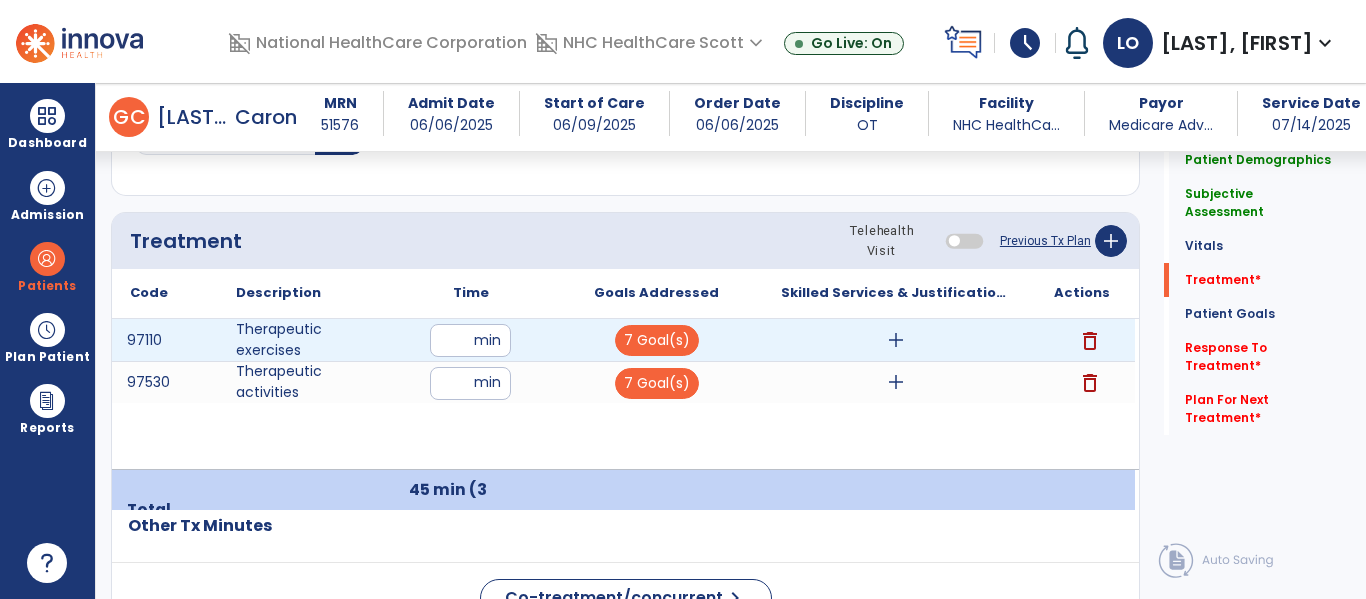click on "add" at bounding box center (896, 340) 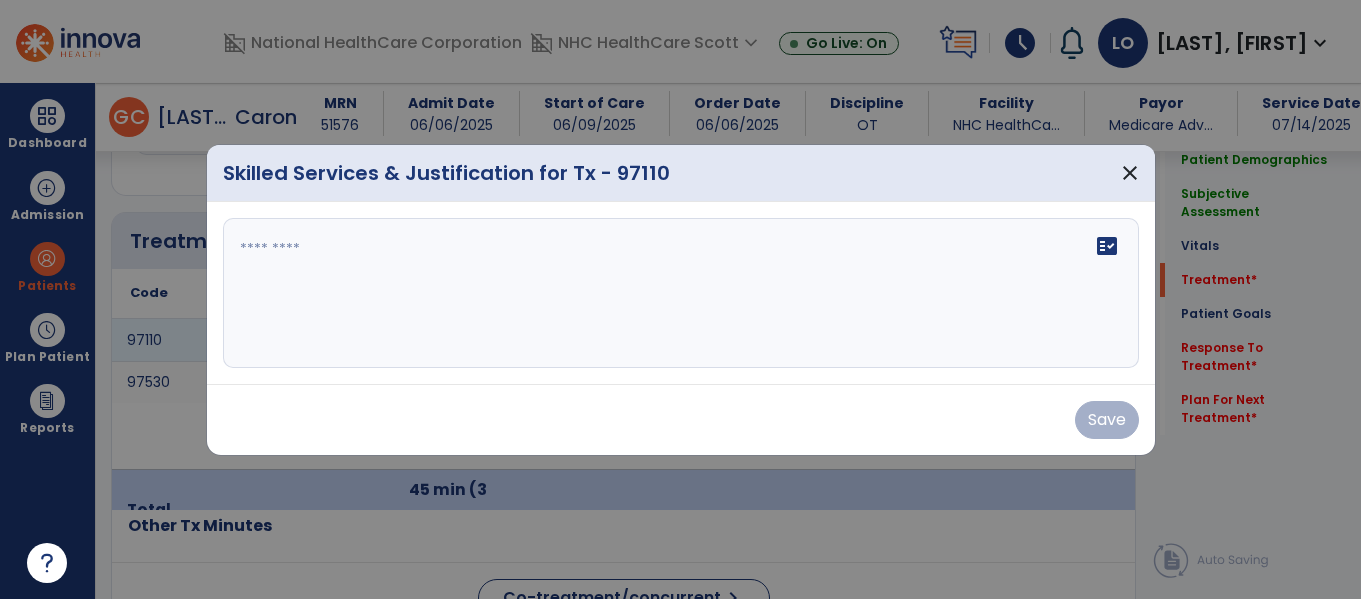 scroll, scrollTop: 1147, scrollLeft: 0, axis: vertical 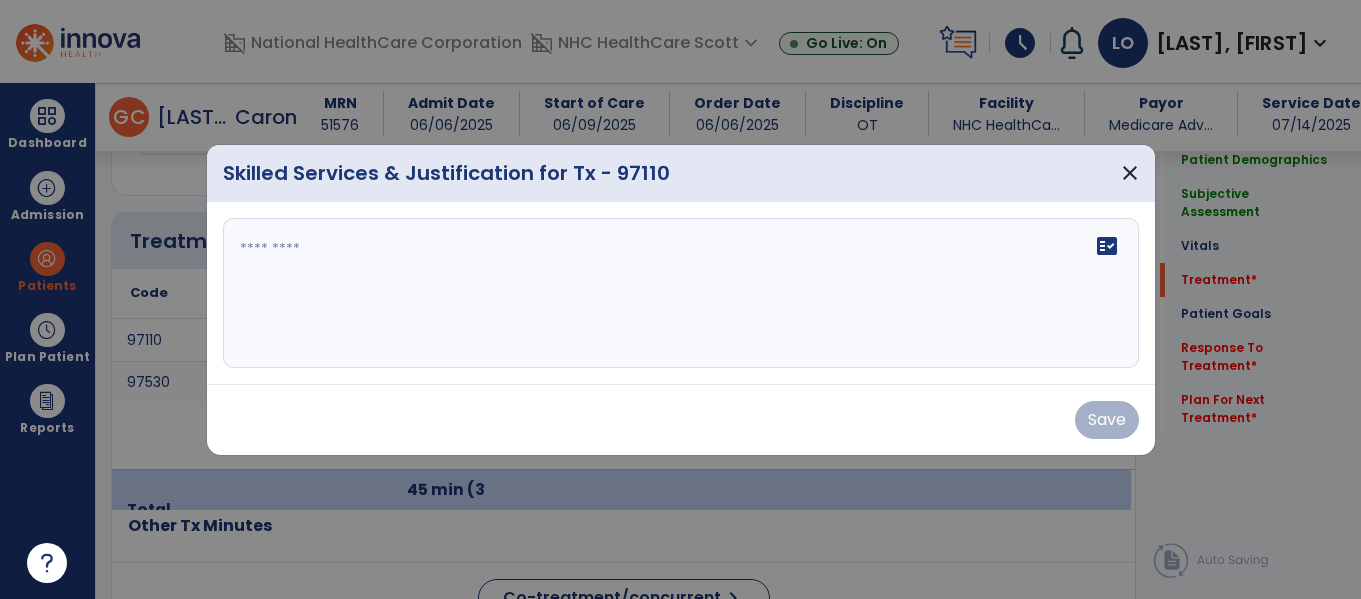 click on "fact_check" at bounding box center (681, 293) 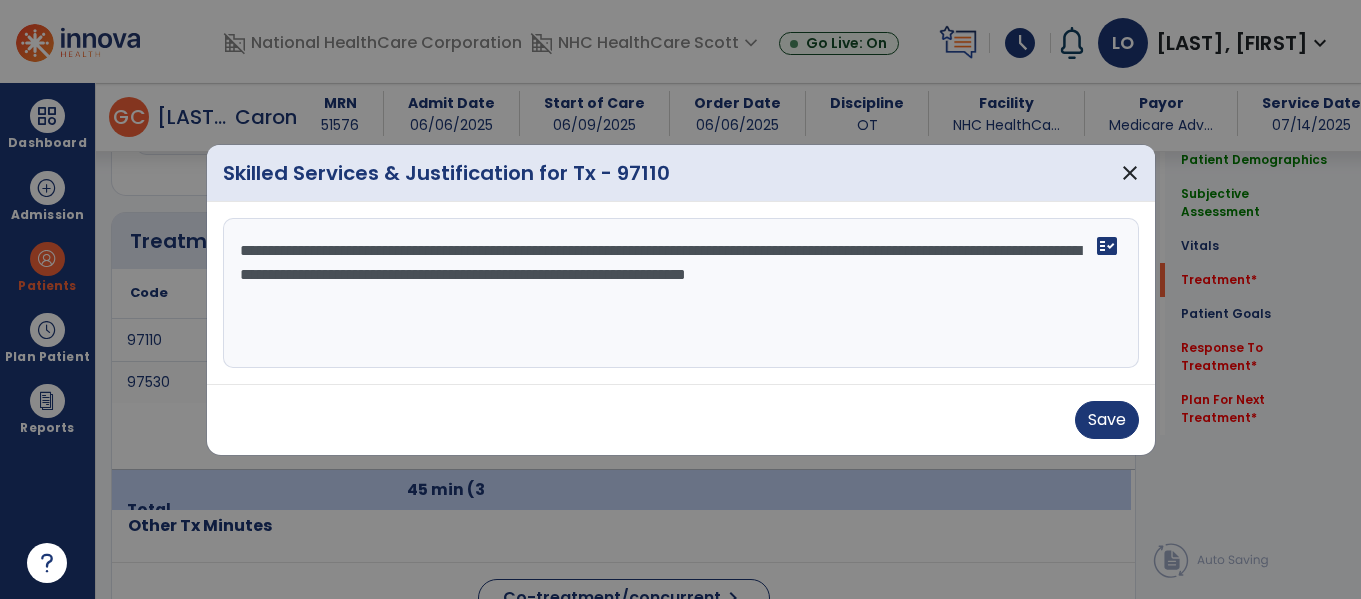 click on "**********" at bounding box center (681, 293) 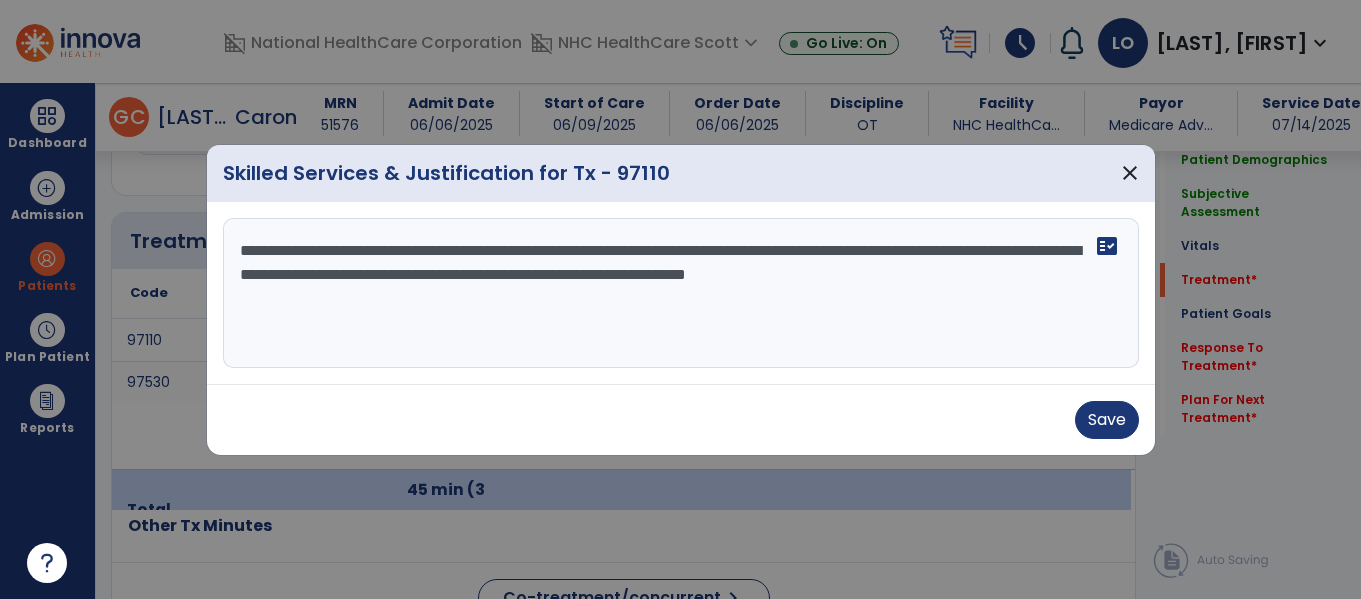 click on "**********" at bounding box center (681, 293) 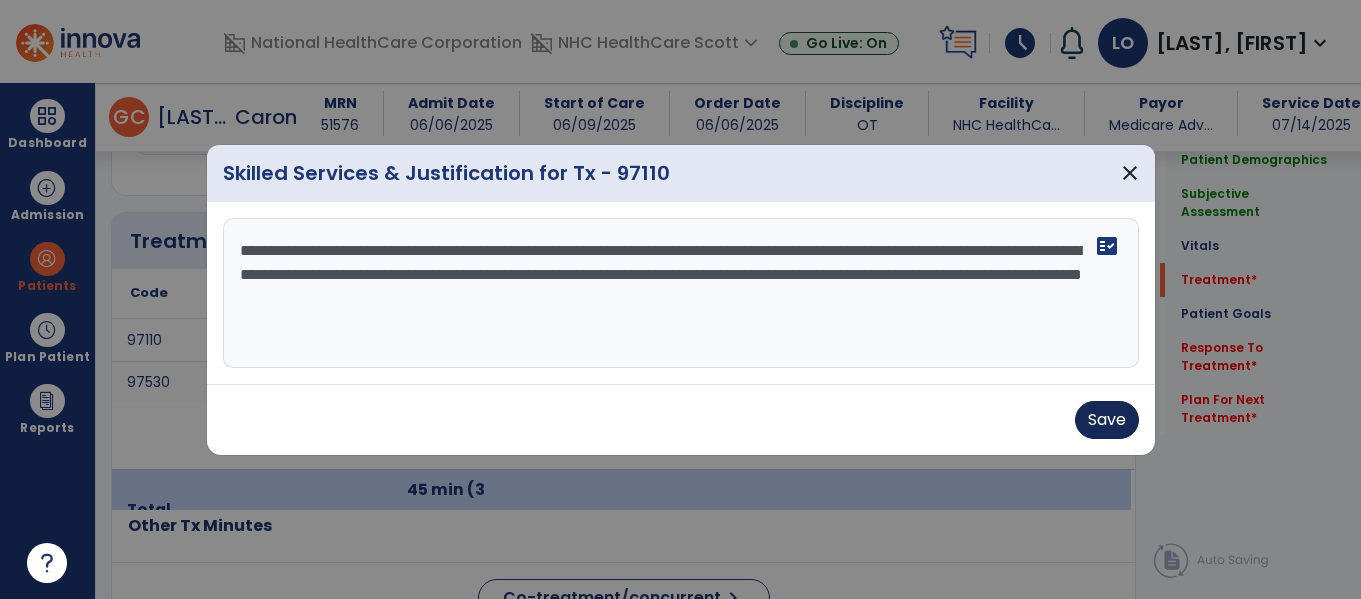 type on "**********" 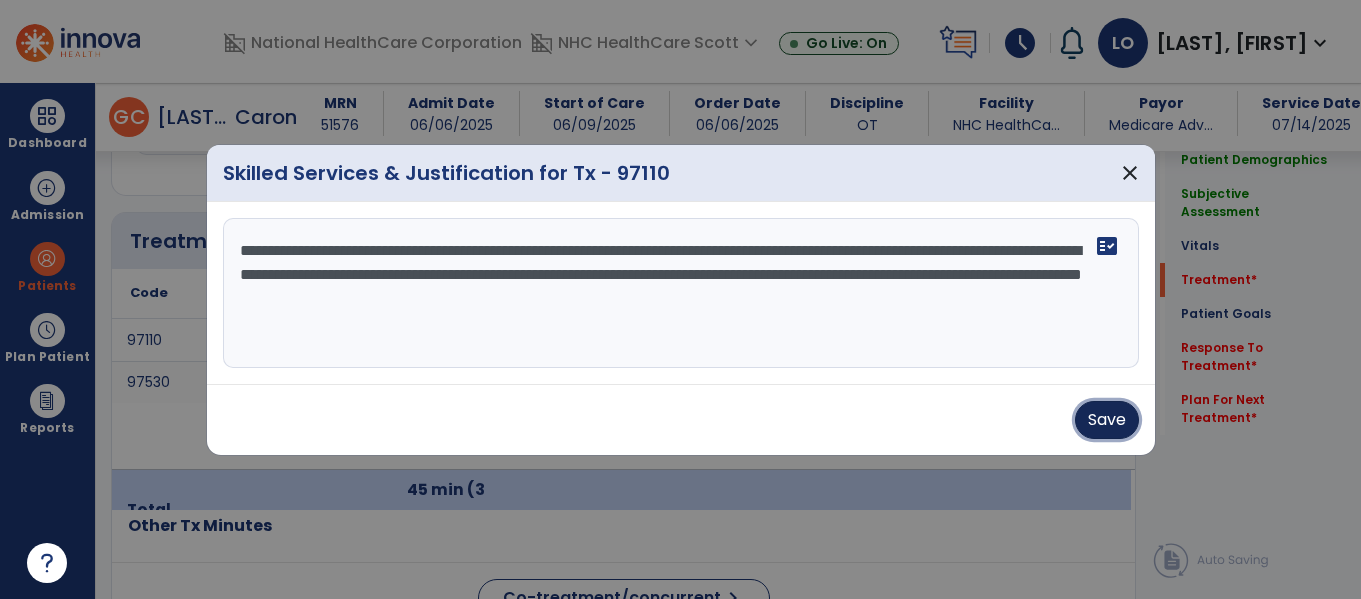 click on "Save" at bounding box center [1107, 420] 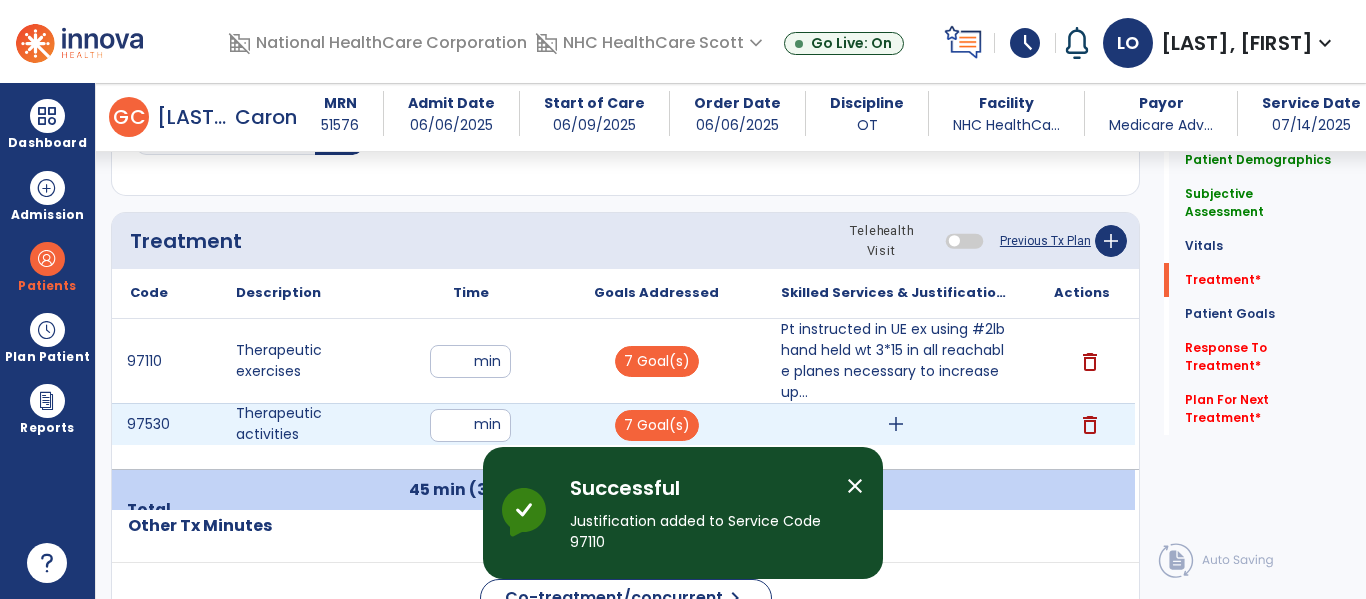 click on "add" at bounding box center (896, 424) 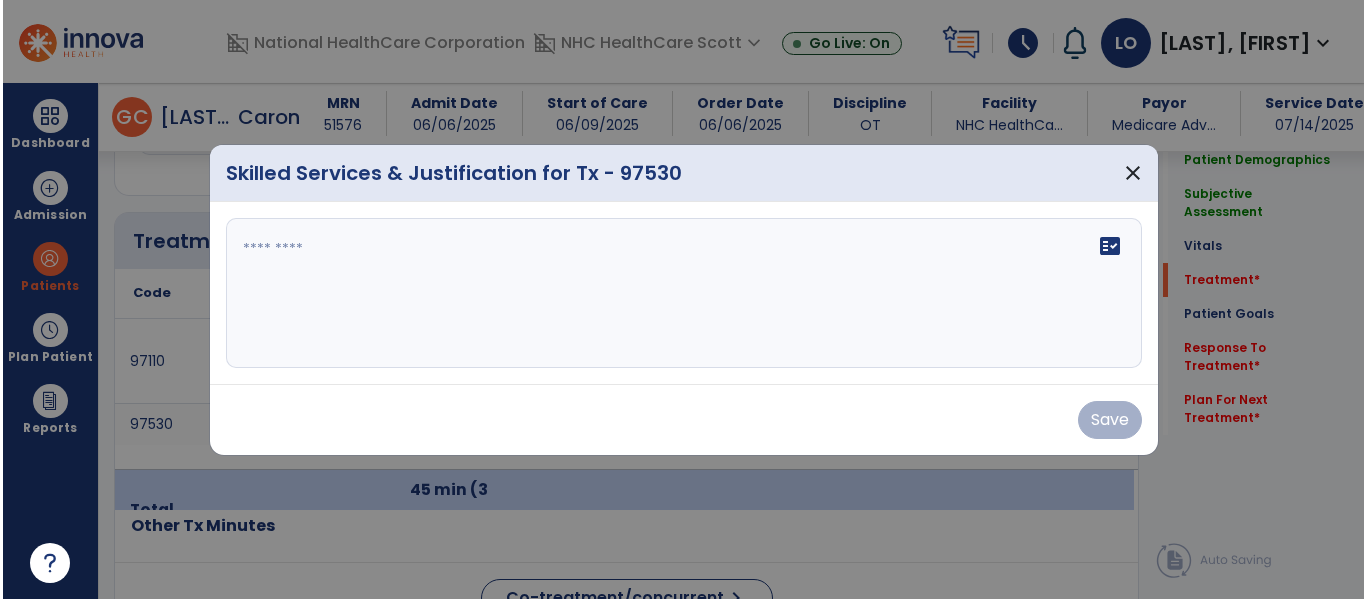 scroll, scrollTop: 1147, scrollLeft: 0, axis: vertical 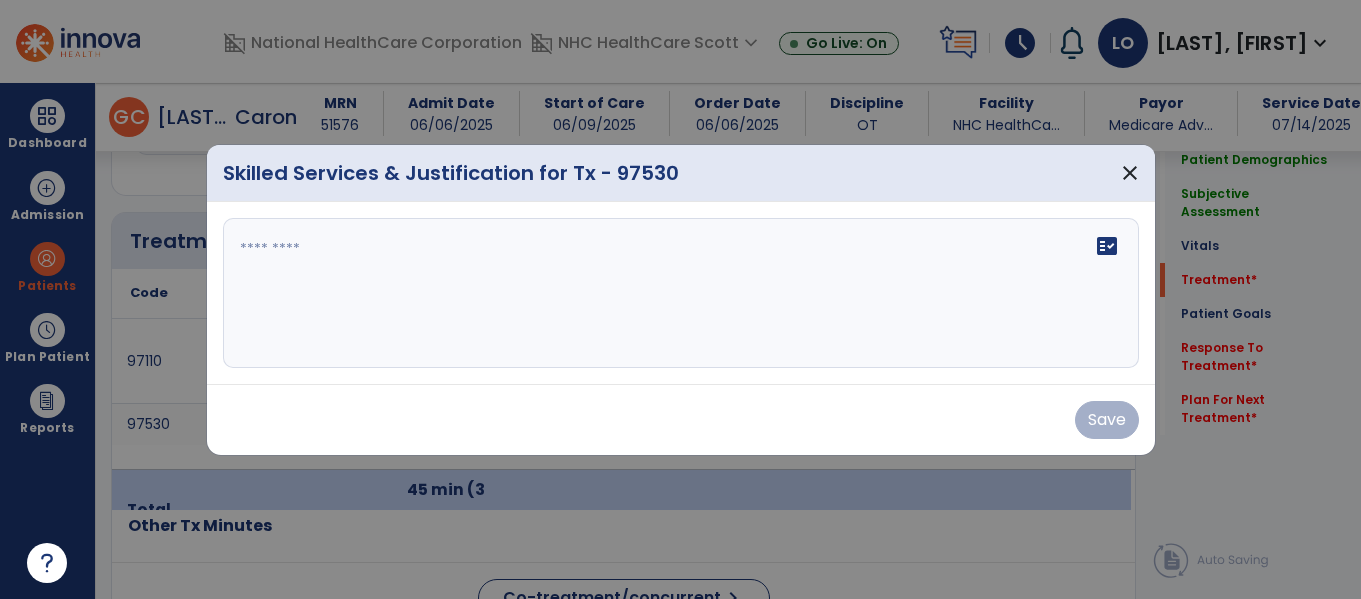 click on "fact_check" at bounding box center [681, 293] 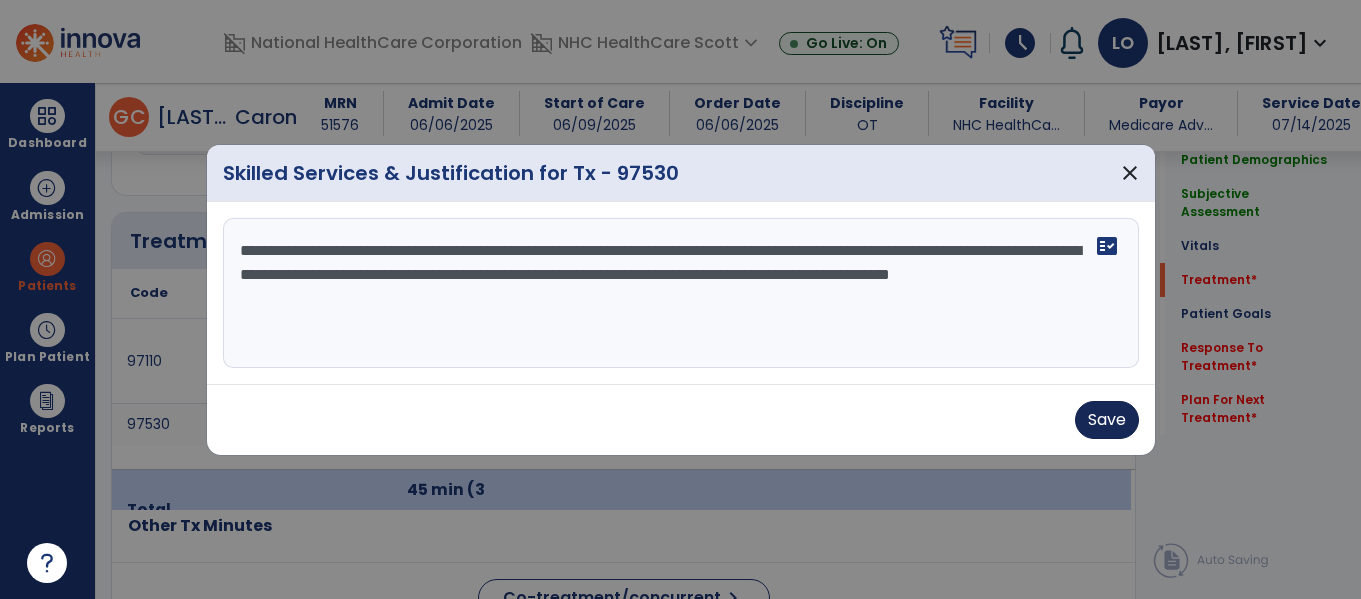 type on "**********" 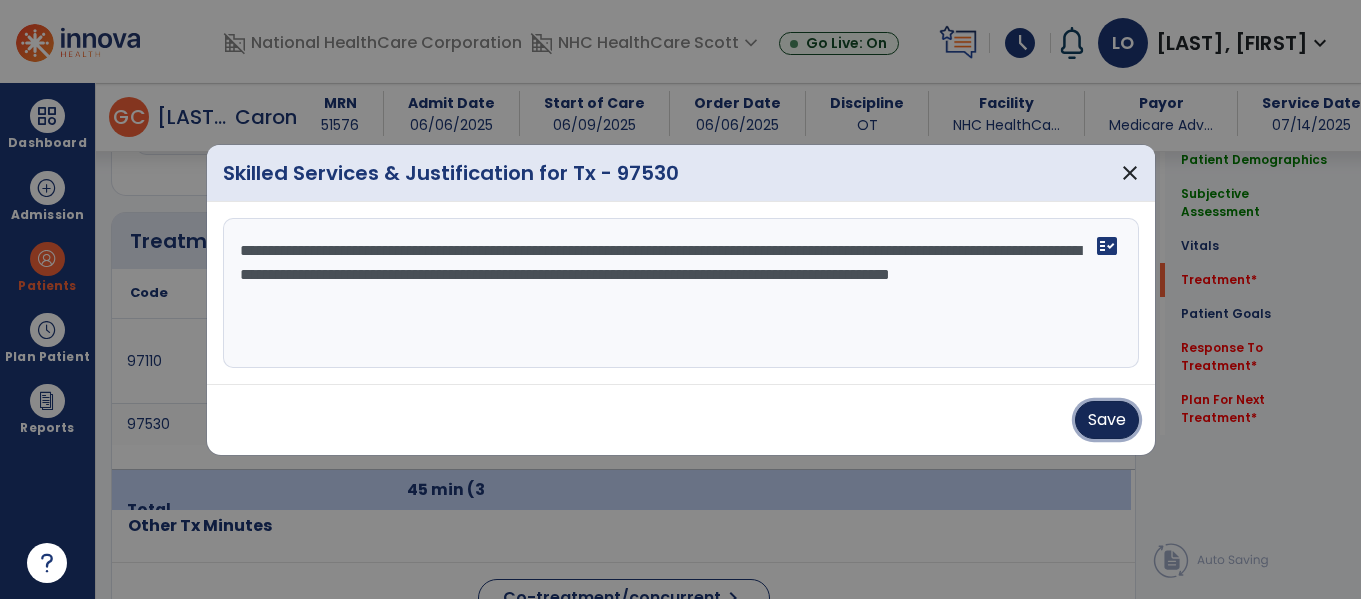 click on "Save" at bounding box center (1107, 420) 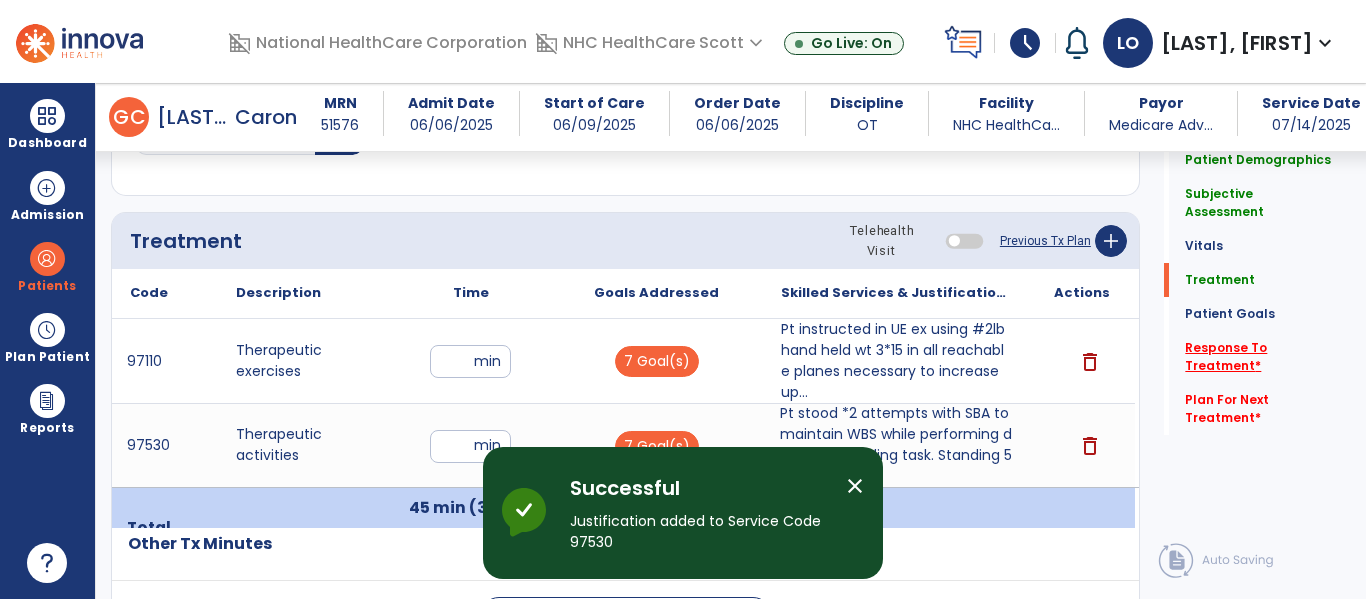 click on "Response To Treatment   *" 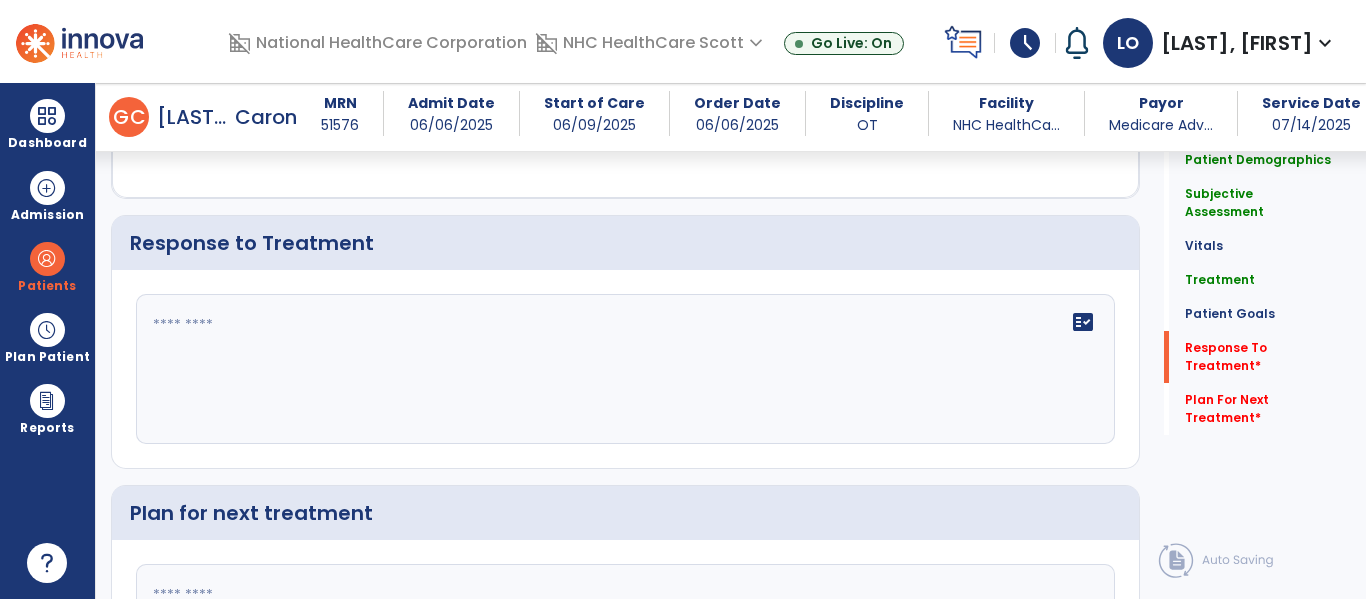 scroll, scrollTop: 3024, scrollLeft: 0, axis: vertical 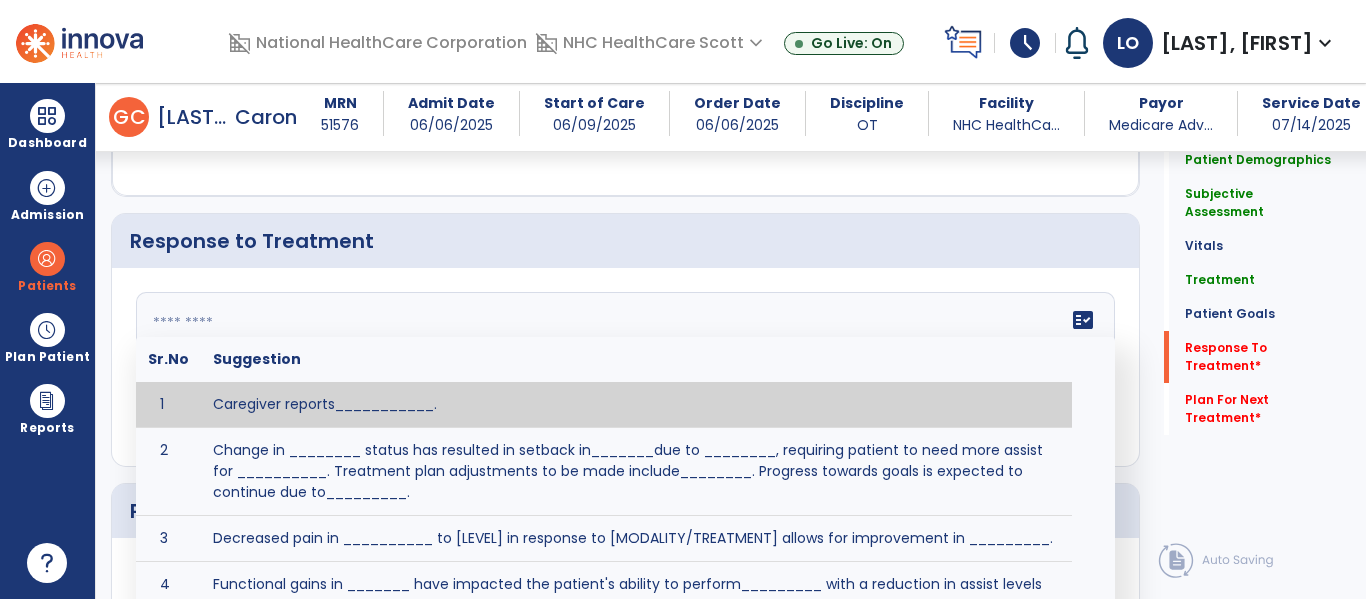 click on "fact_check  Sr.No Suggestion 1 Caregiver reports___________. 2 Change in ________ status has resulted in setback in_______due to ________, requiring patient to need more assist for __________.   Treatment plan adjustments to be made include________.  Progress towards goals is expected to continue due to_________. 3 Decreased pain in __________ to [LEVEL] in response to [MODALITY/TREATMENT] allows for improvement in _________. 4 Functional gains in _______ have impacted the patient's ability to perform_________ with a reduction in assist levels to_________. 5 Functional progress this week has been significant due to__________. 6 Gains in ________ have improved the patient's ability to perform ______with decreased levels of assist to___________. 7 Improvement in ________allows patient to tolerate higher levels of challenges in_________. 8 Pain in [AREA] has decreased to [LEVEL] in response to [TREATMENT/MODALITY], allowing fore ease in completing__________. 9 10 11 12 13 14 15 16 17 18 19 20 21" 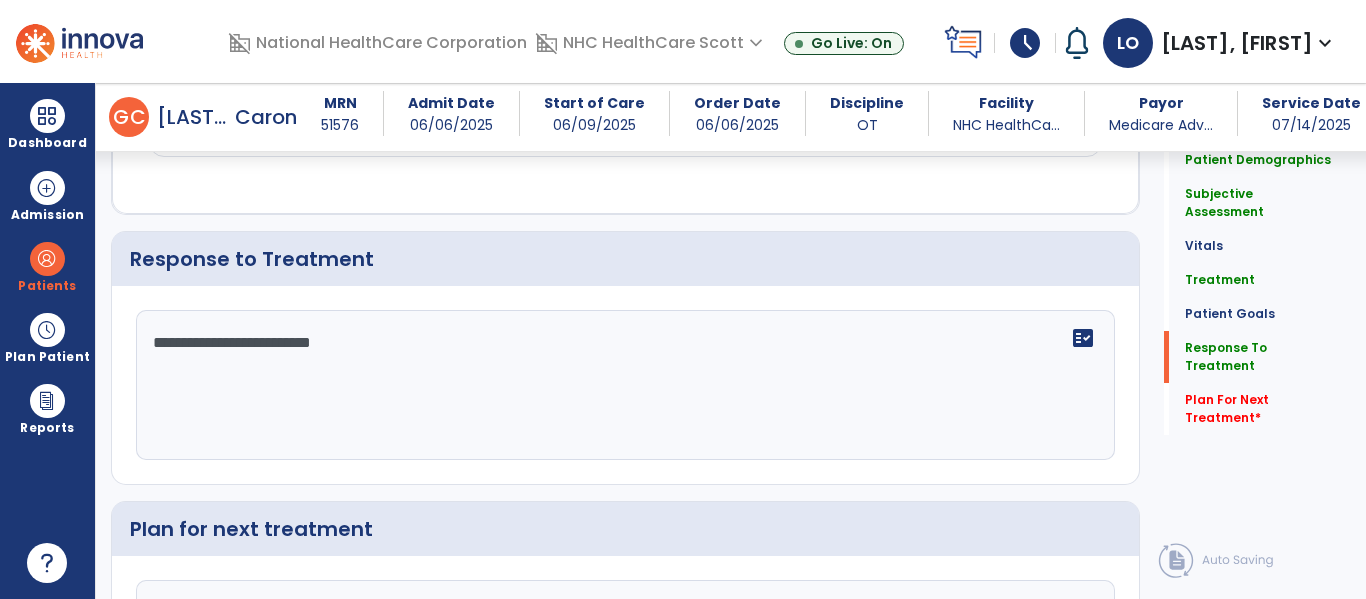 scroll, scrollTop: 3024, scrollLeft: 0, axis: vertical 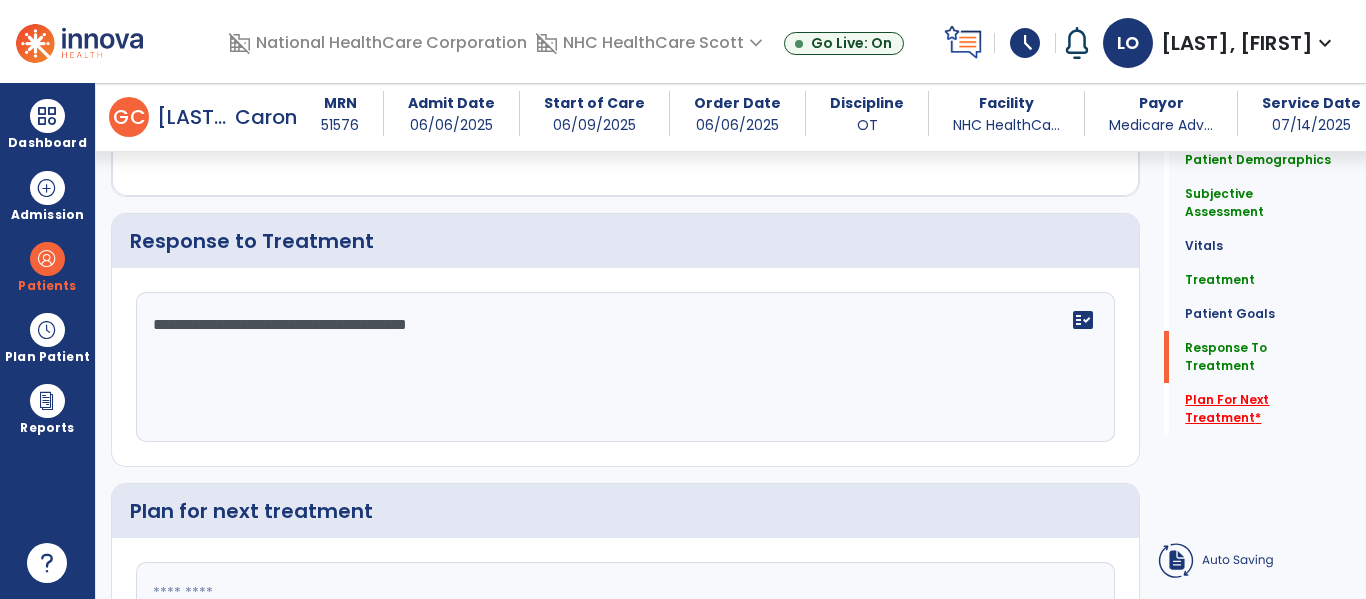type on "**********" 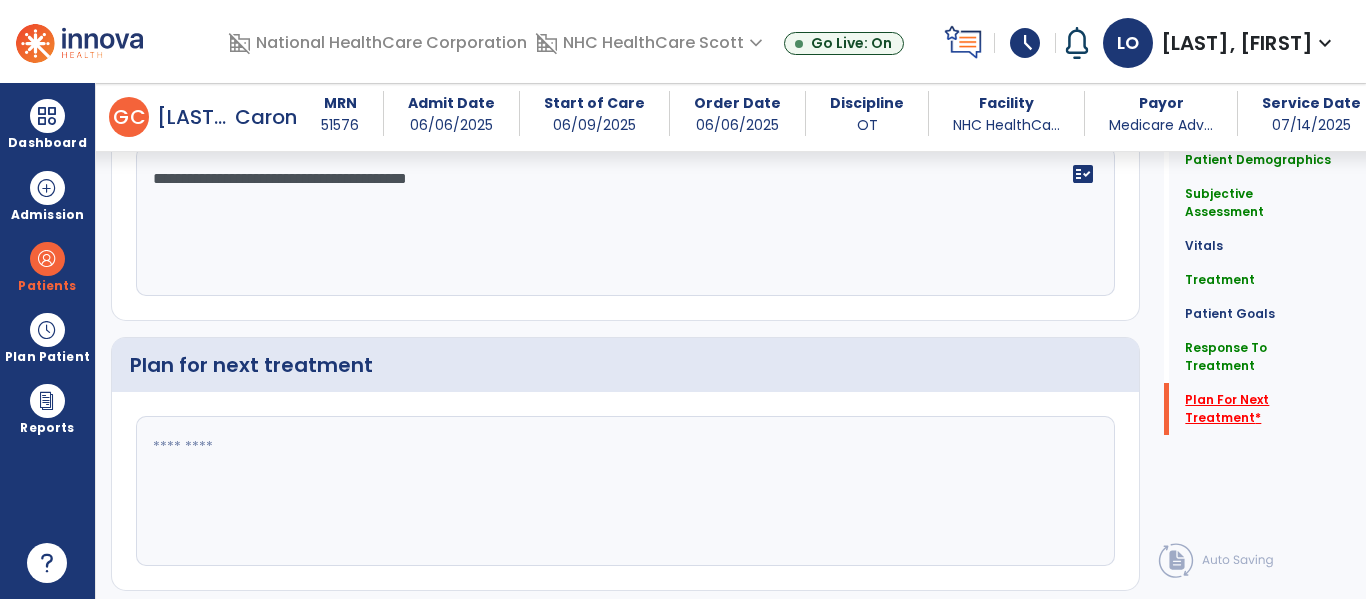 scroll, scrollTop: 3229, scrollLeft: 0, axis: vertical 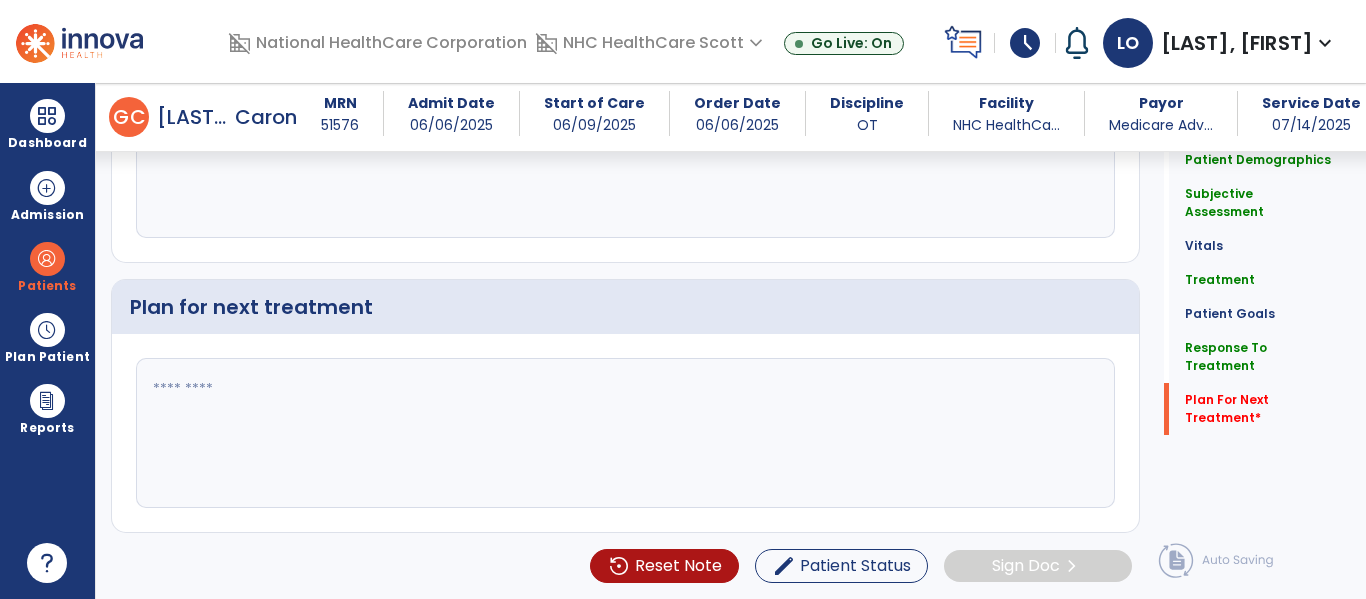 click 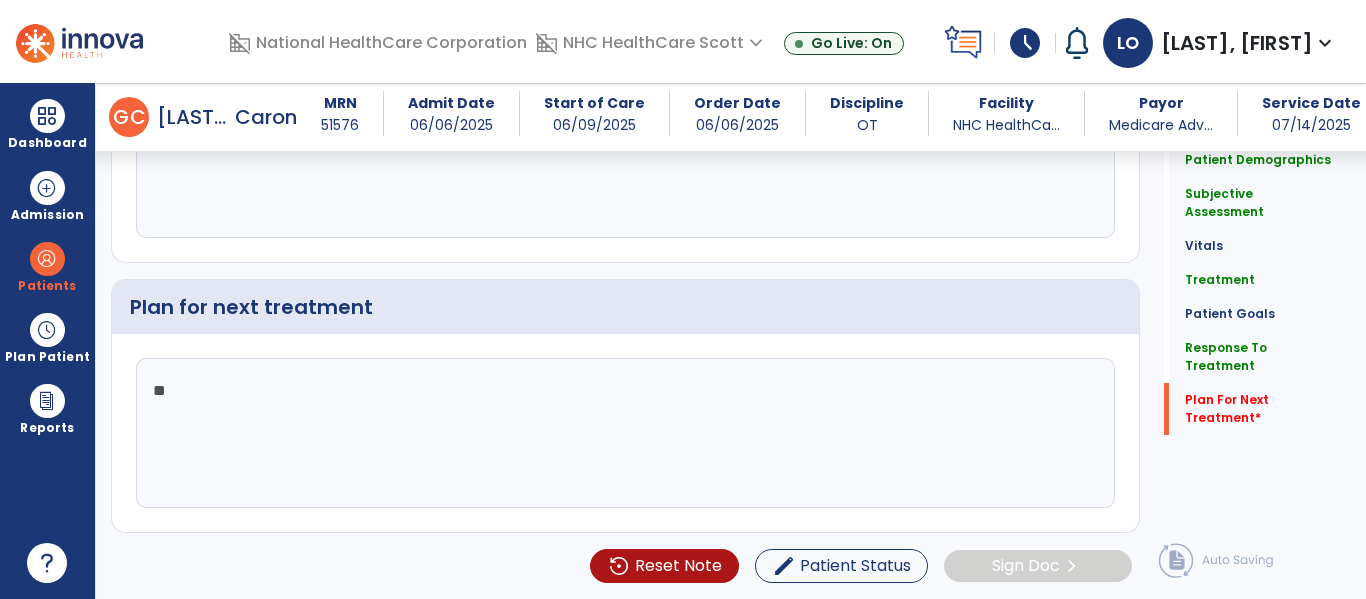 type on "*" 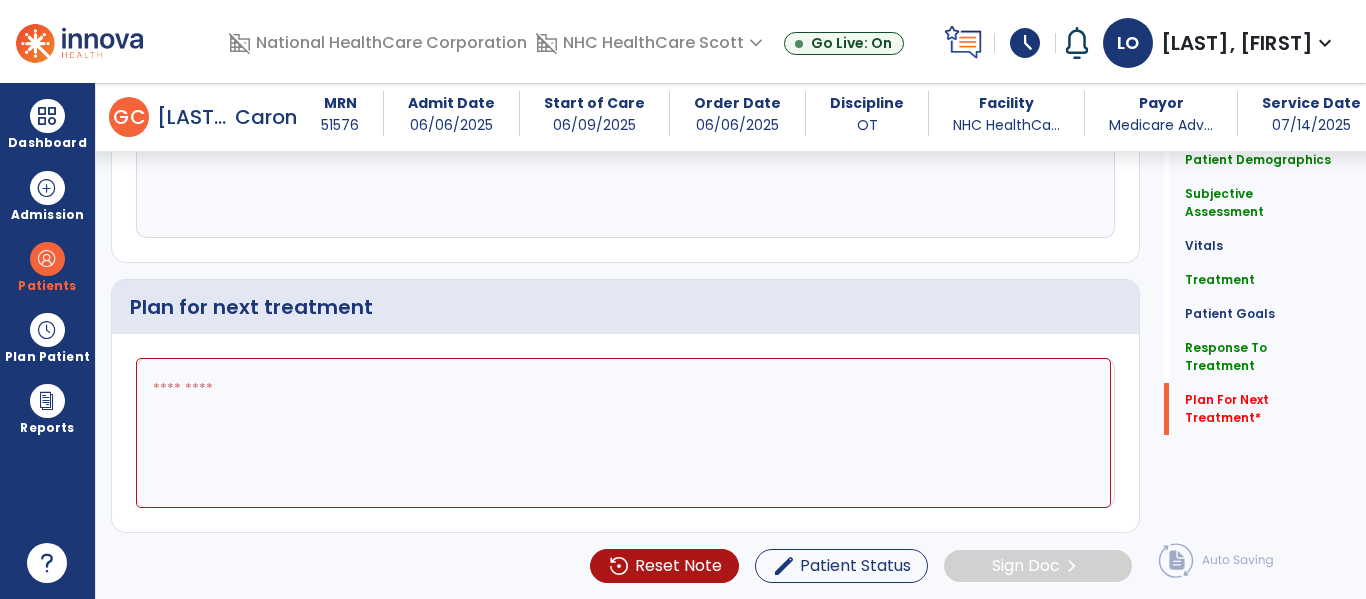 type on "*" 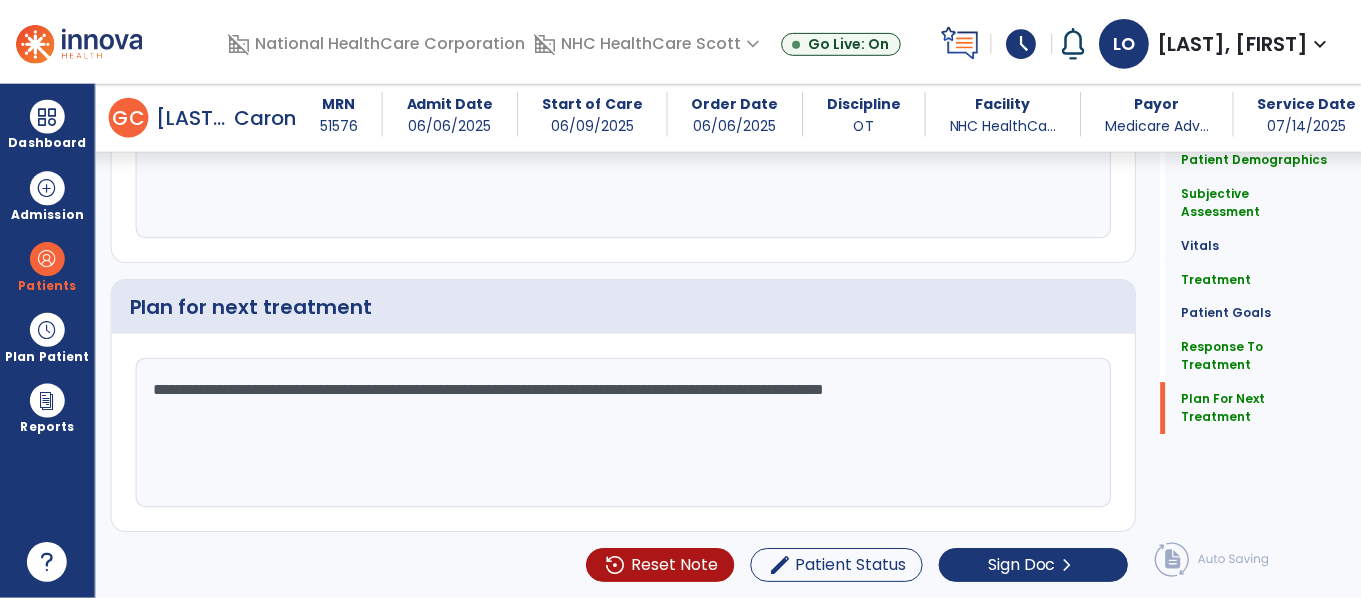scroll, scrollTop: 3229, scrollLeft: 0, axis: vertical 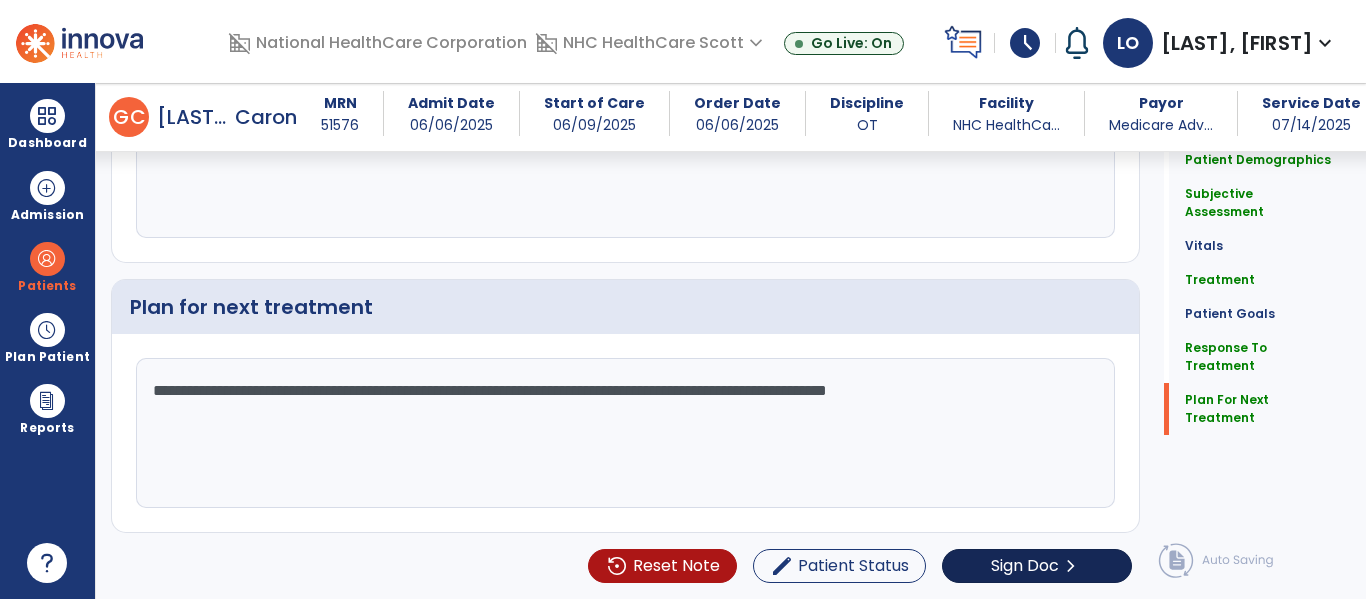 type on "**********" 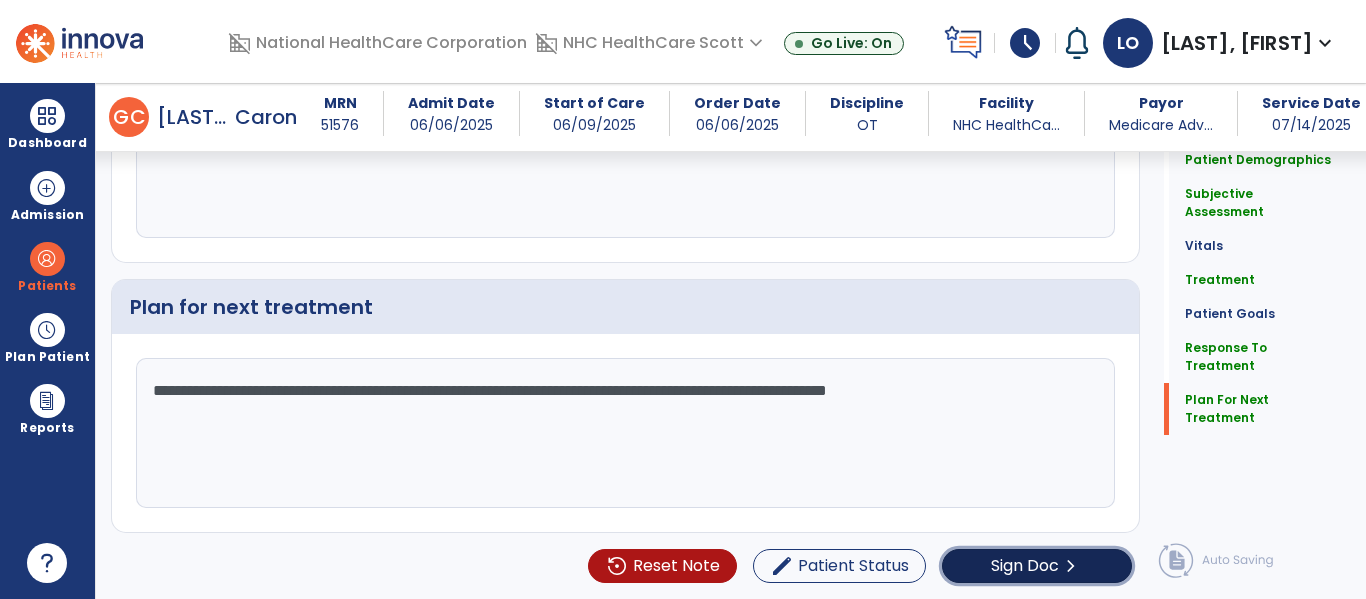 click on "chevron_right" 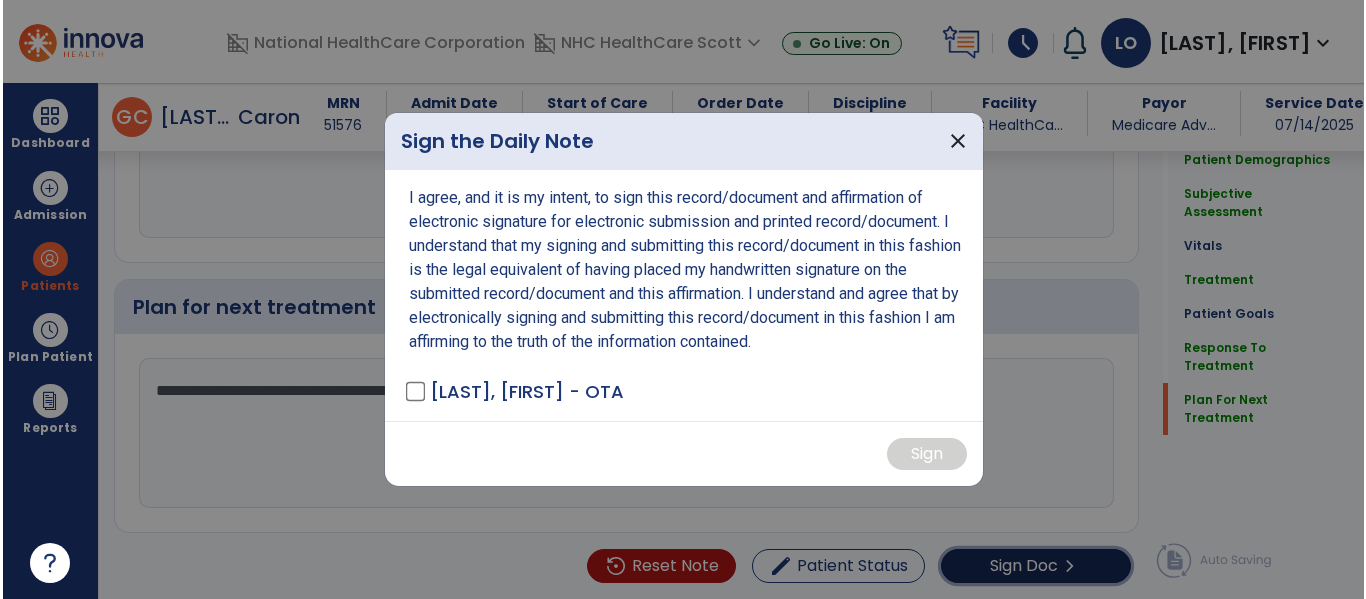scroll, scrollTop: 3229, scrollLeft: 0, axis: vertical 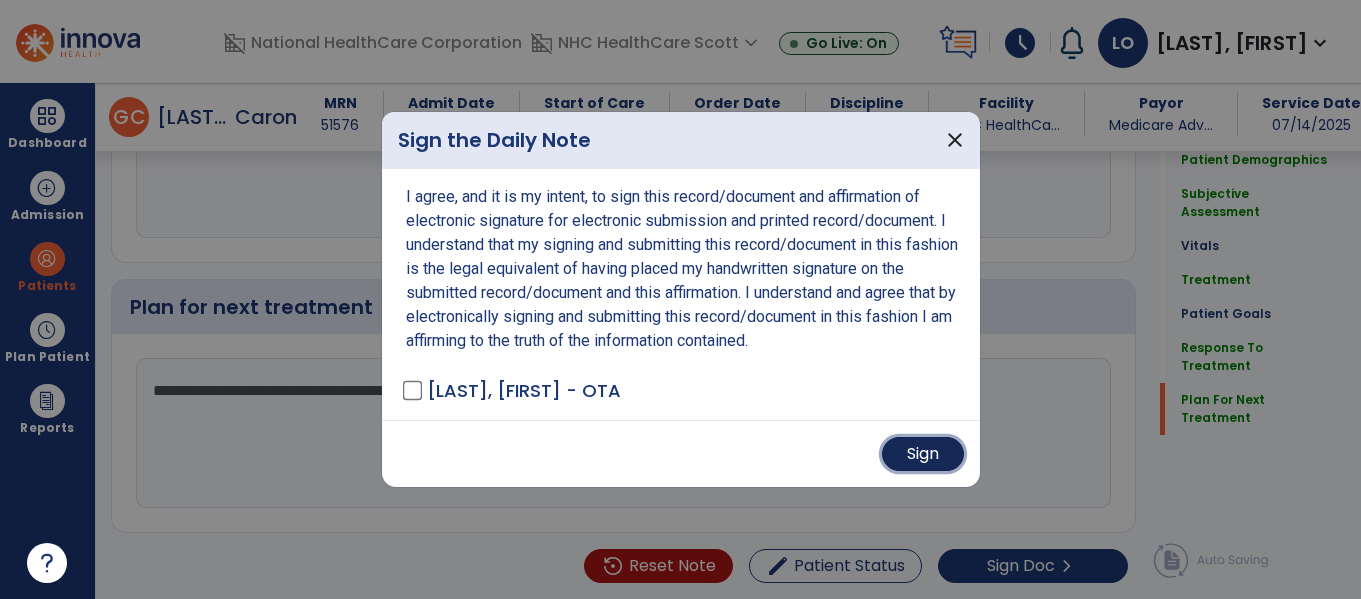 click on "Sign" at bounding box center [923, 454] 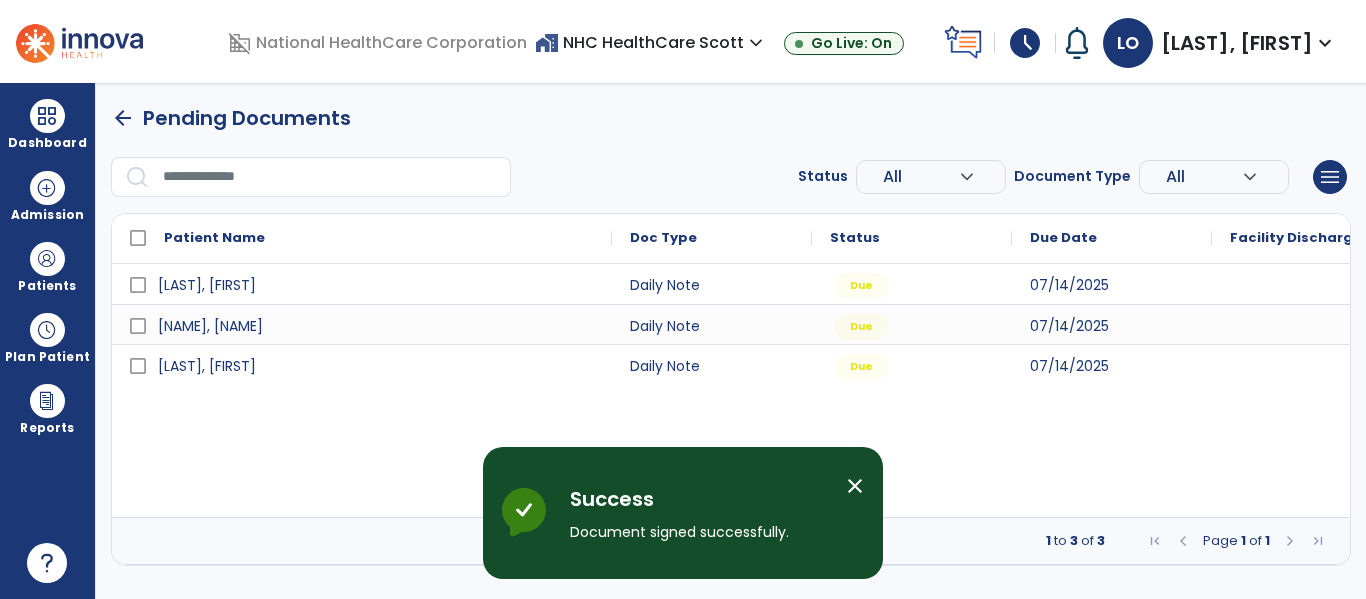scroll, scrollTop: 0, scrollLeft: 0, axis: both 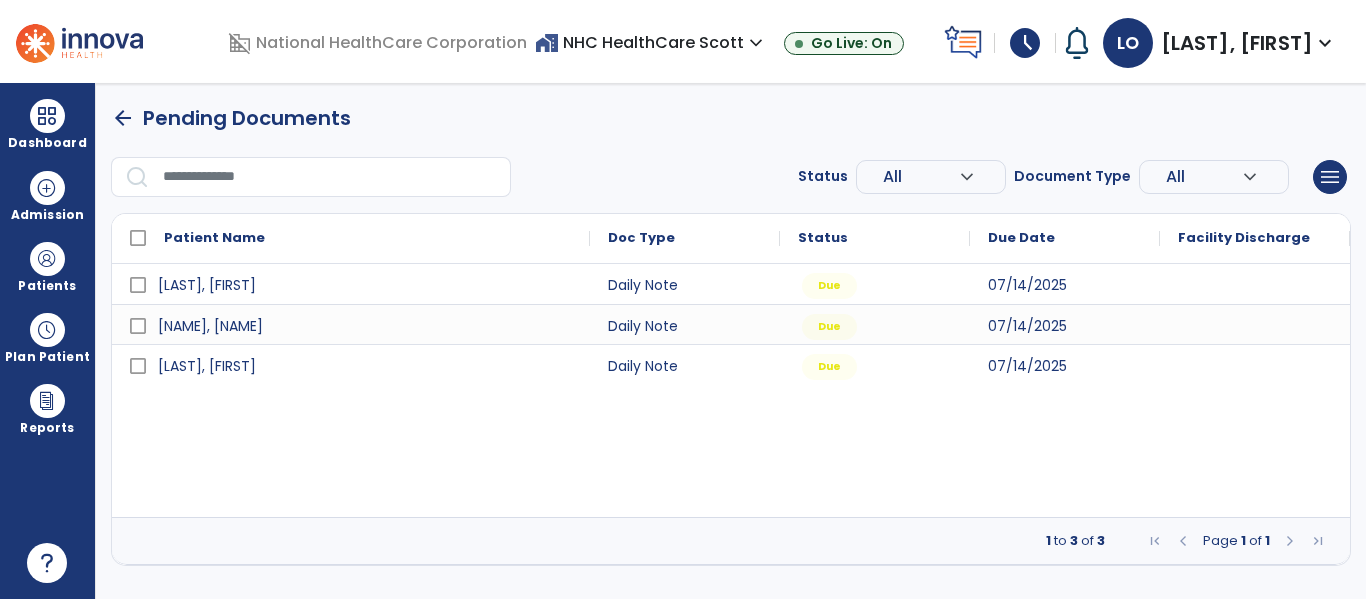 click on "arrow_back   Pending Documents  Status All  expand_more  ALL Due Past Due Incomplete Document Type All  expand_more  ALL Daily Note Progress Note Evaluation Discharge Note Recertification  menu   Export List   Print List
Patient Name
Doc Type
Status 1" at bounding box center (731, 334) 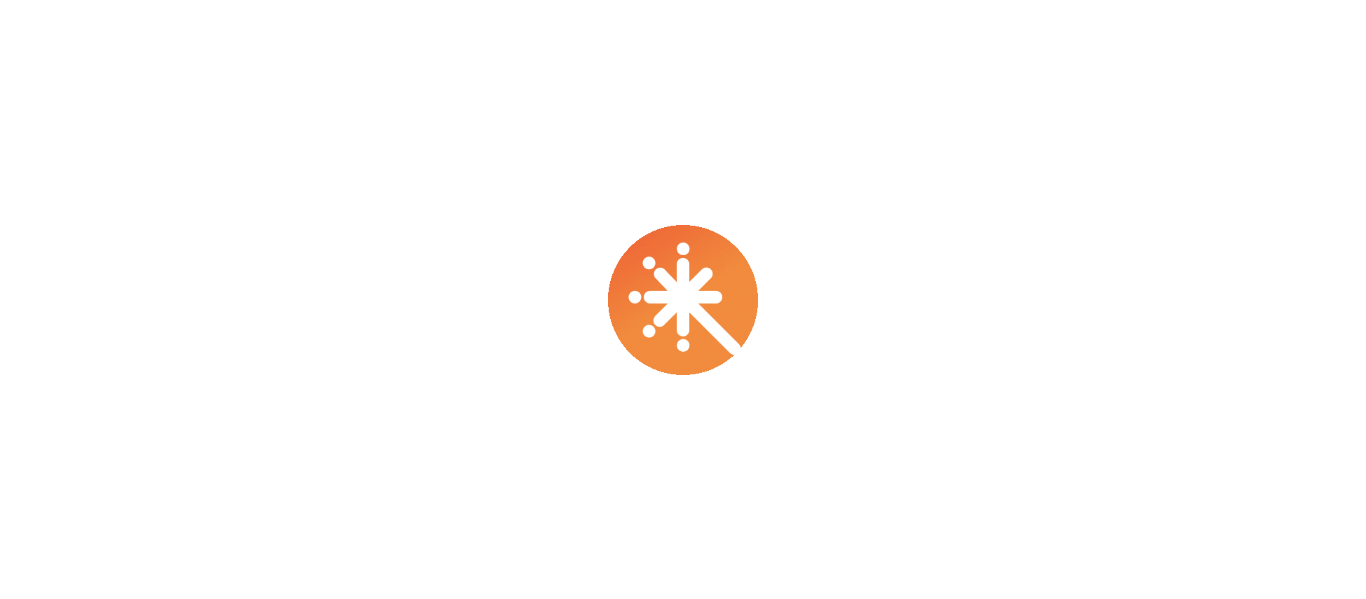 scroll, scrollTop: 0, scrollLeft: 0, axis: both 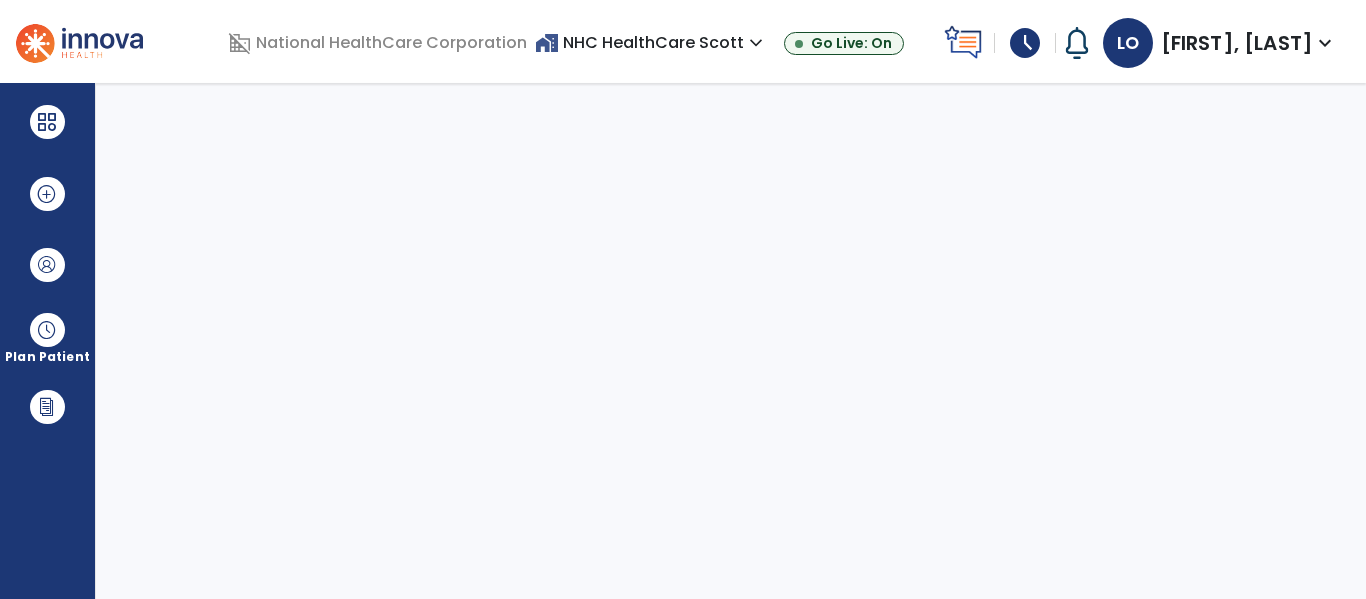 select on "****" 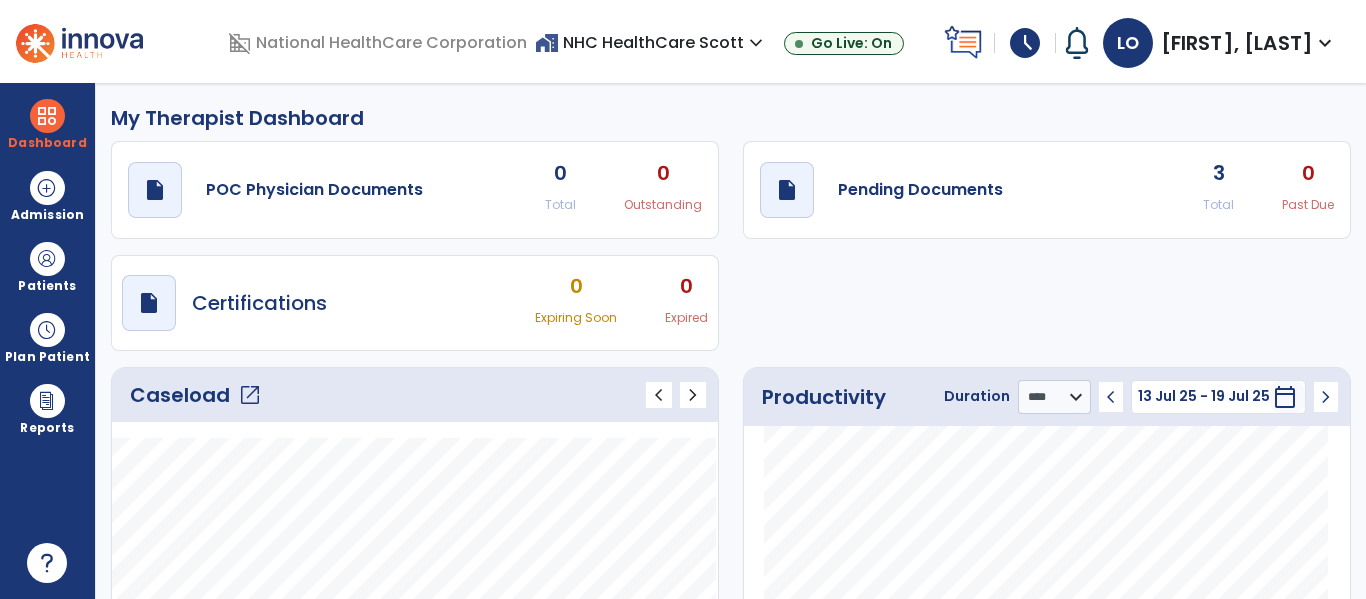 click on "3" 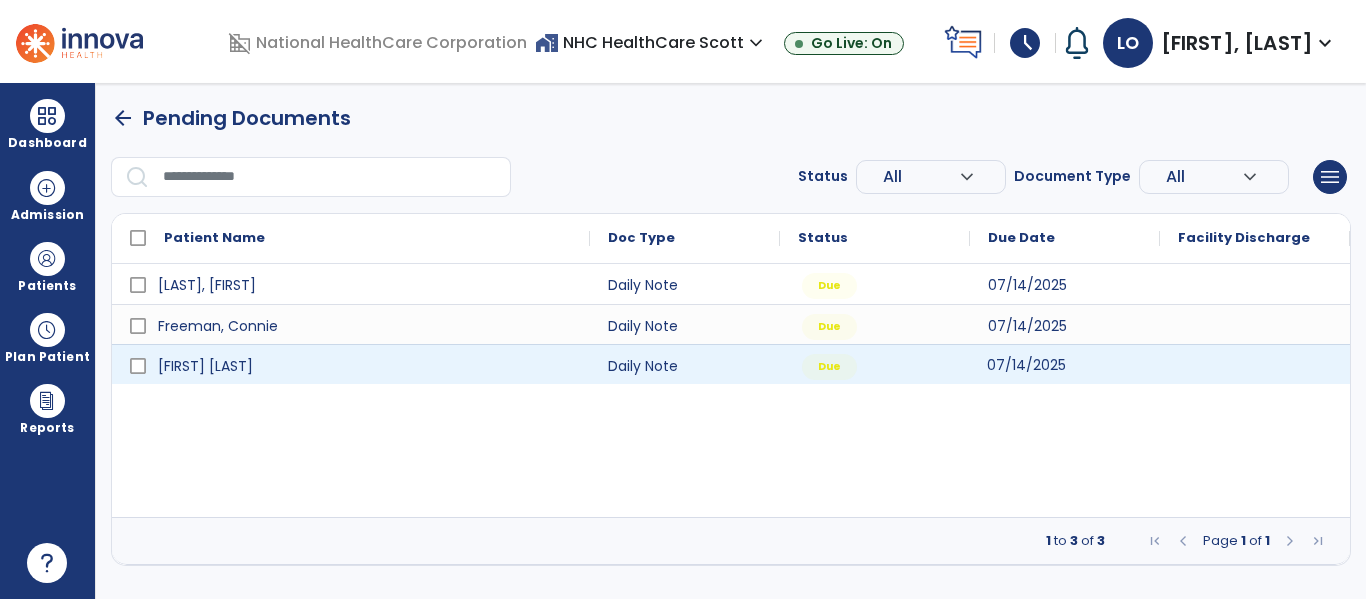click on "07/14/2025" at bounding box center (1065, 364) 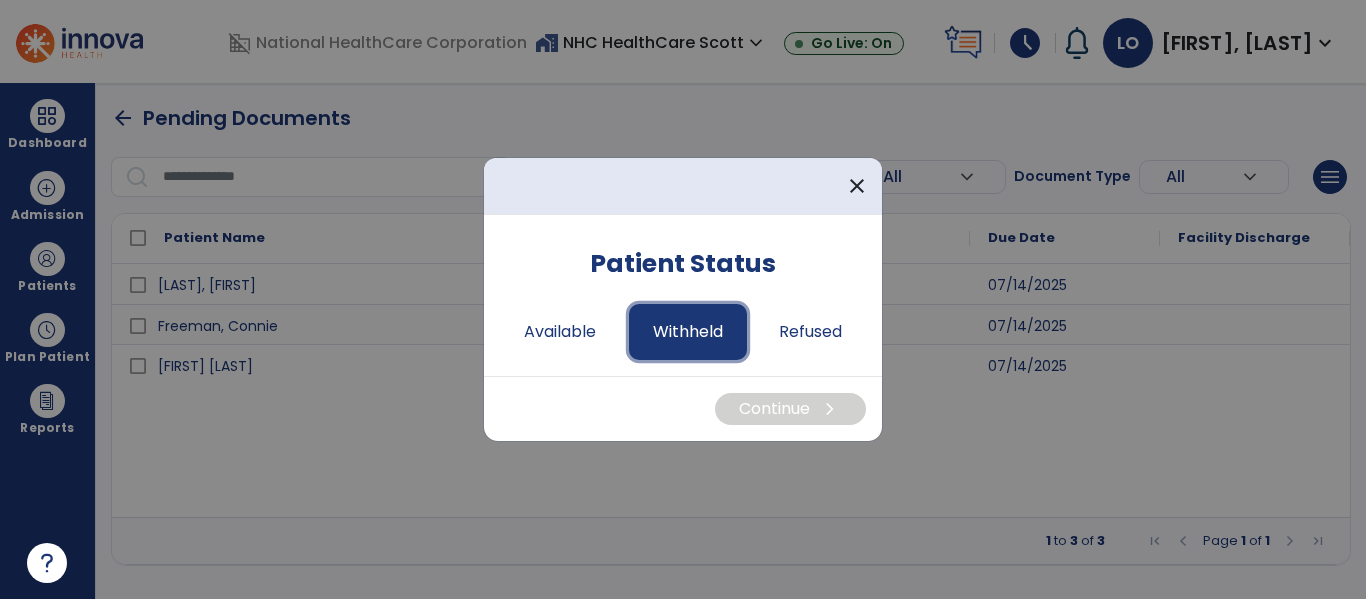 click on "Withheld" at bounding box center [688, 332] 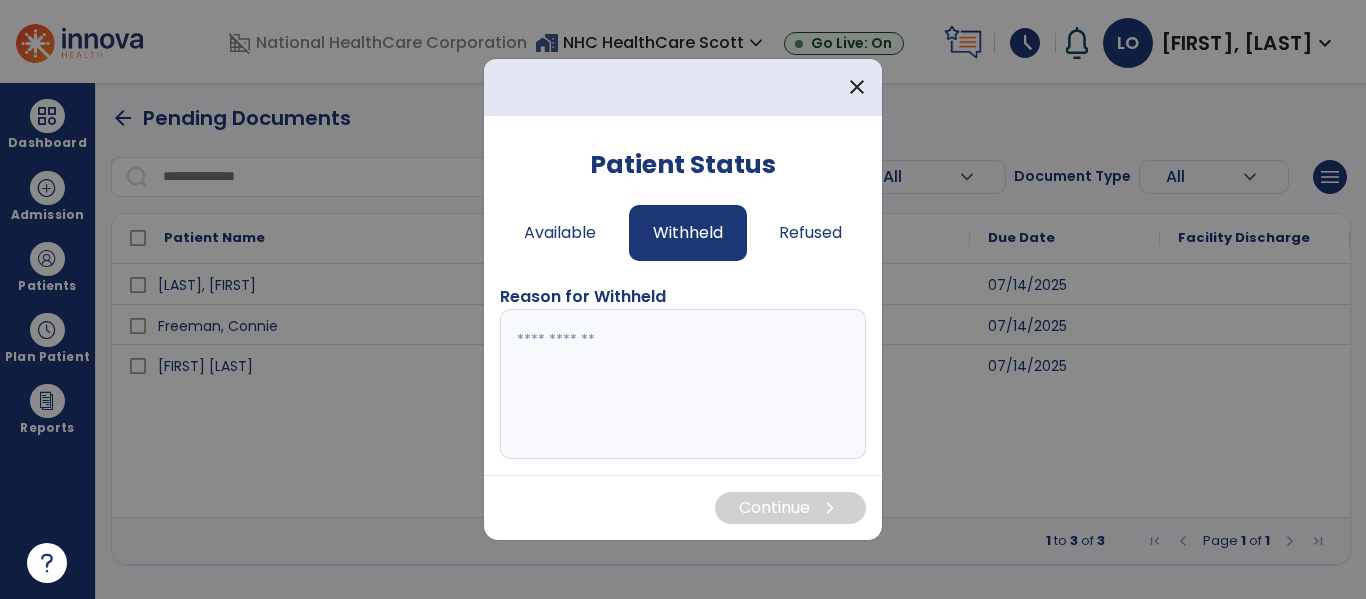 click at bounding box center [683, 384] 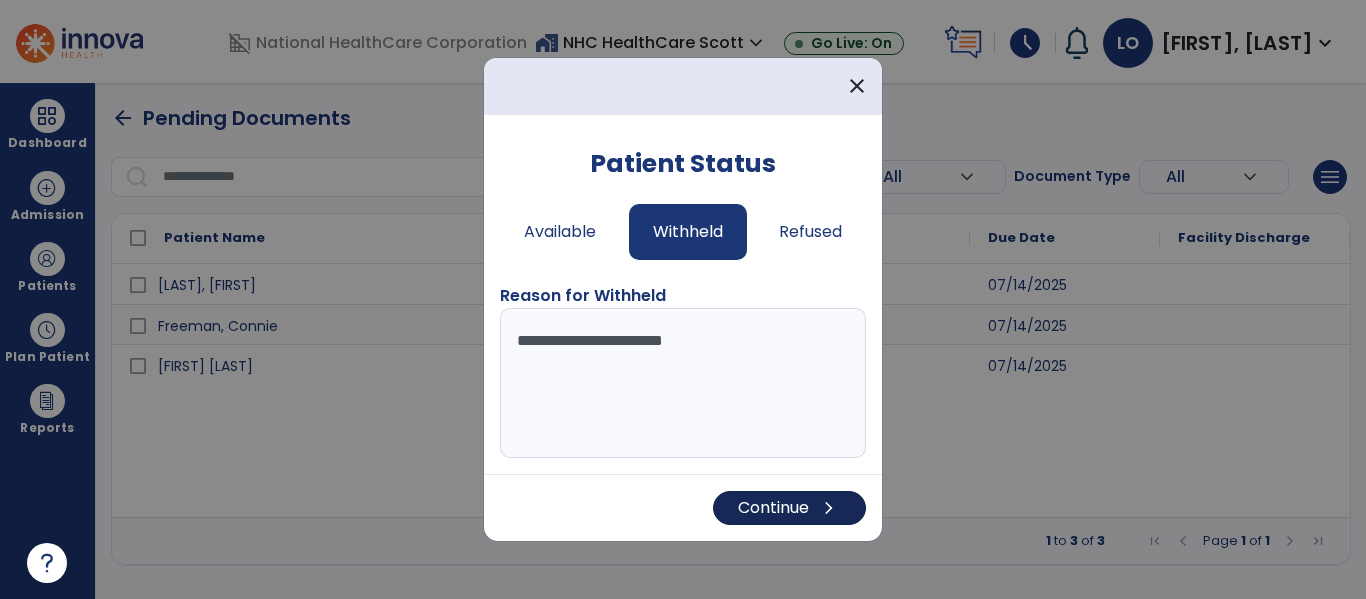 type on "**********" 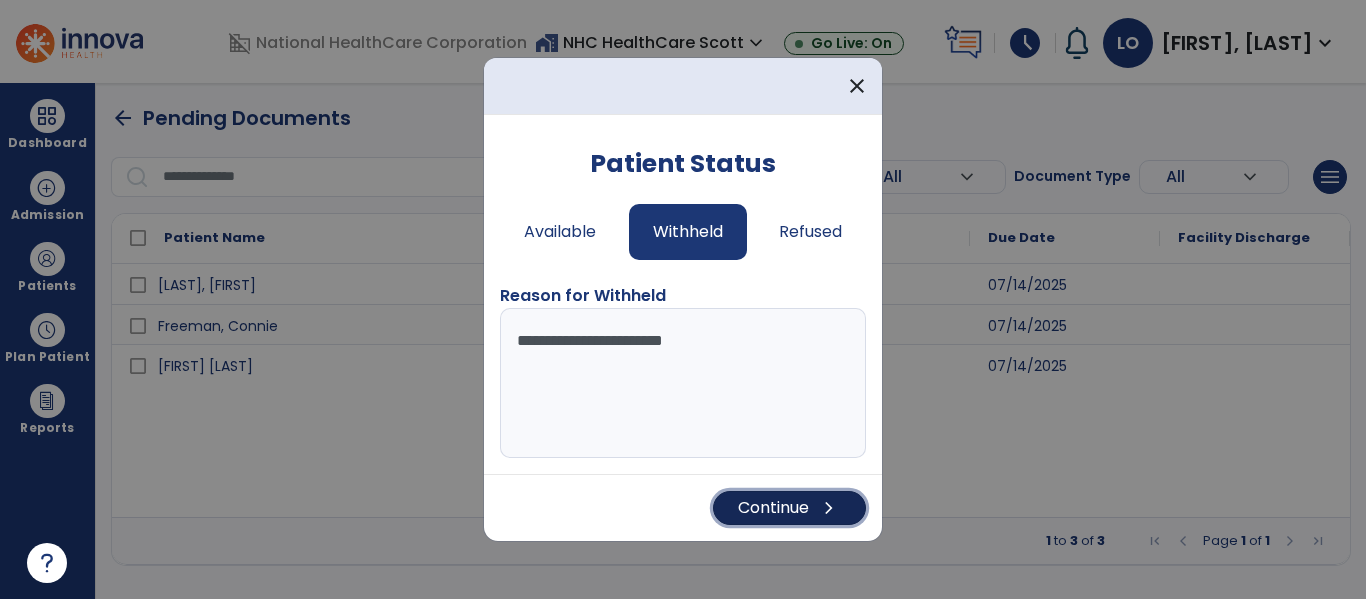 click on "Continue   chevron_right" at bounding box center (789, 508) 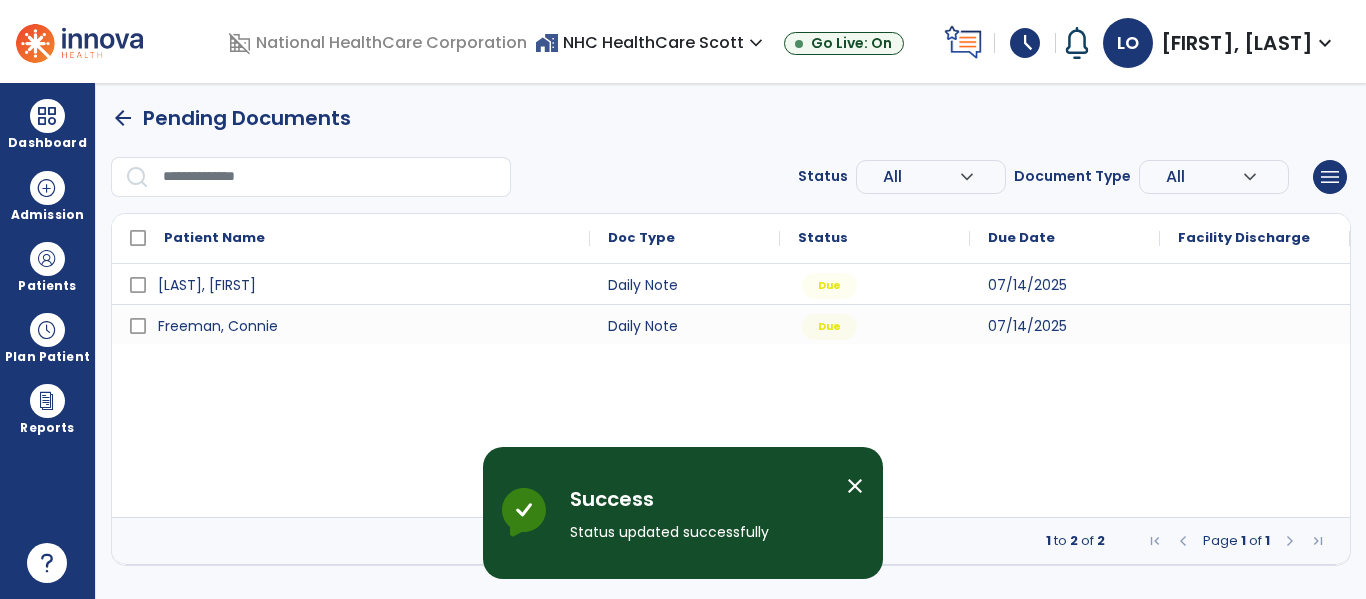 click on "close" at bounding box center (855, 486) 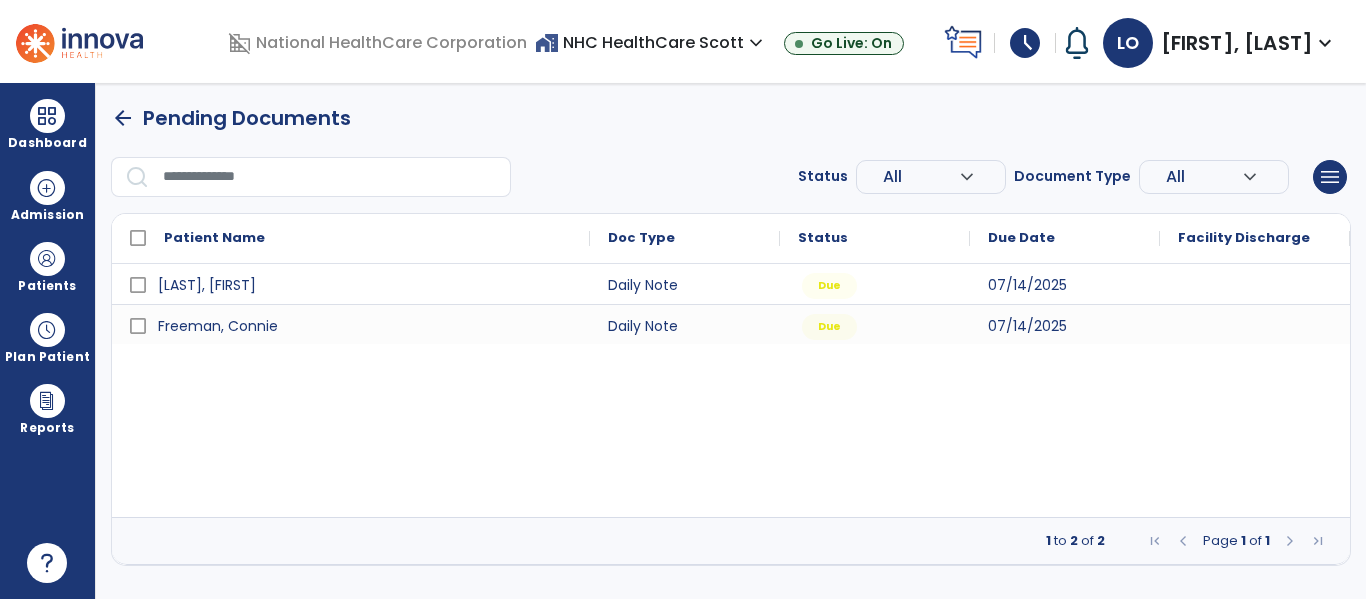 click on "Swann, [LAST], [FIRST] Daily Note Due 07/14/2025
Freeman, [LAST], [FIRST] Daily Note Due 07/14/2025" at bounding box center (731, 390) 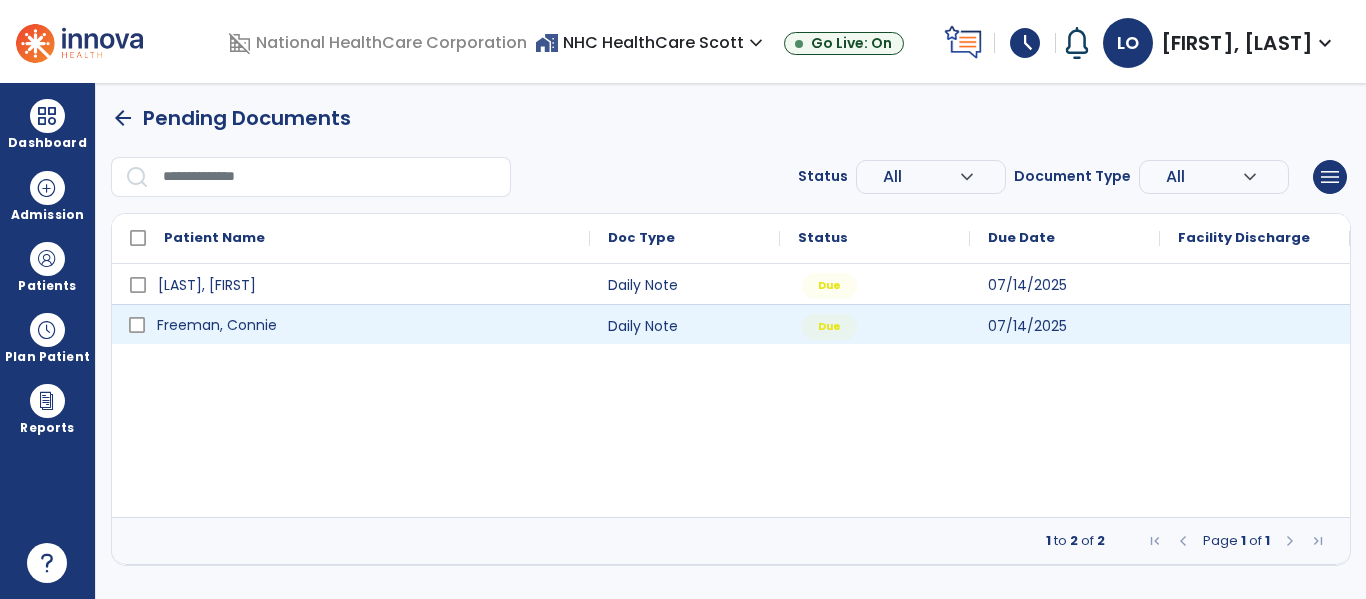 click on "Freeman, Connie" at bounding box center [365, 325] 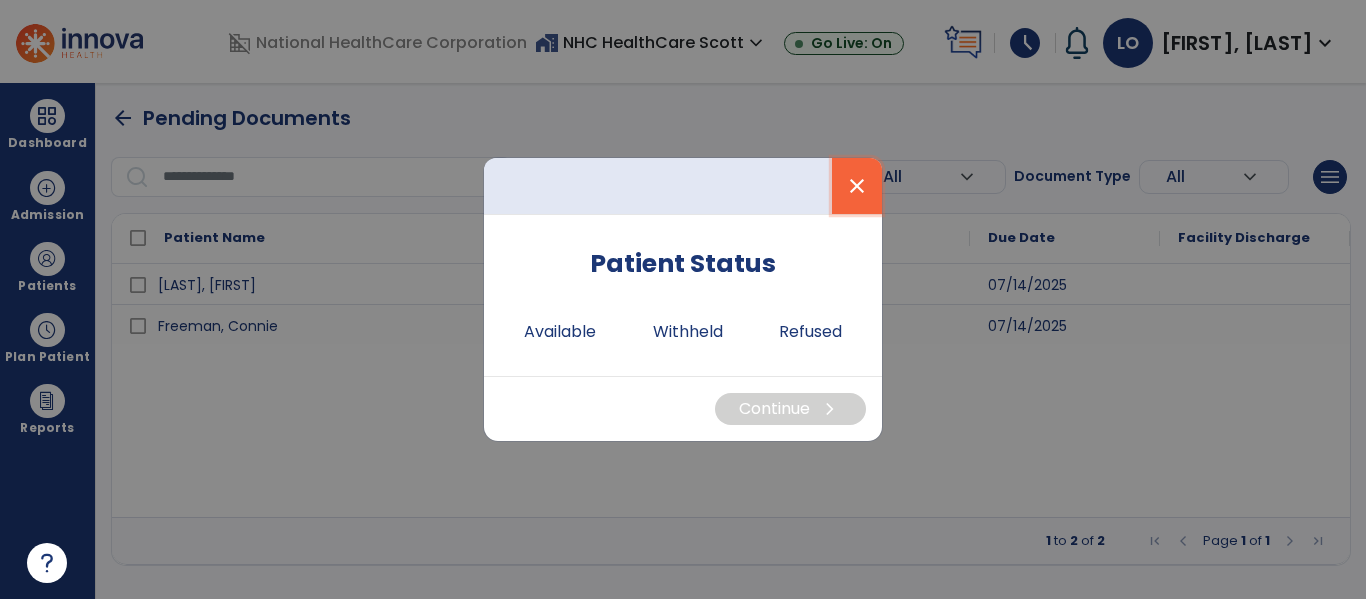 click on "close" at bounding box center [857, 186] 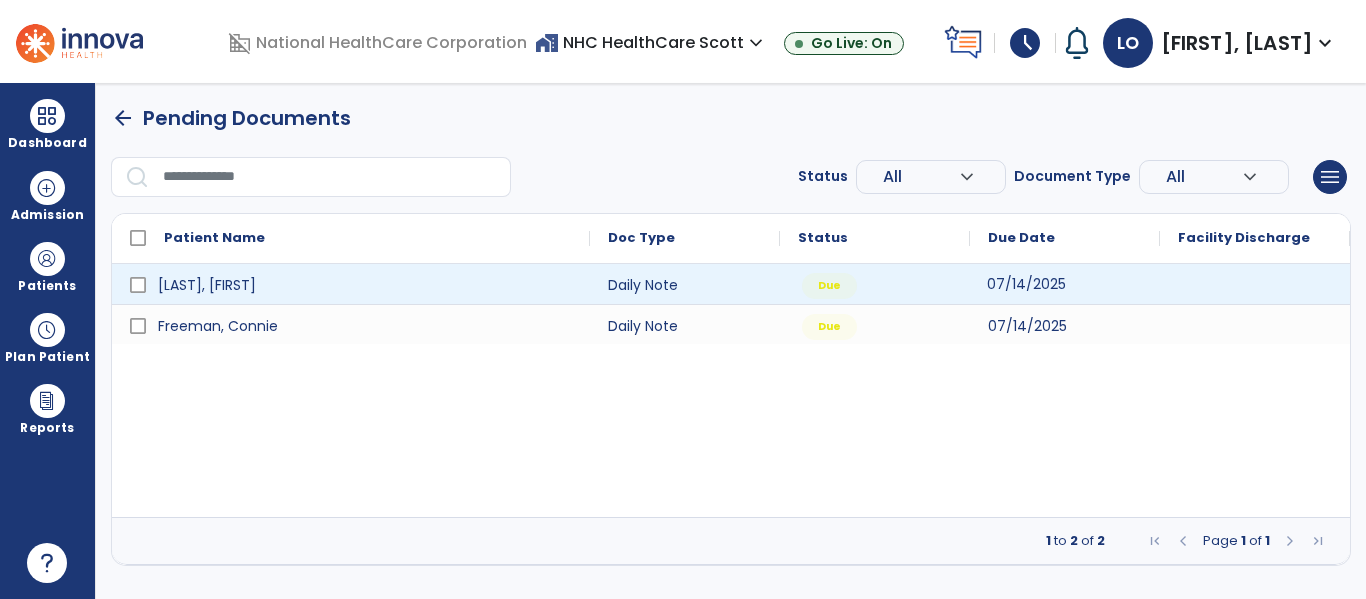 click on "07/14/2025" at bounding box center [1065, 284] 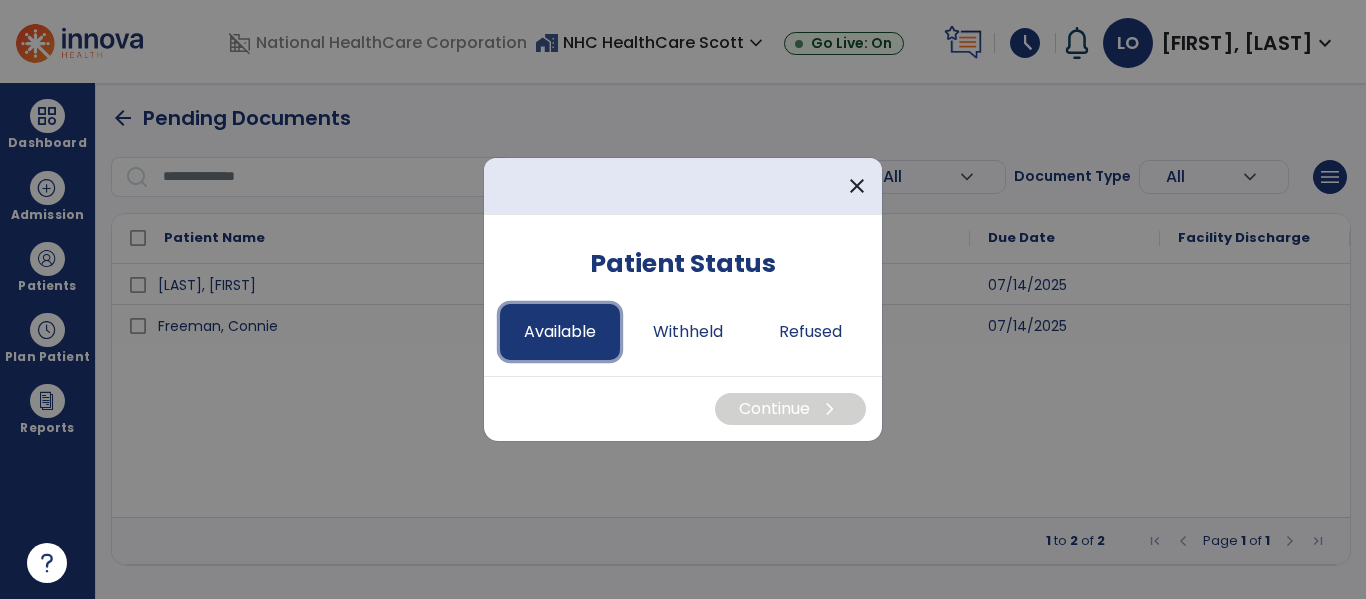 click on "Available" at bounding box center [560, 332] 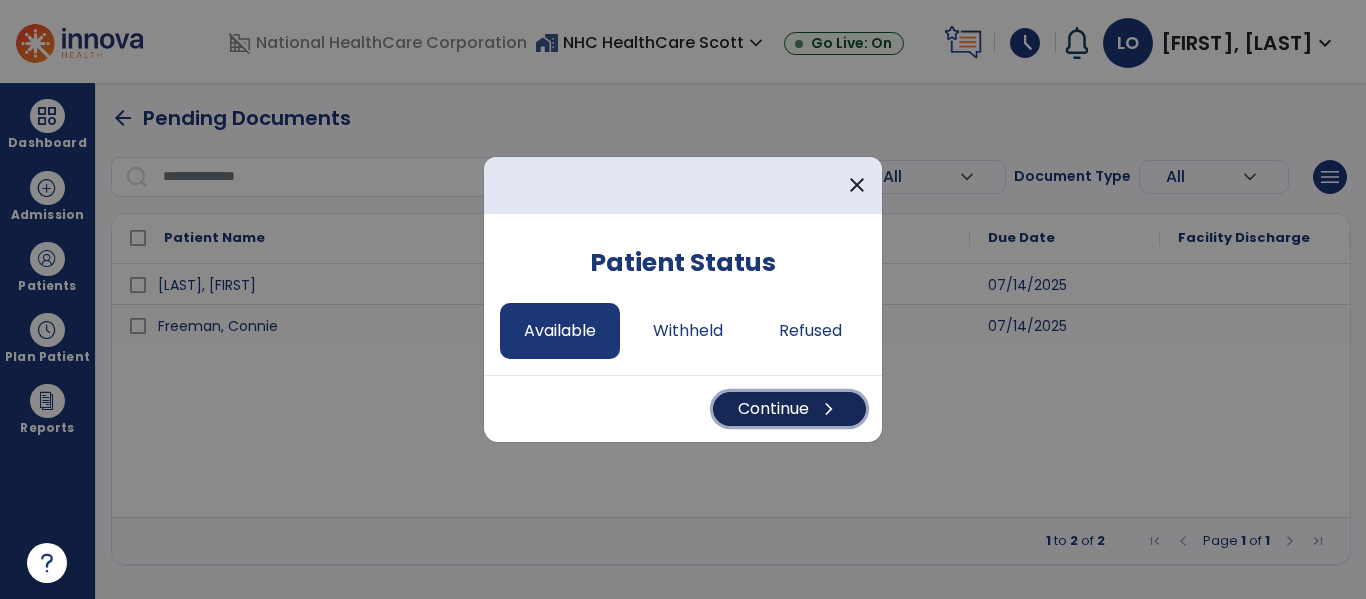 click on "Continue   chevron_right" at bounding box center [789, 409] 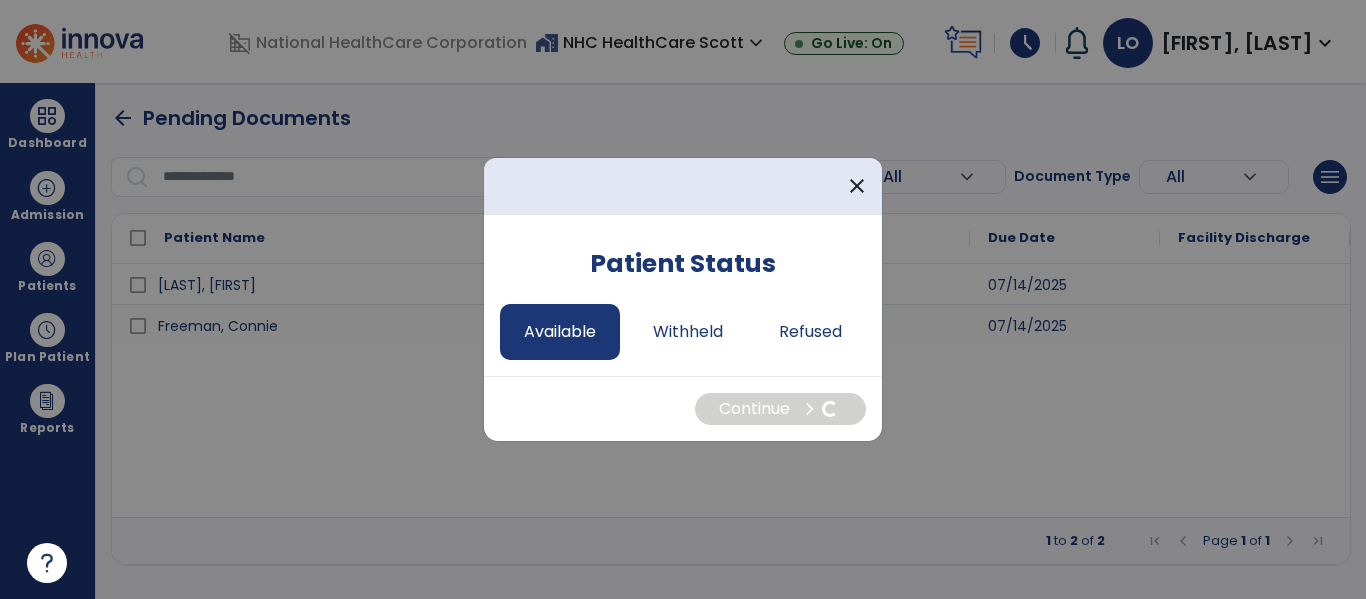 select on "*" 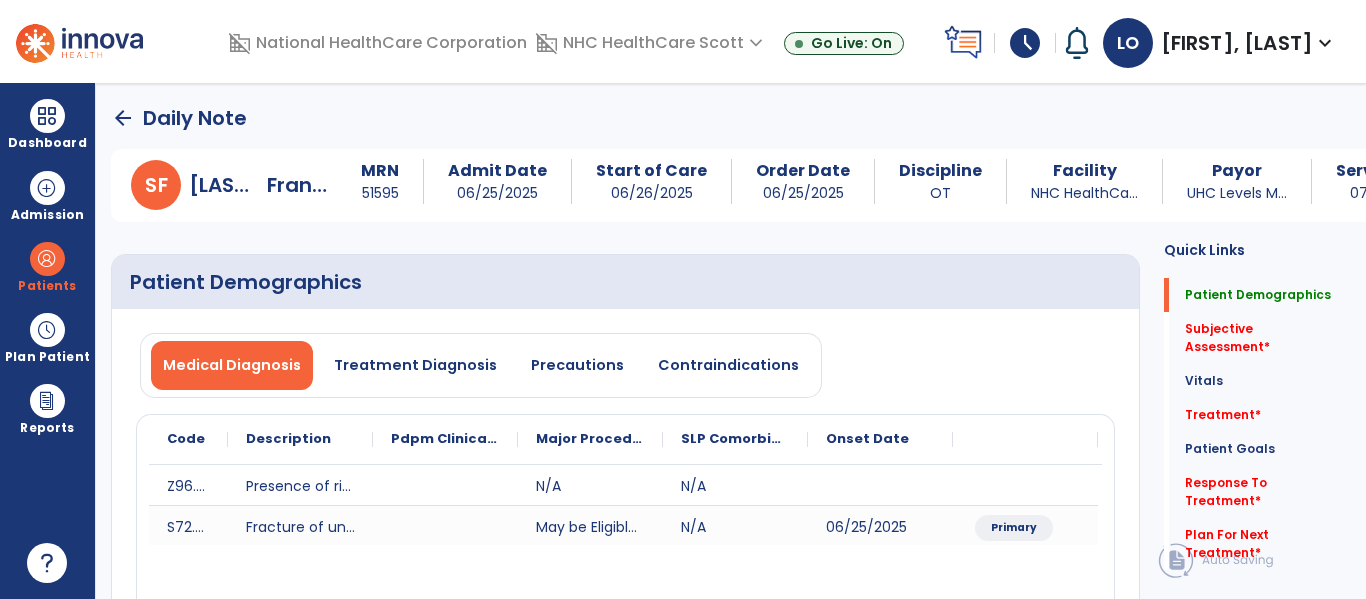 click on "SLP Comorbidity" 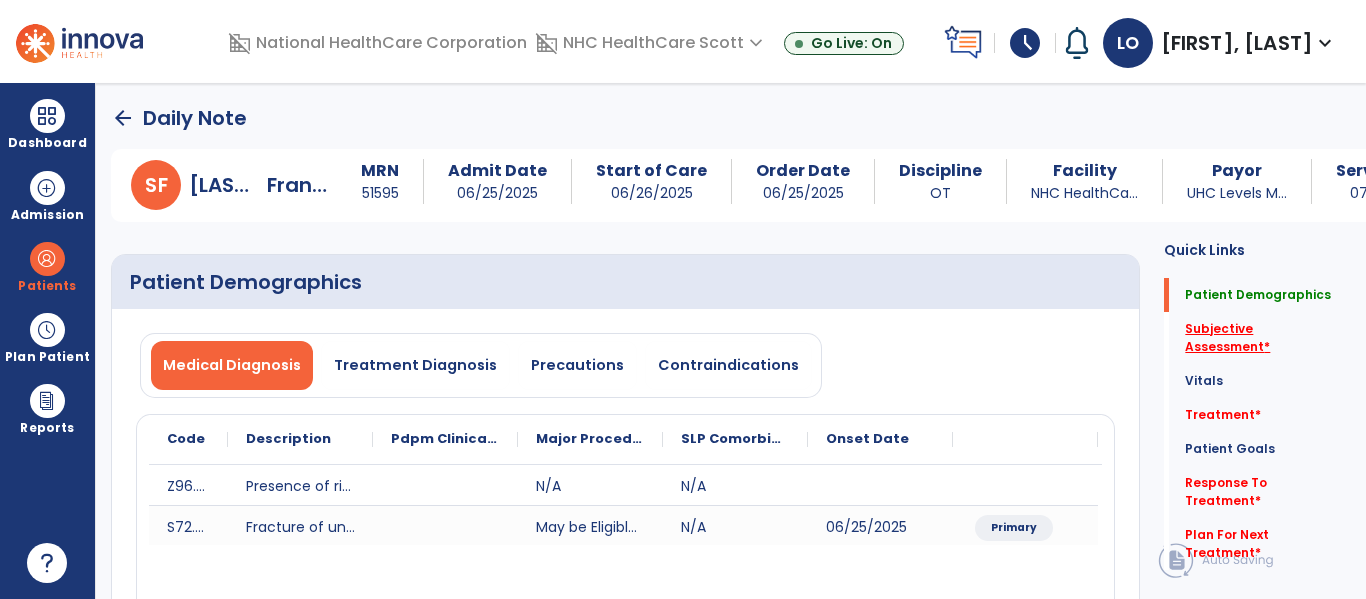 click on "Subjective Assessment   *" 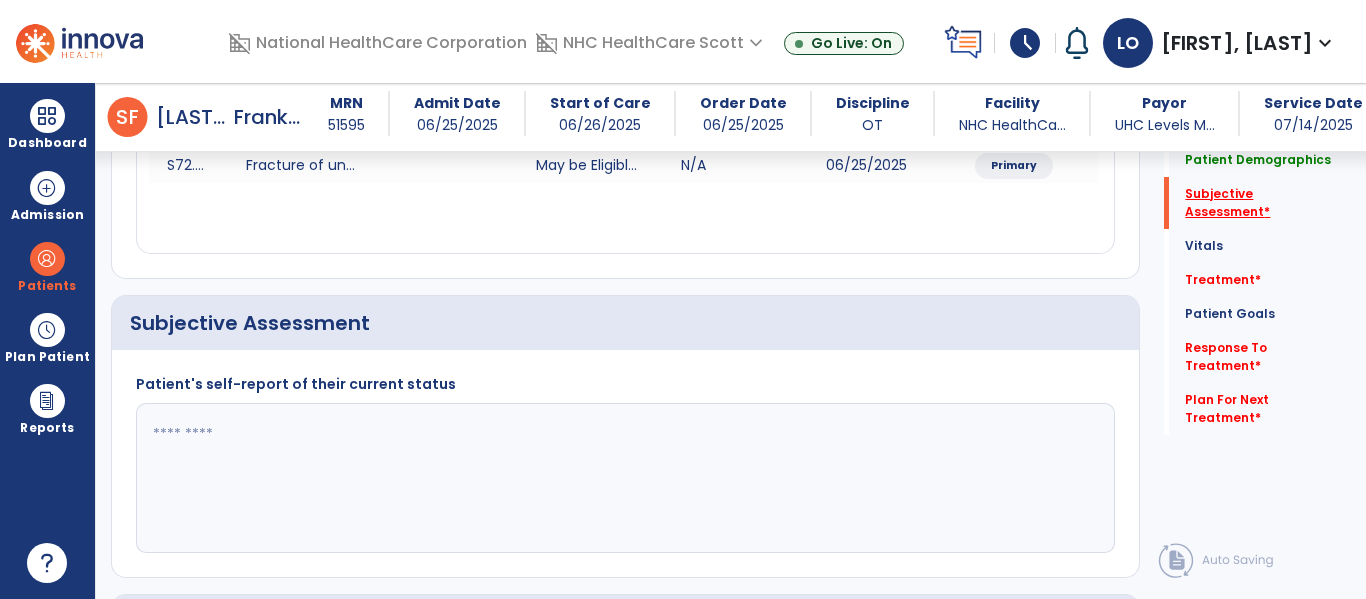 scroll, scrollTop: 457, scrollLeft: 0, axis: vertical 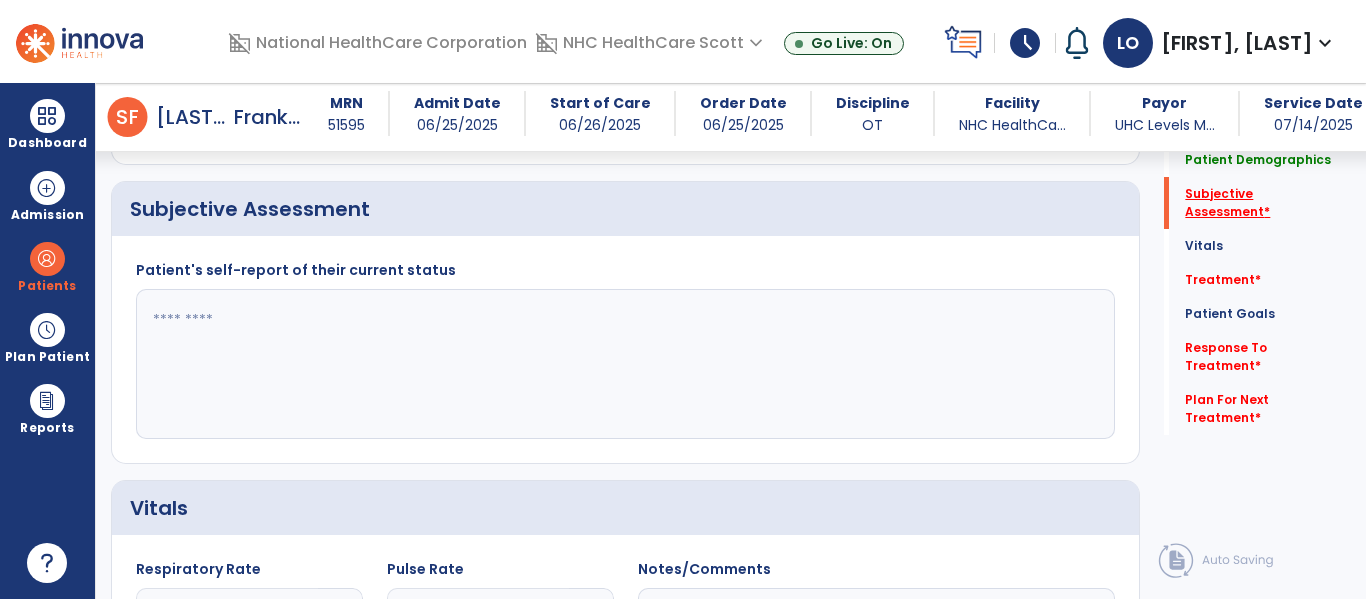 click on "Subjective Assessment   *" 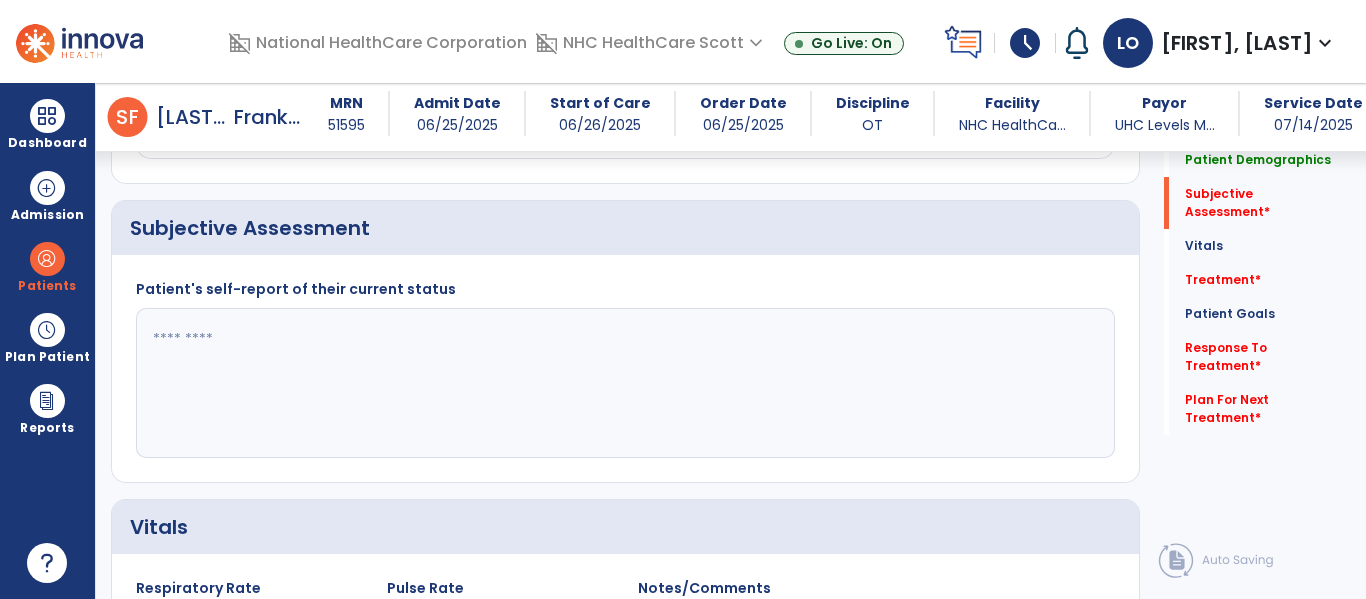 click 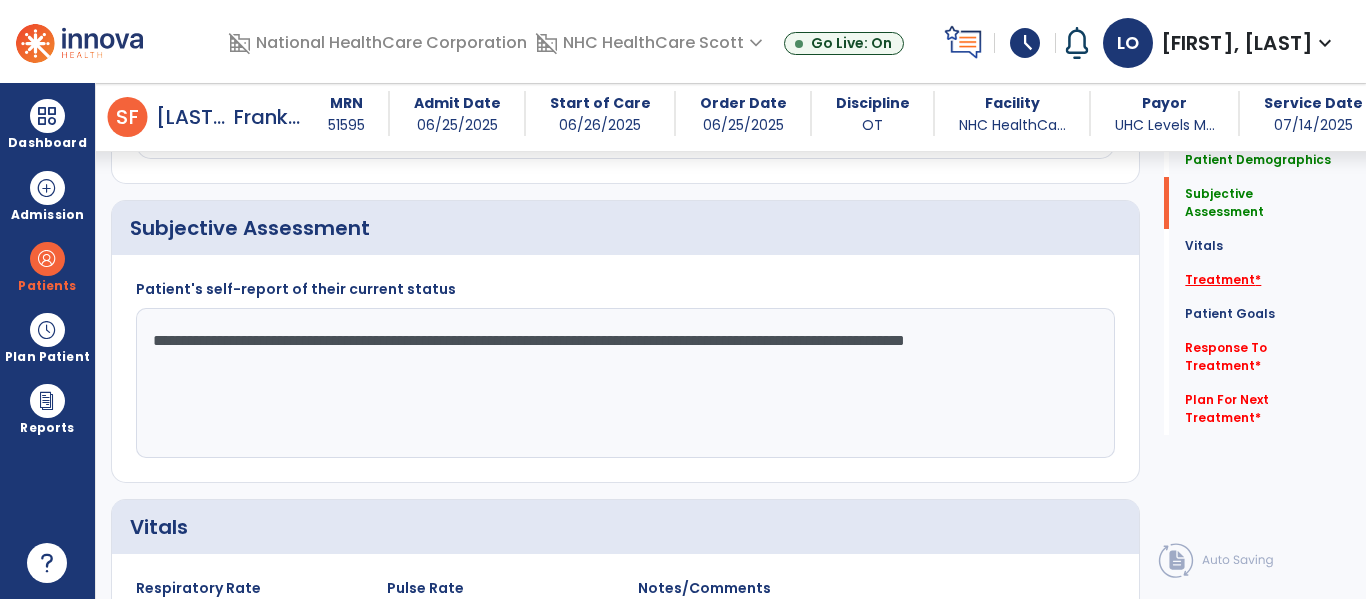 type on "**********" 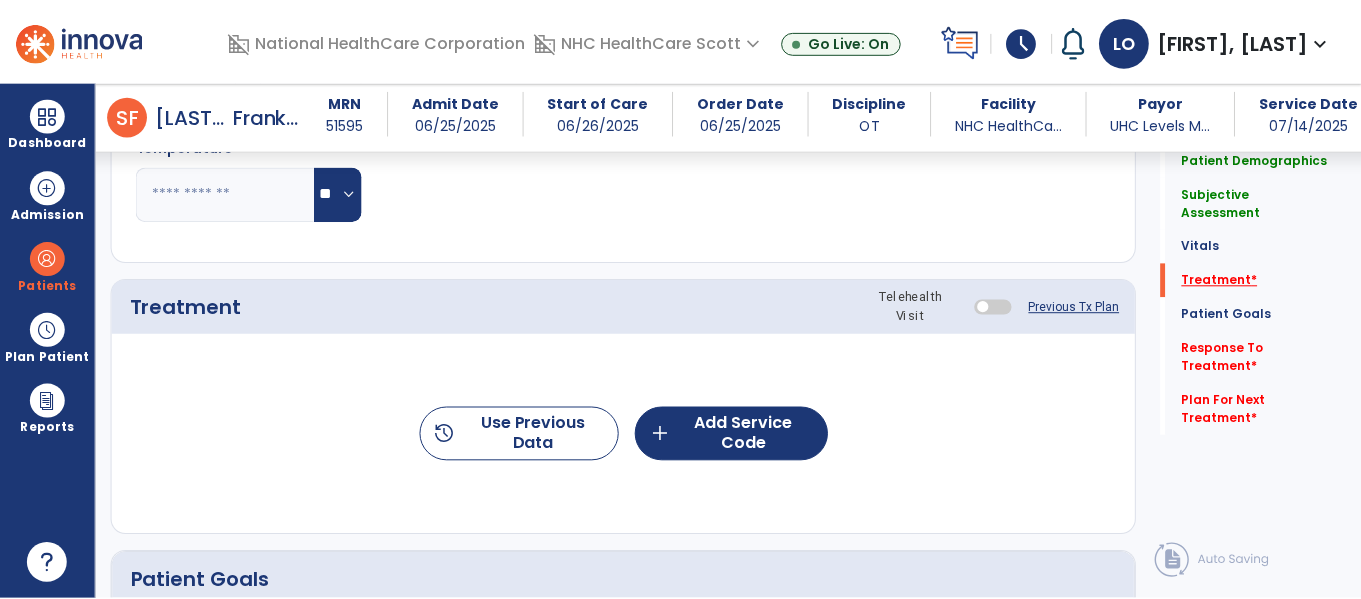scroll, scrollTop: 1147, scrollLeft: 0, axis: vertical 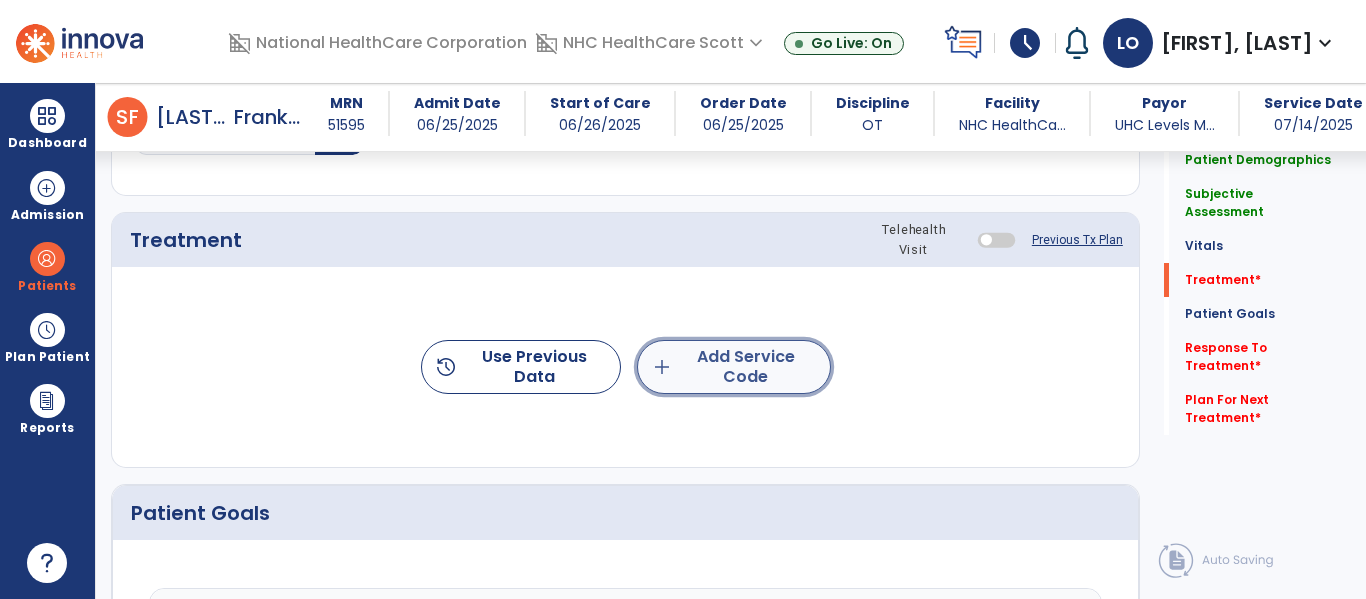 click on "add  Add Service Code" 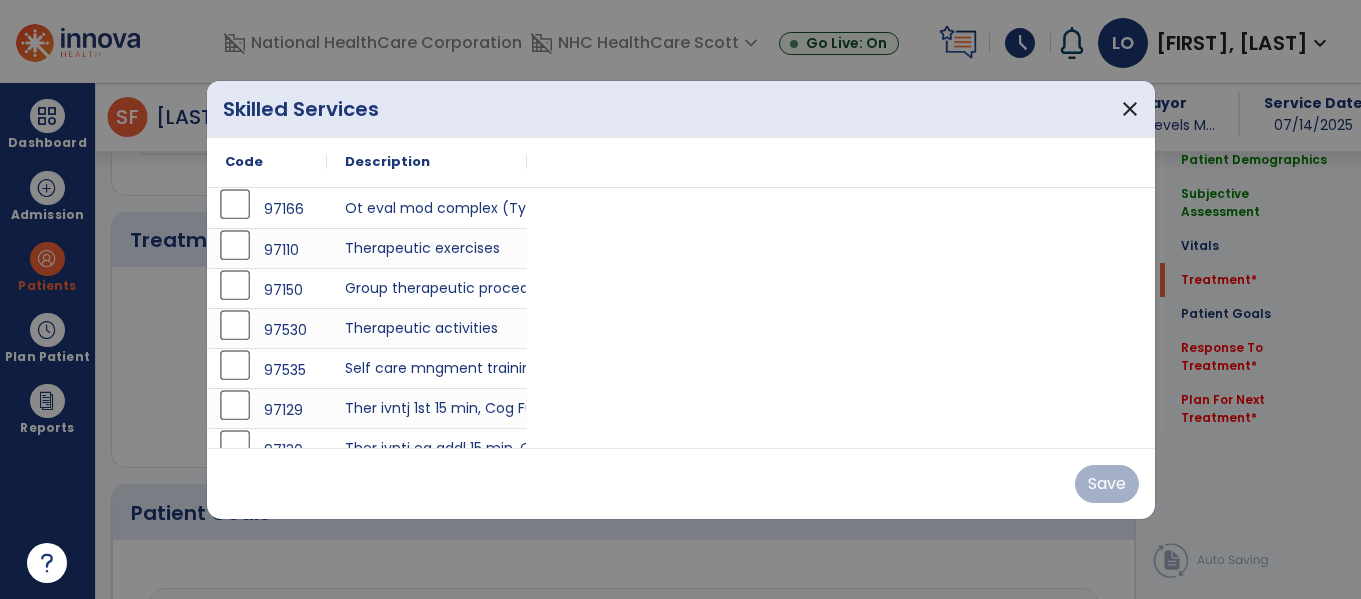 scroll, scrollTop: 1147, scrollLeft: 0, axis: vertical 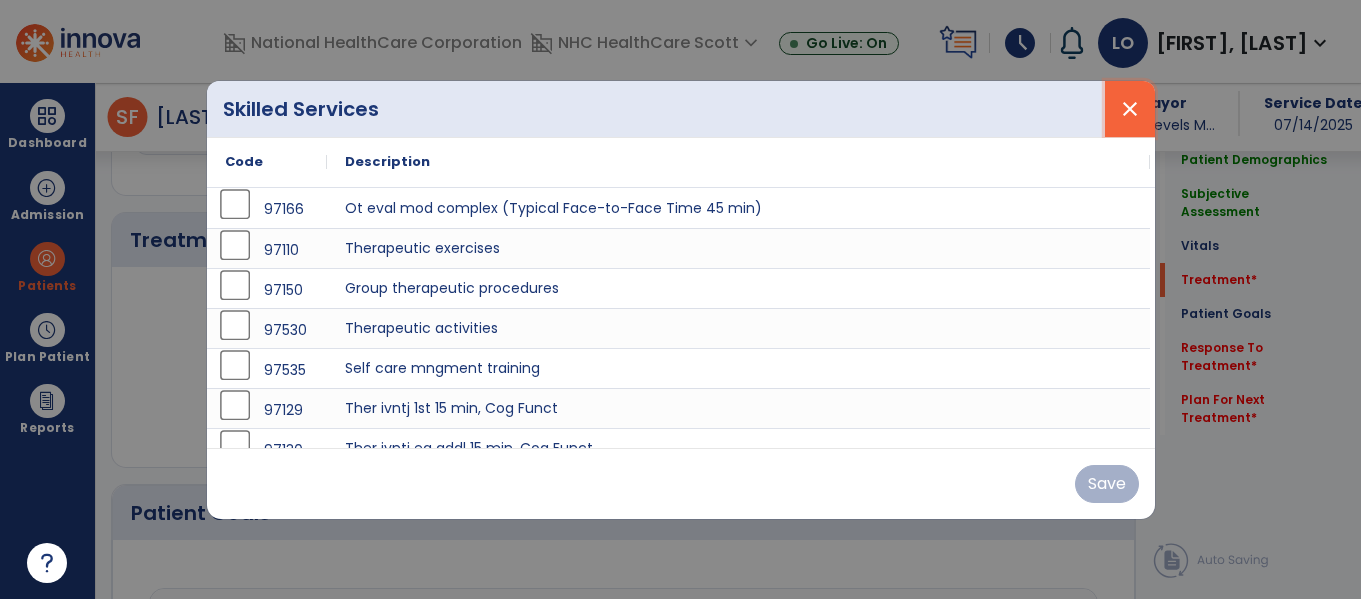 click on "close" at bounding box center (1130, 109) 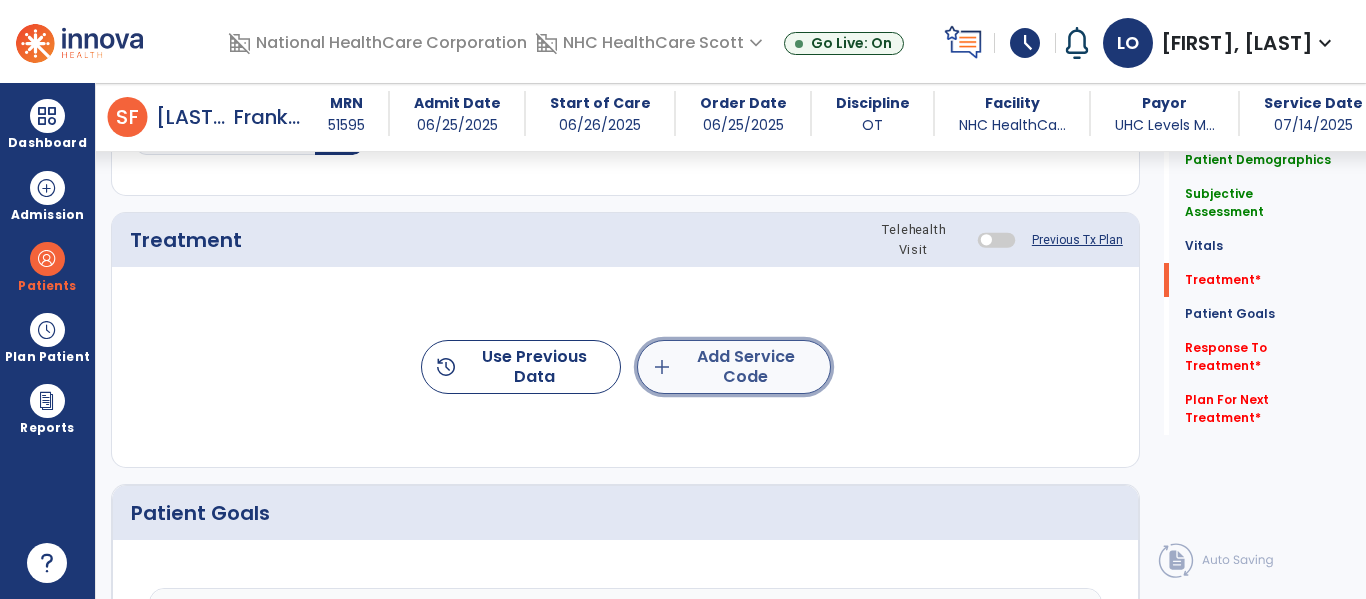 click on "add  Add Service Code" 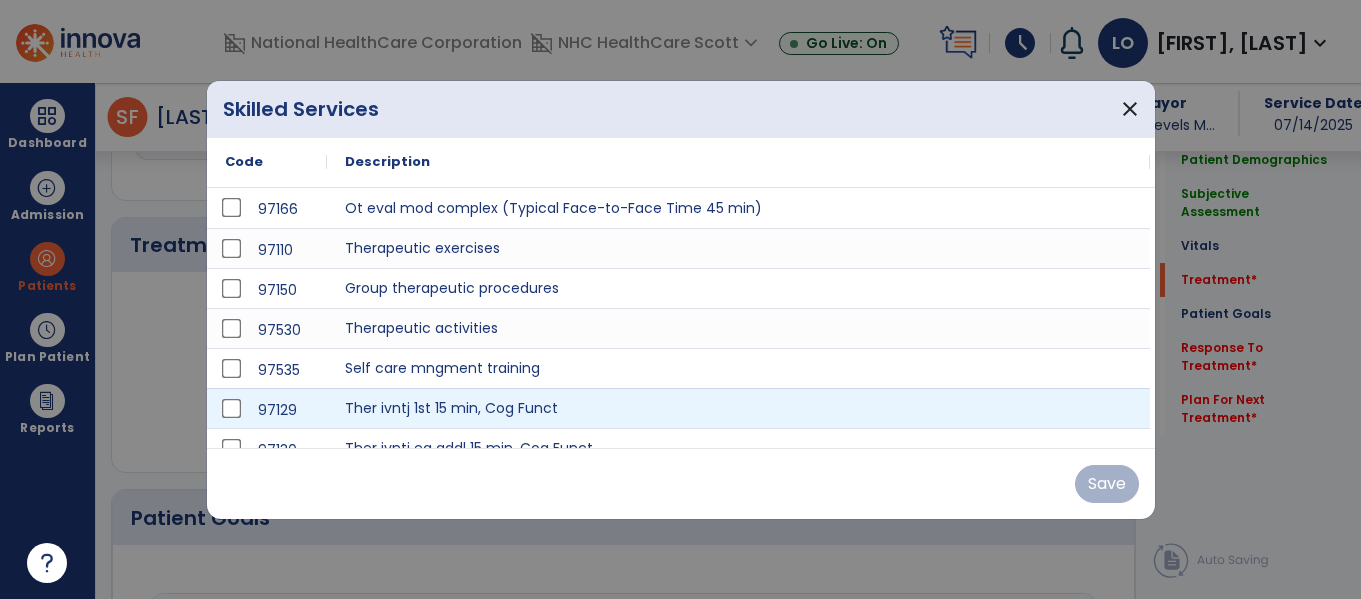 scroll, scrollTop: 1147, scrollLeft: 0, axis: vertical 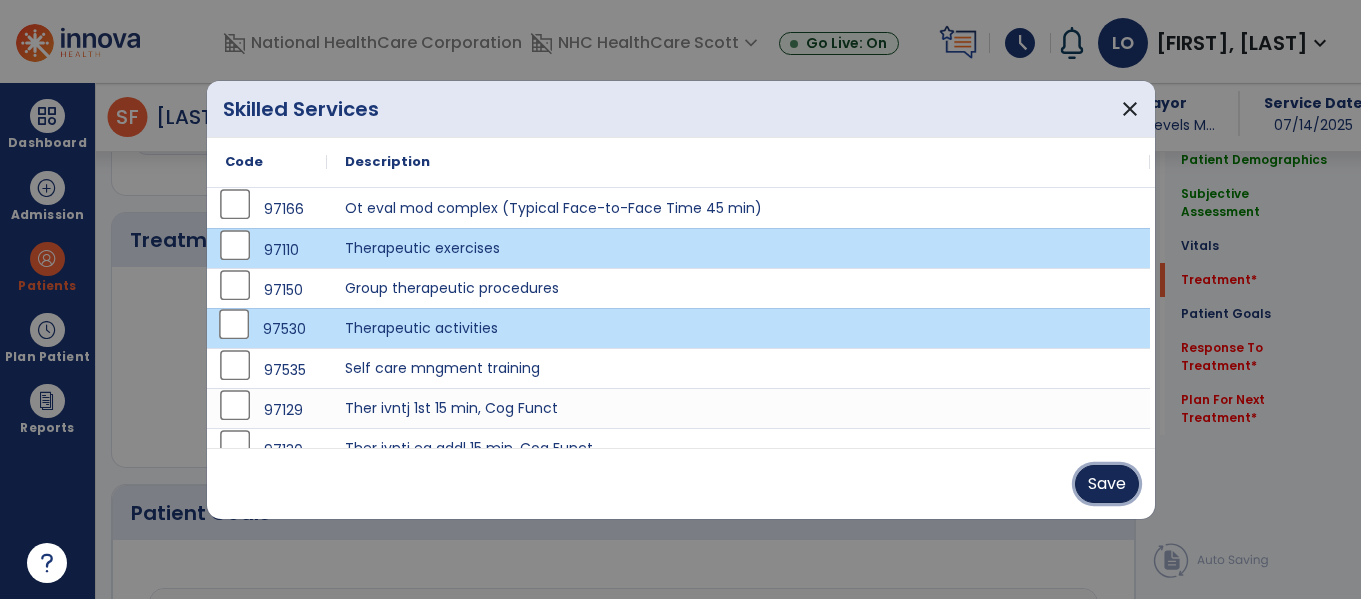 click on "Save" at bounding box center (1107, 484) 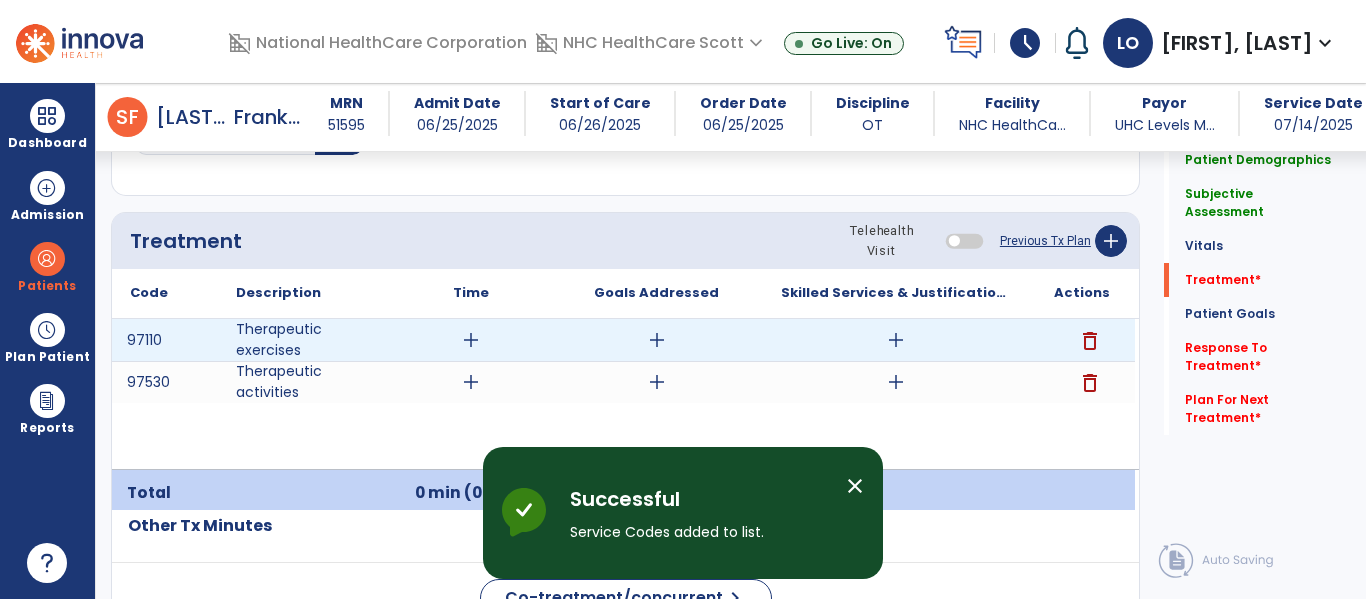 click on "add" at bounding box center (471, 340) 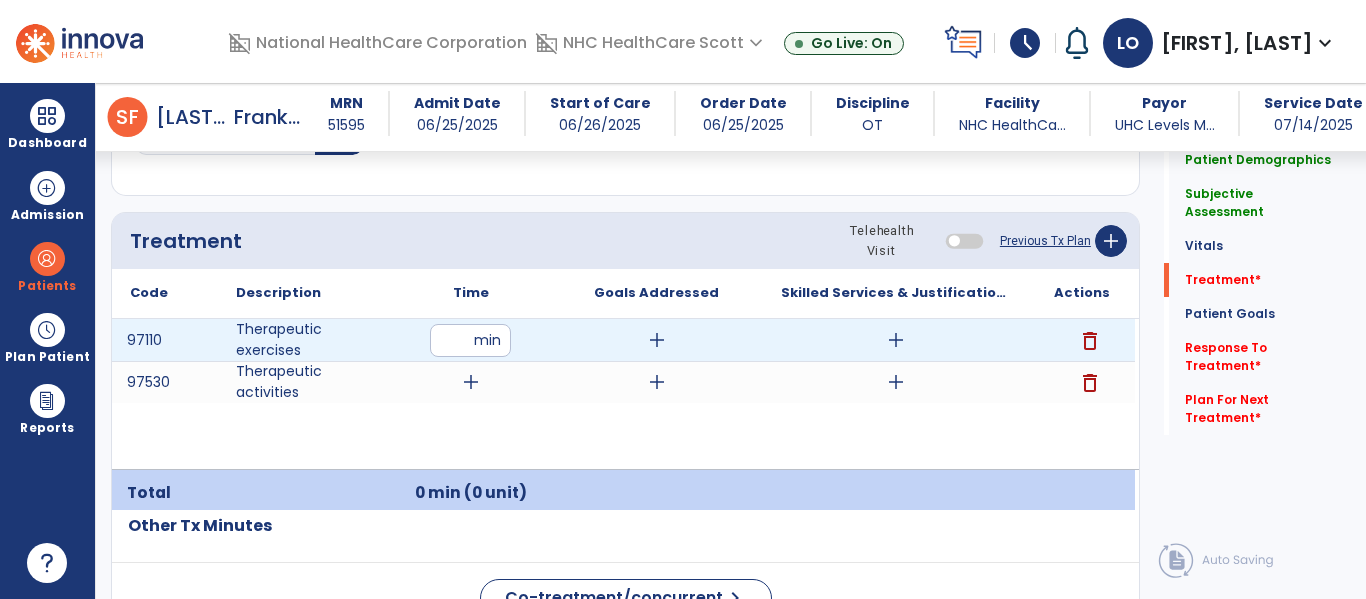 type on "**" 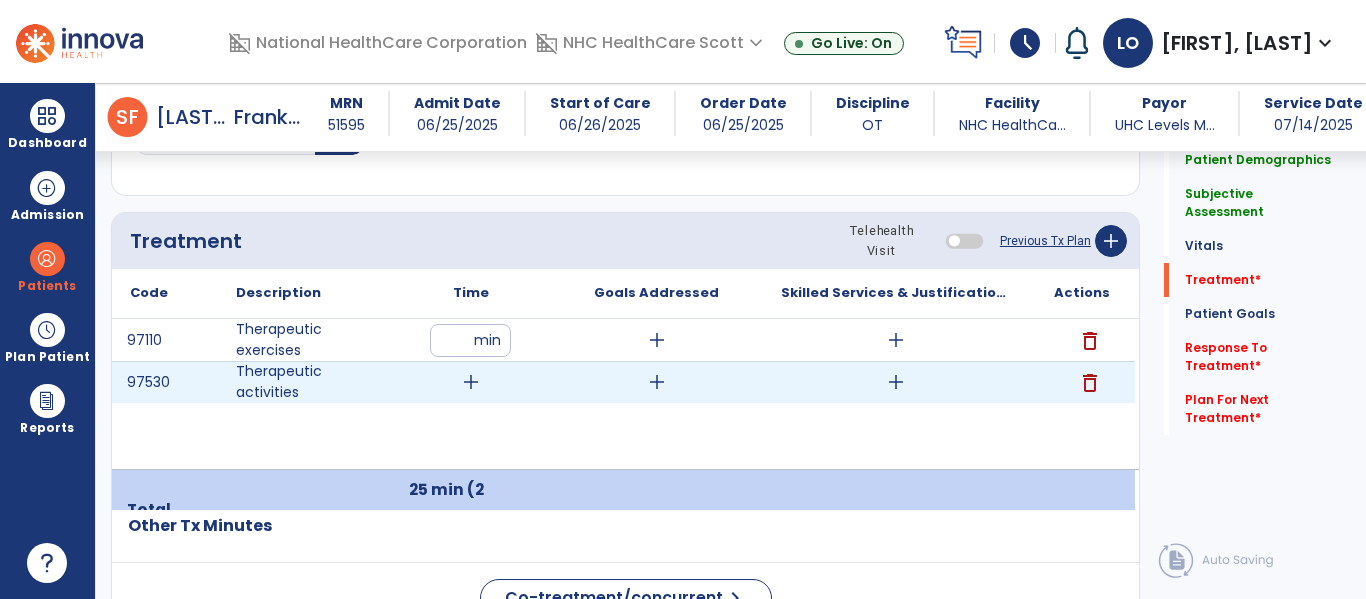 click on "add" at bounding box center (471, 382) 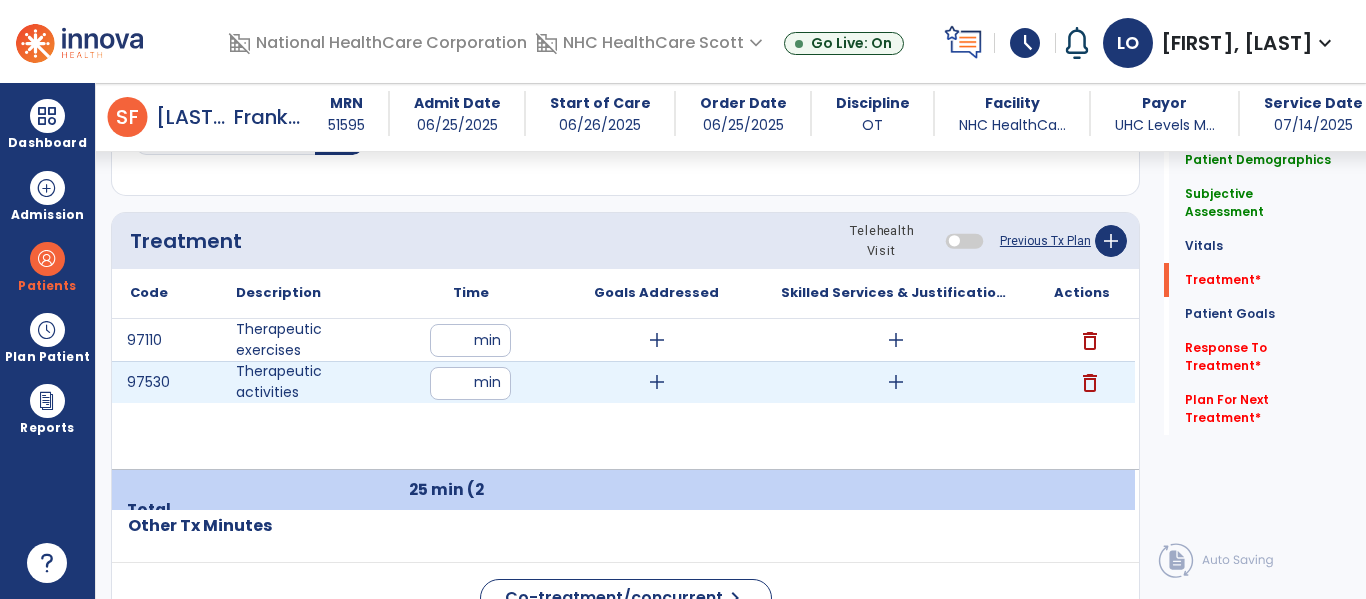 type on "**" 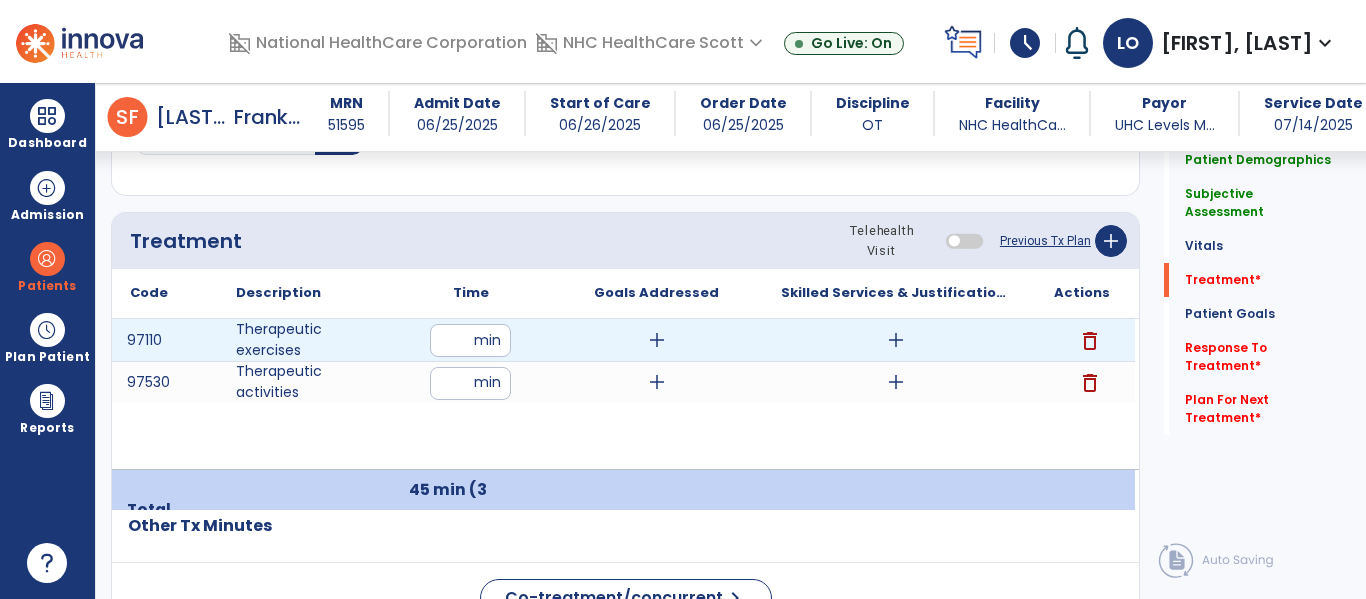 click on "add" at bounding box center [657, 340] 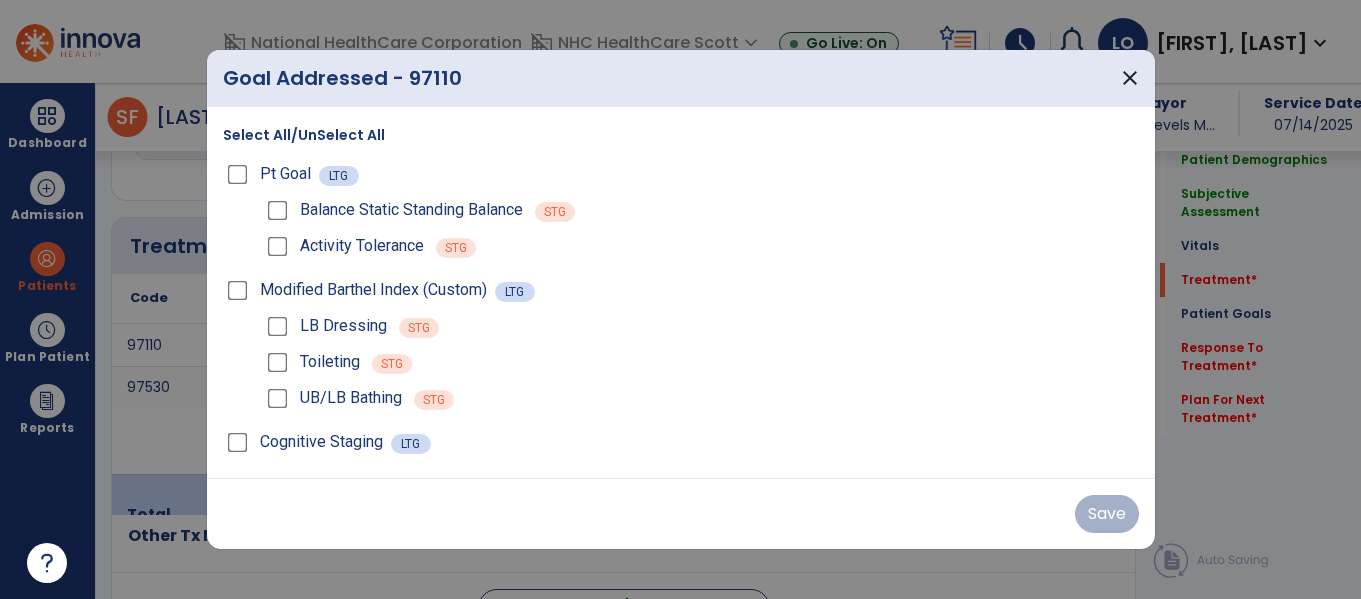scroll, scrollTop: 1147, scrollLeft: 0, axis: vertical 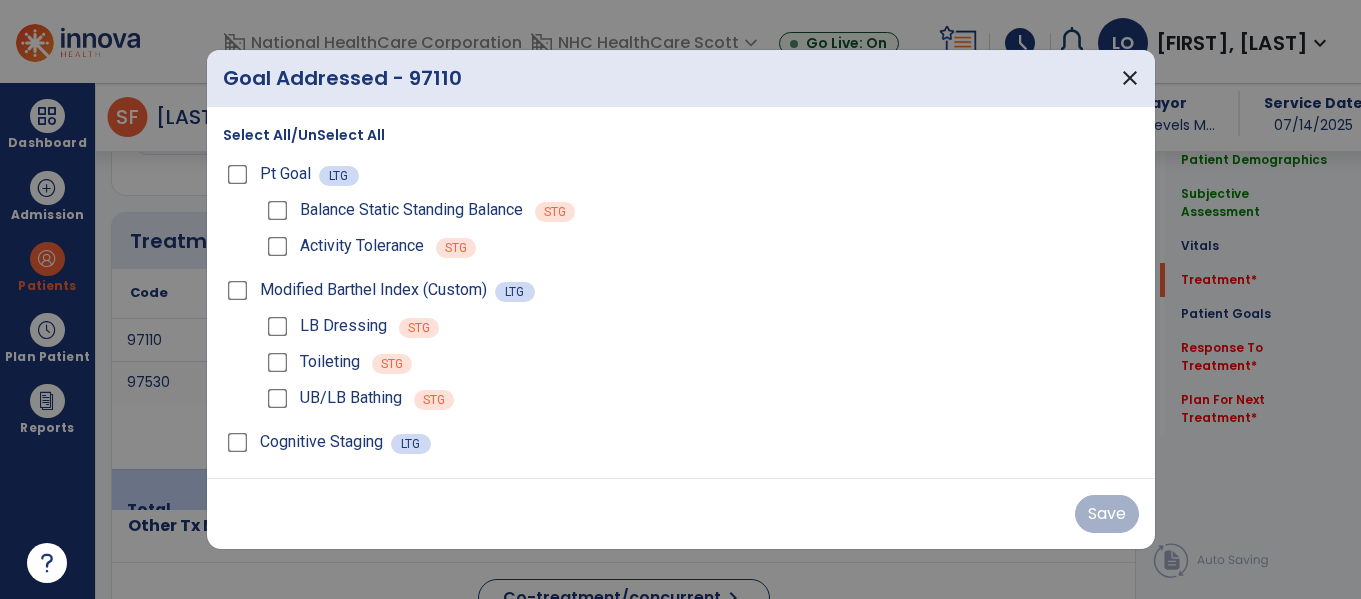 click on "Select All/UnSelect All" at bounding box center [304, 135] 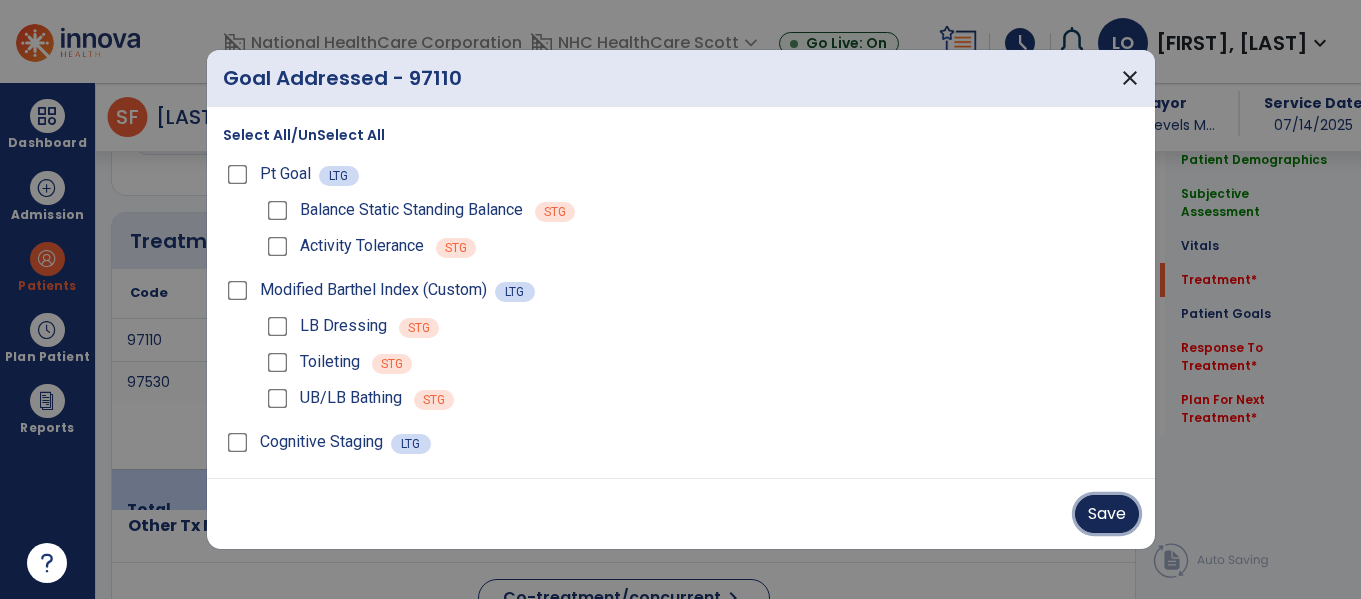 click on "Save" at bounding box center (1107, 514) 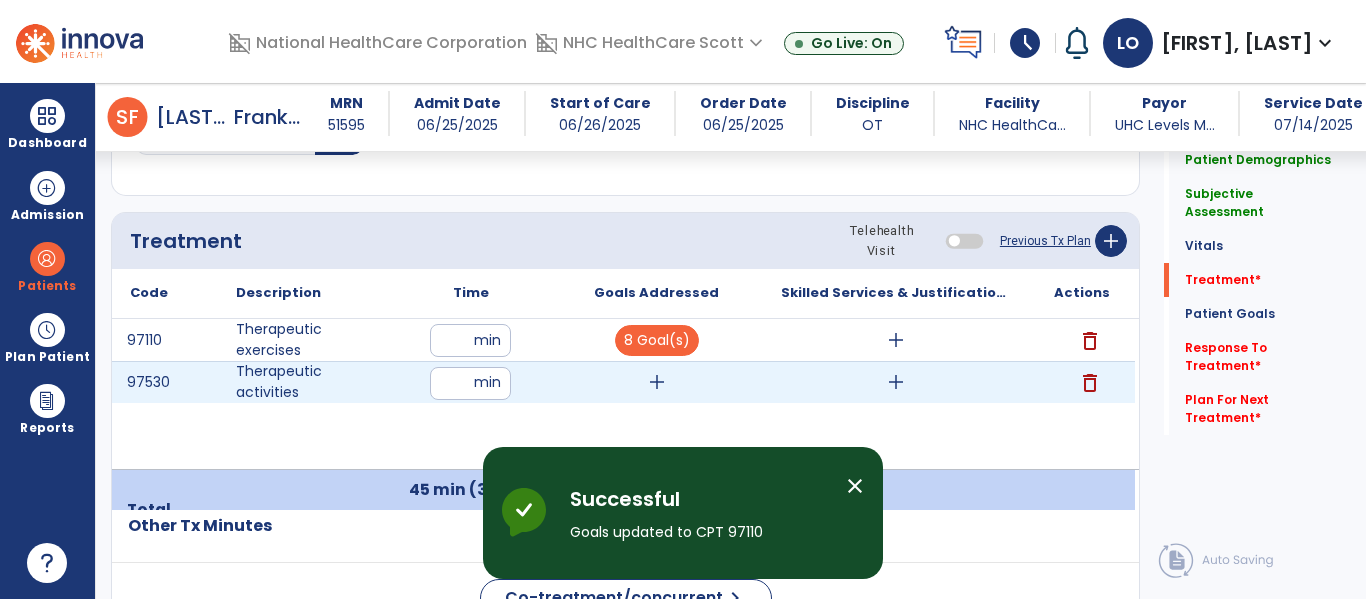 click on "add" at bounding box center (657, 382) 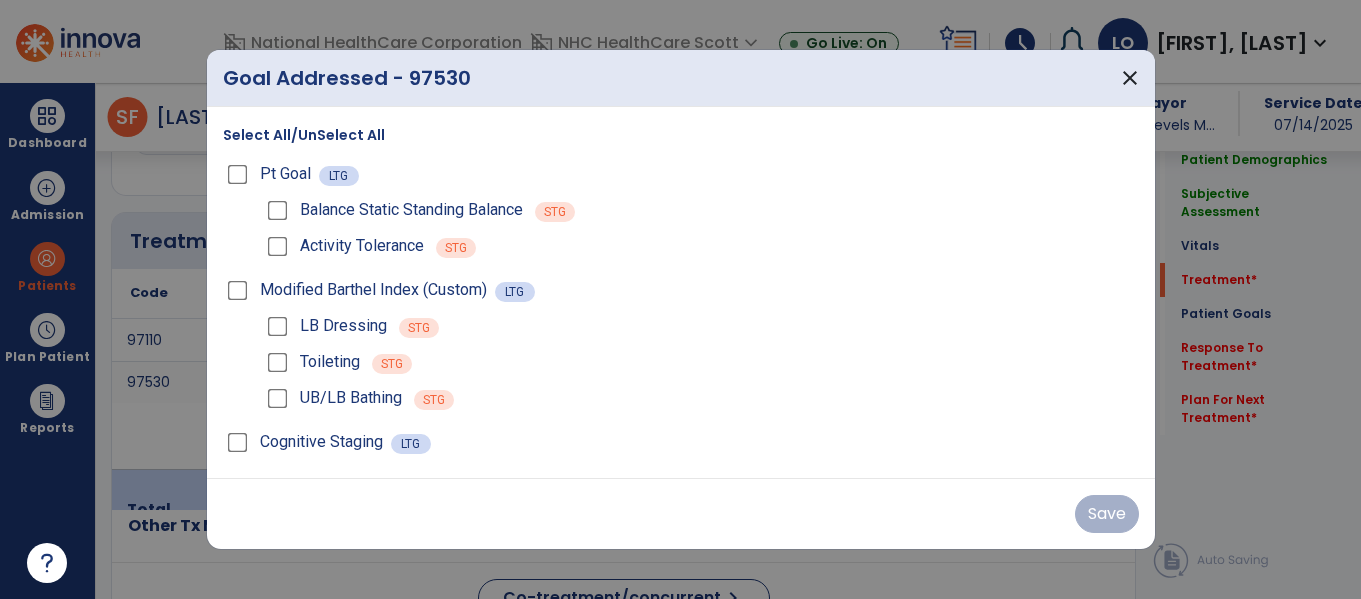 scroll, scrollTop: 1147, scrollLeft: 0, axis: vertical 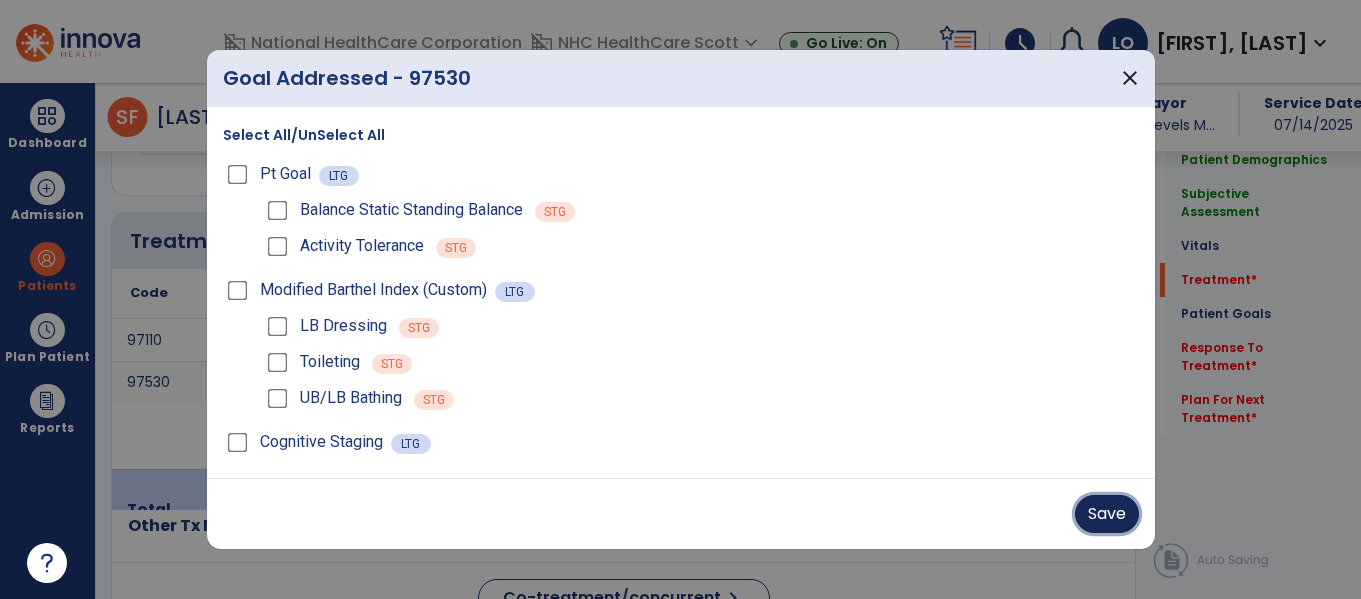 click on "Save" at bounding box center (1107, 514) 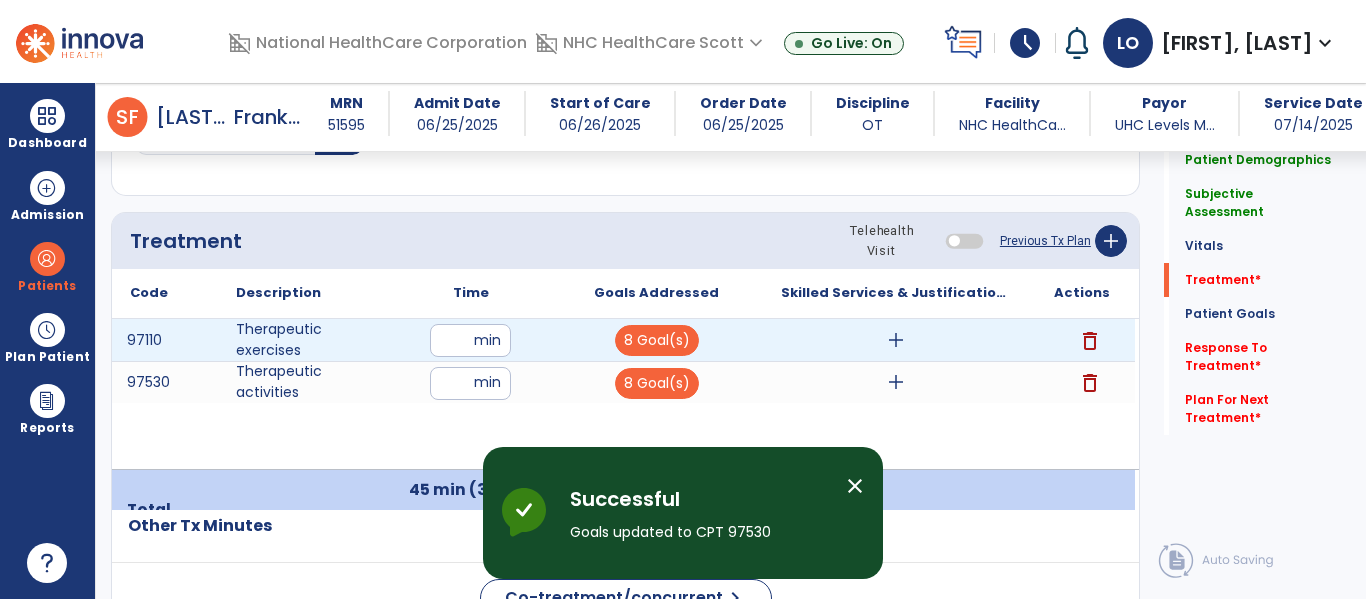 click on "add" at bounding box center [896, 340] 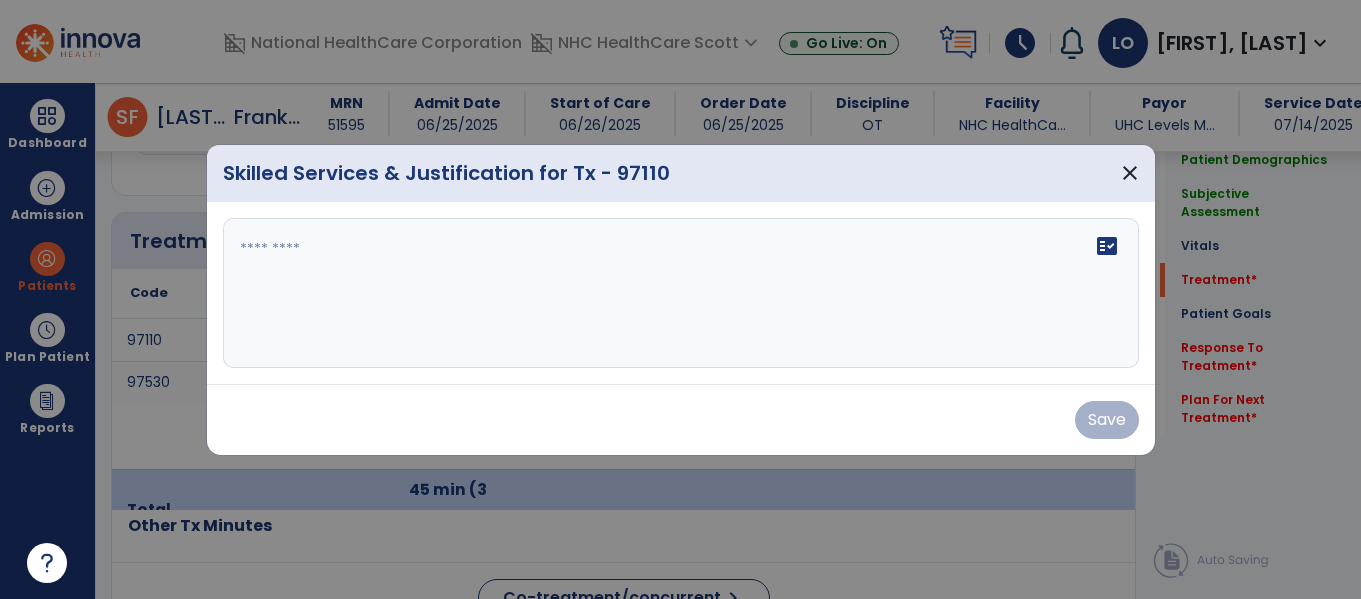 scroll, scrollTop: 1147, scrollLeft: 0, axis: vertical 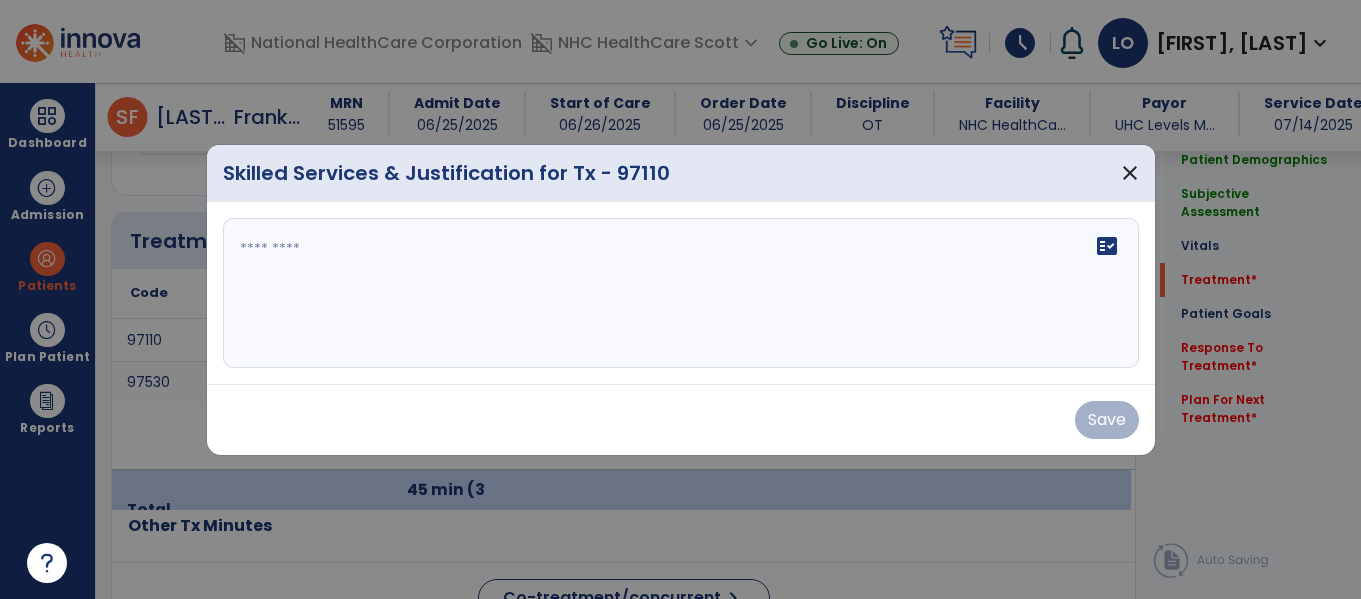 click on "fact_check" at bounding box center [681, 293] 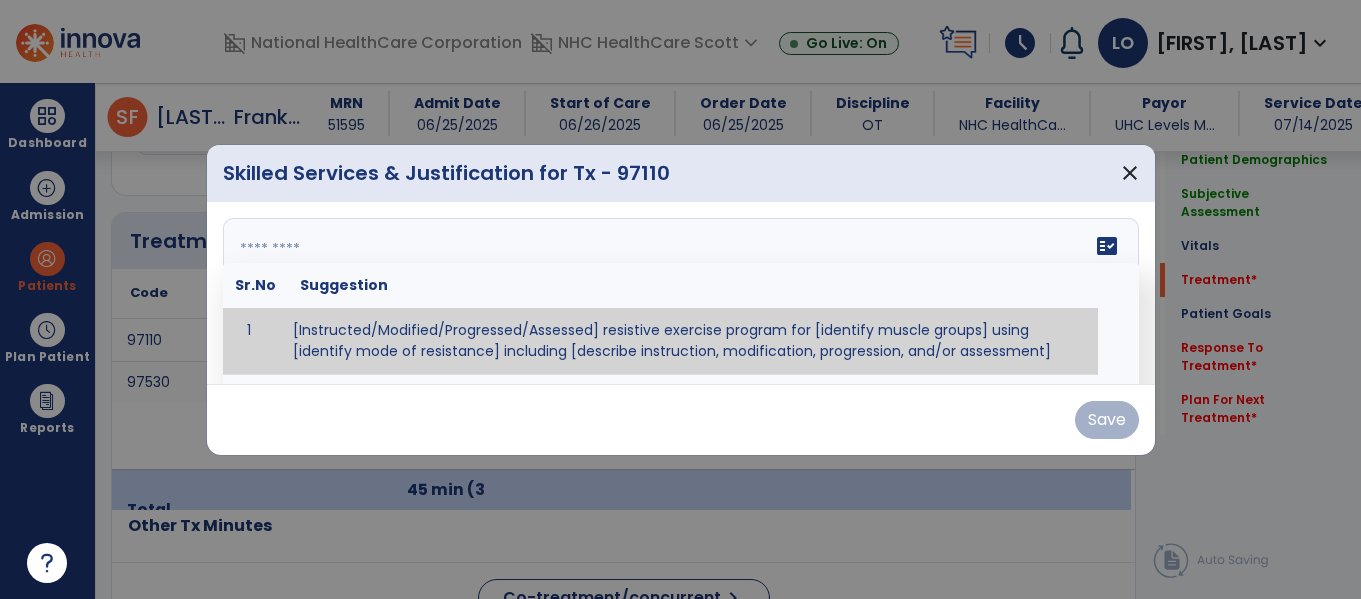 click at bounding box center (678, 293) 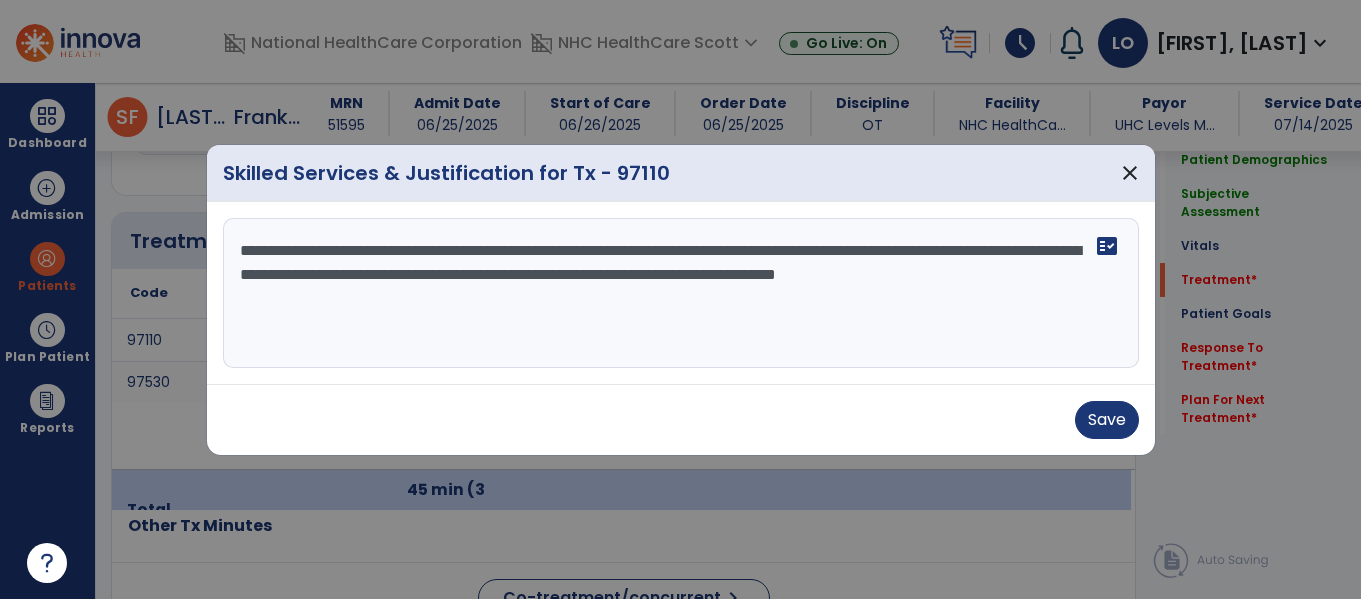 click on "**********" at bounding box center [681, 293] 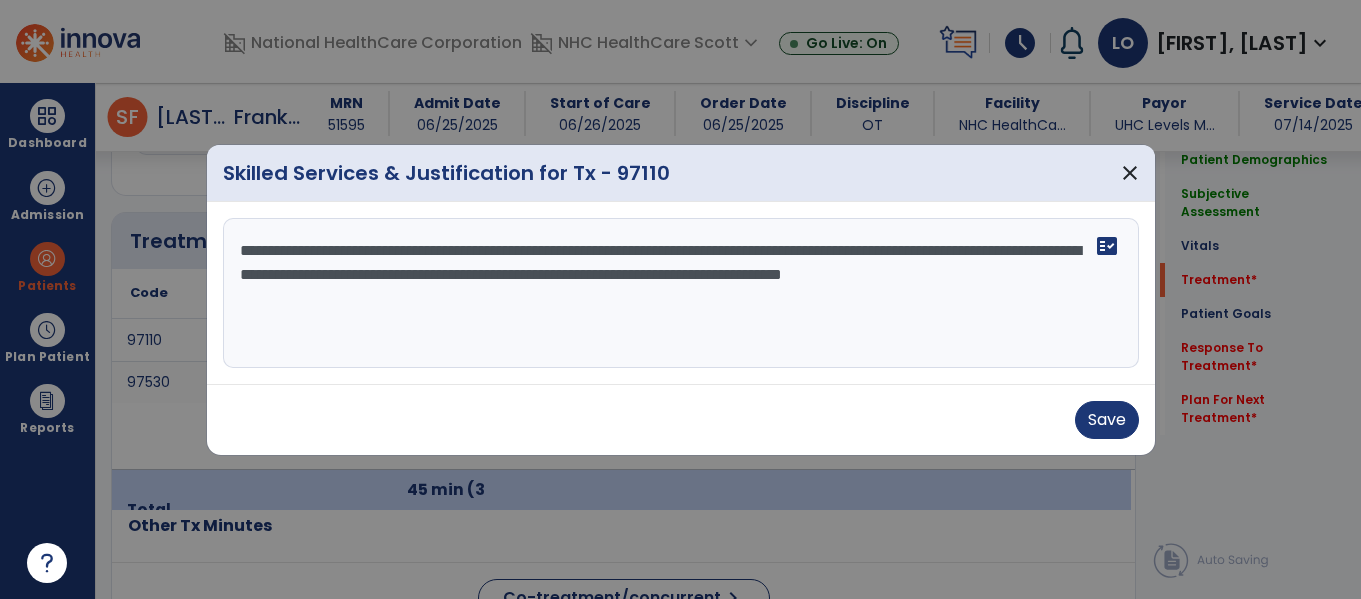 click on "**********" at bounding box center (681, 293) 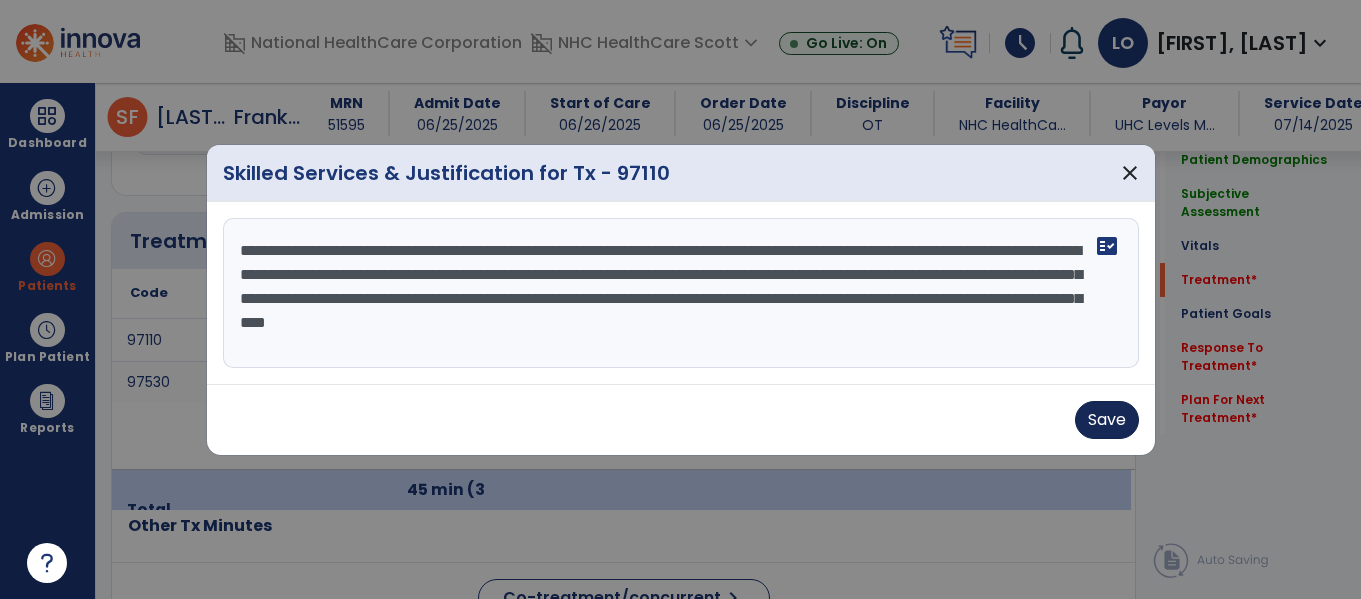 type on "**********" 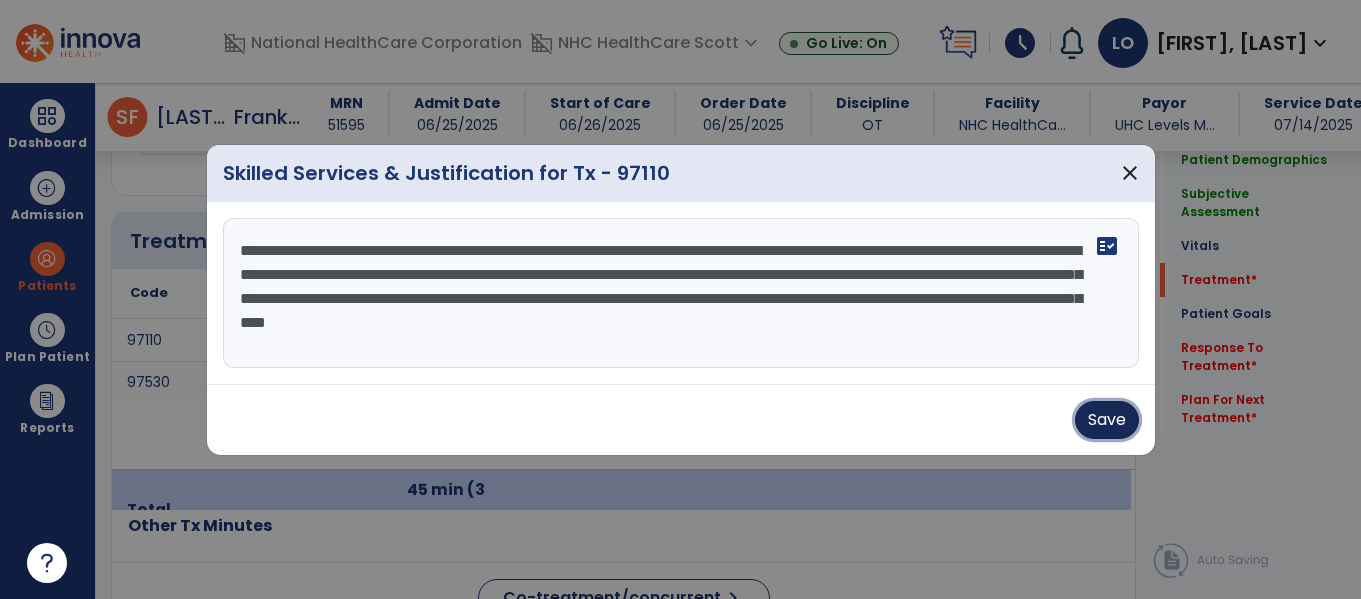click on "Save" at bounding box center [1107, 420] 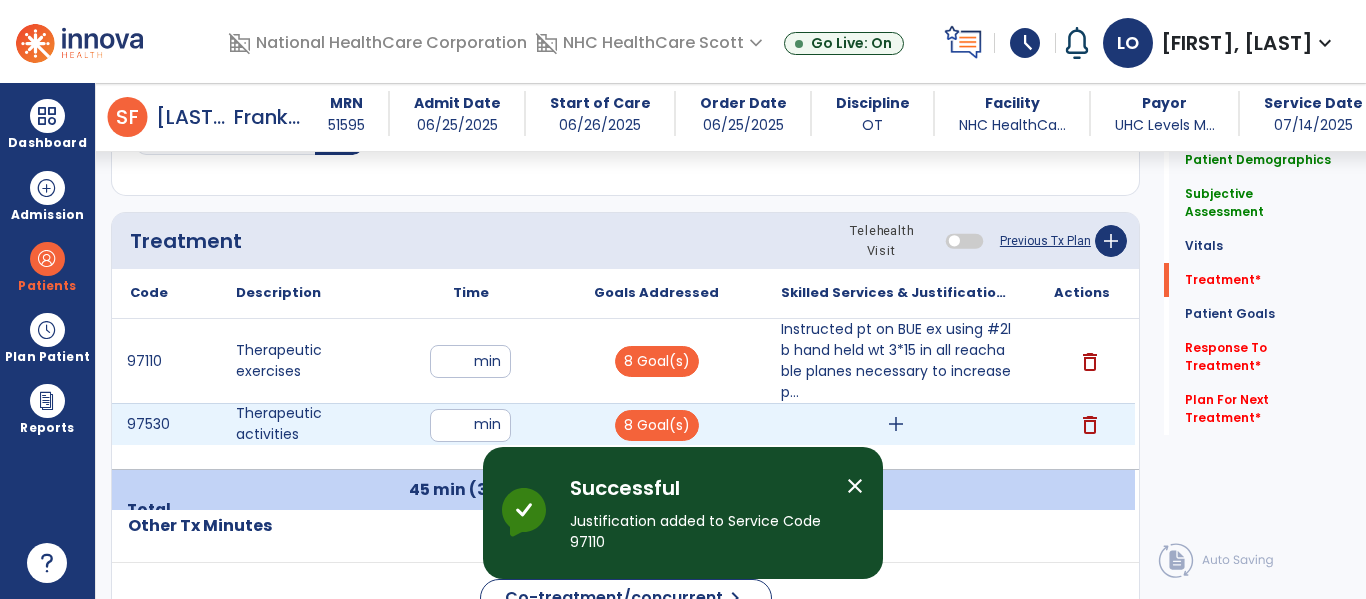 click on "add" at bounding box center [896, 424] 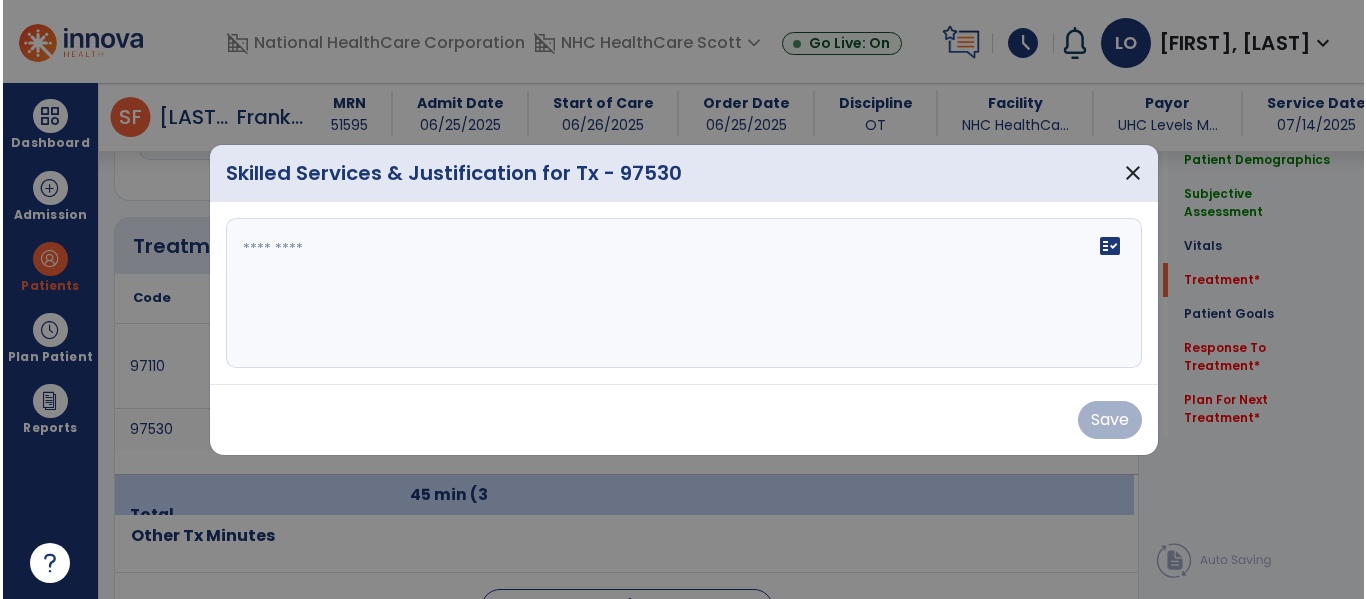 scroll, scrollTop: 1147, scrollLeft: 0, axis: vertical 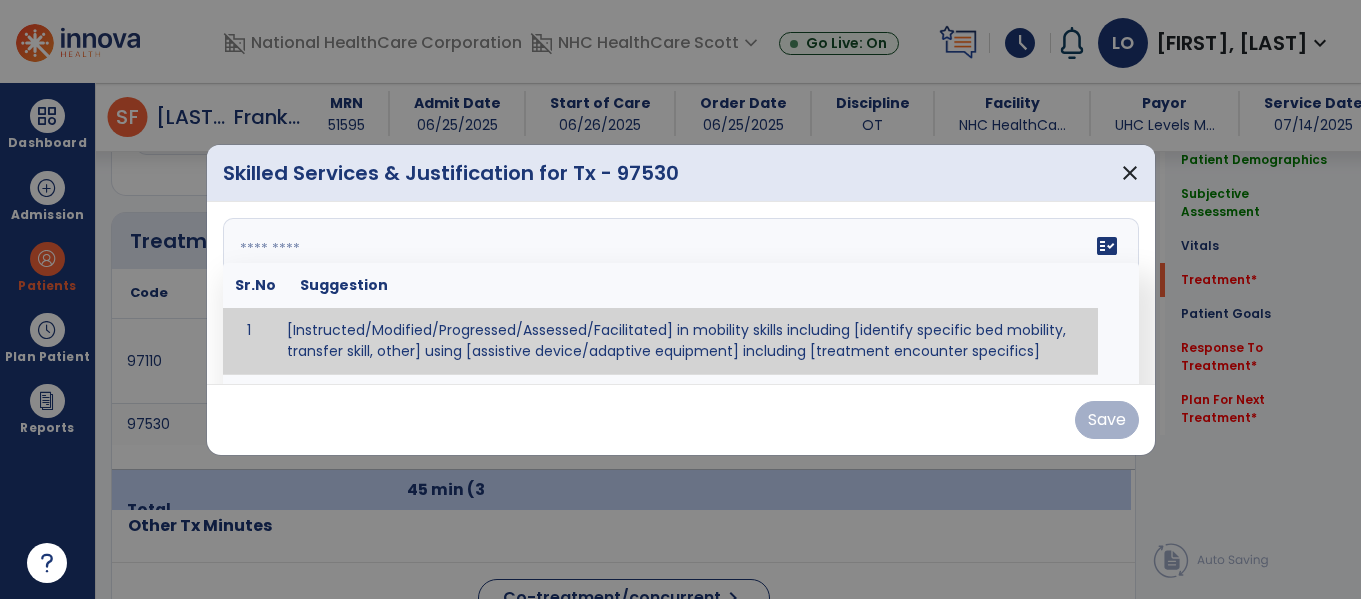 click at bounding box center (681, 293) 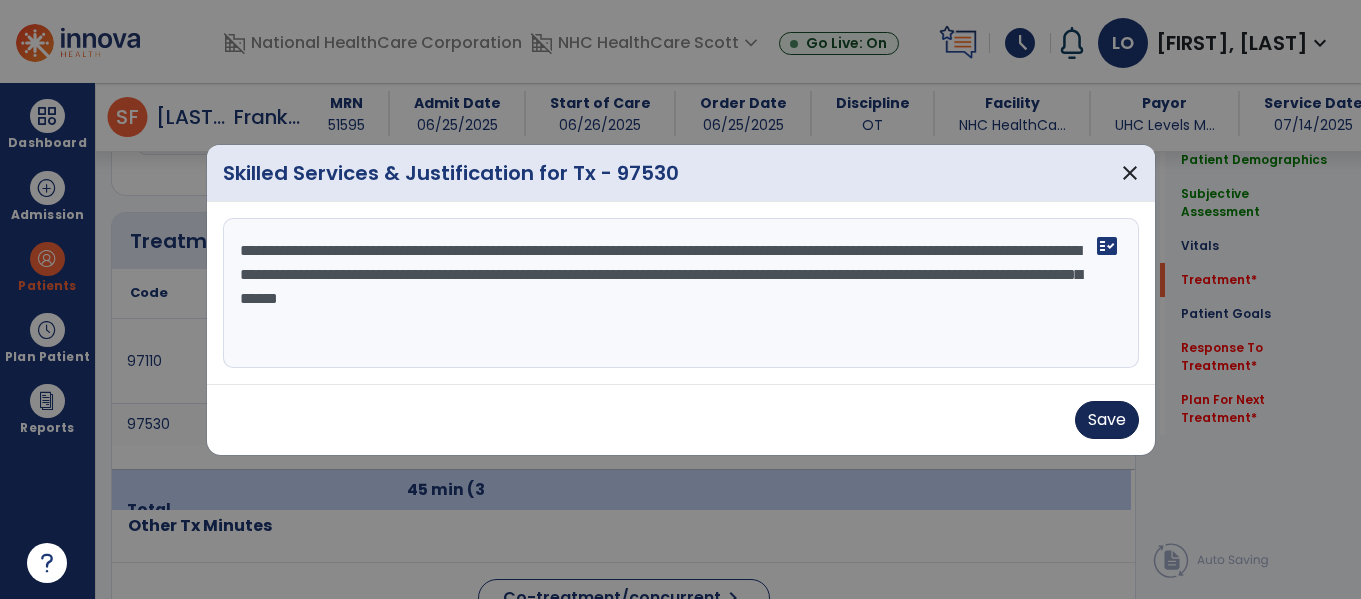type on "**********" 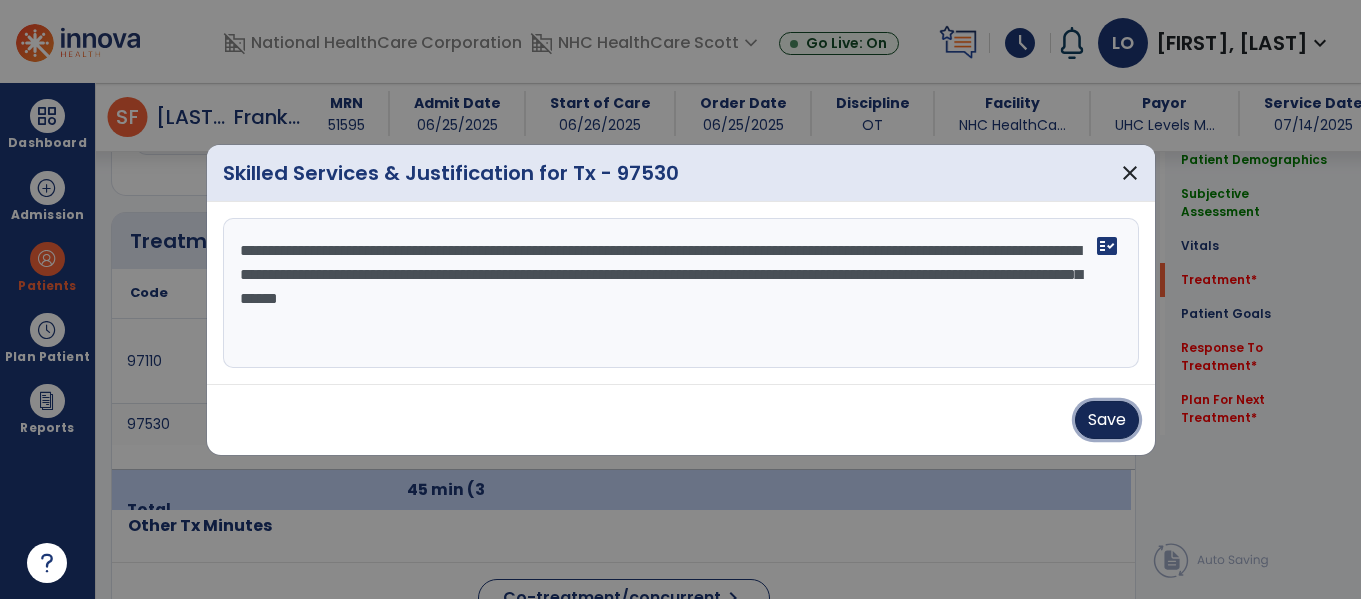 click on "Save" at bounding box center (1107, 420) 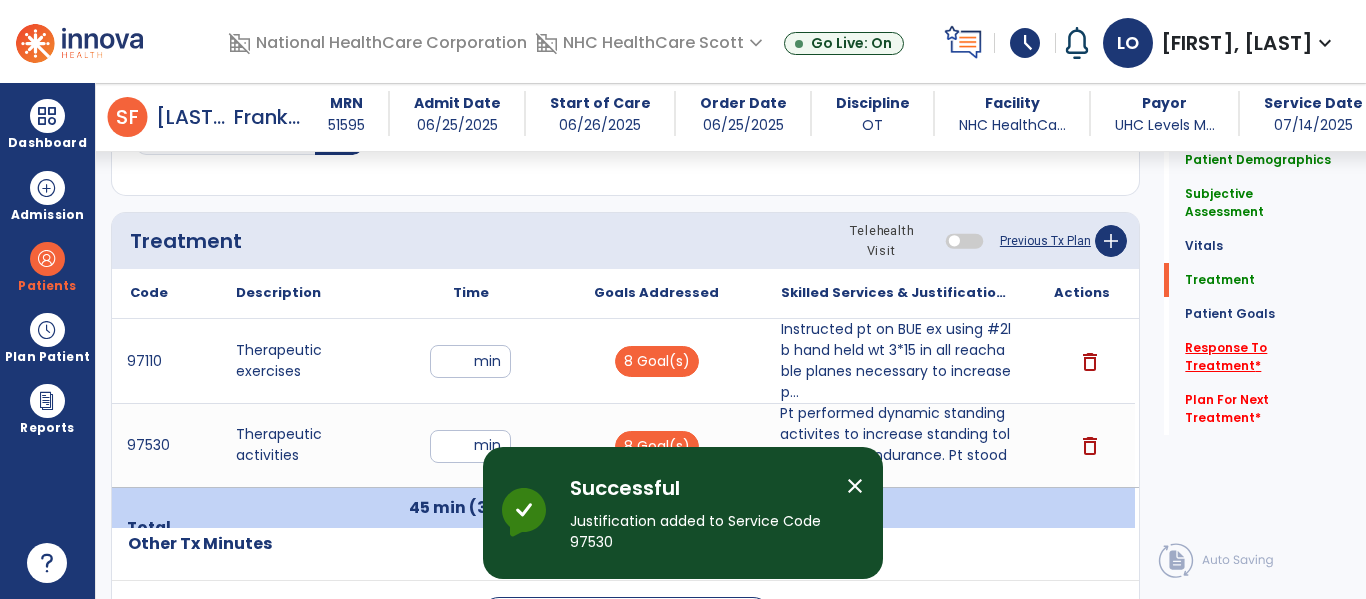 click on "Response To Treatment   *" 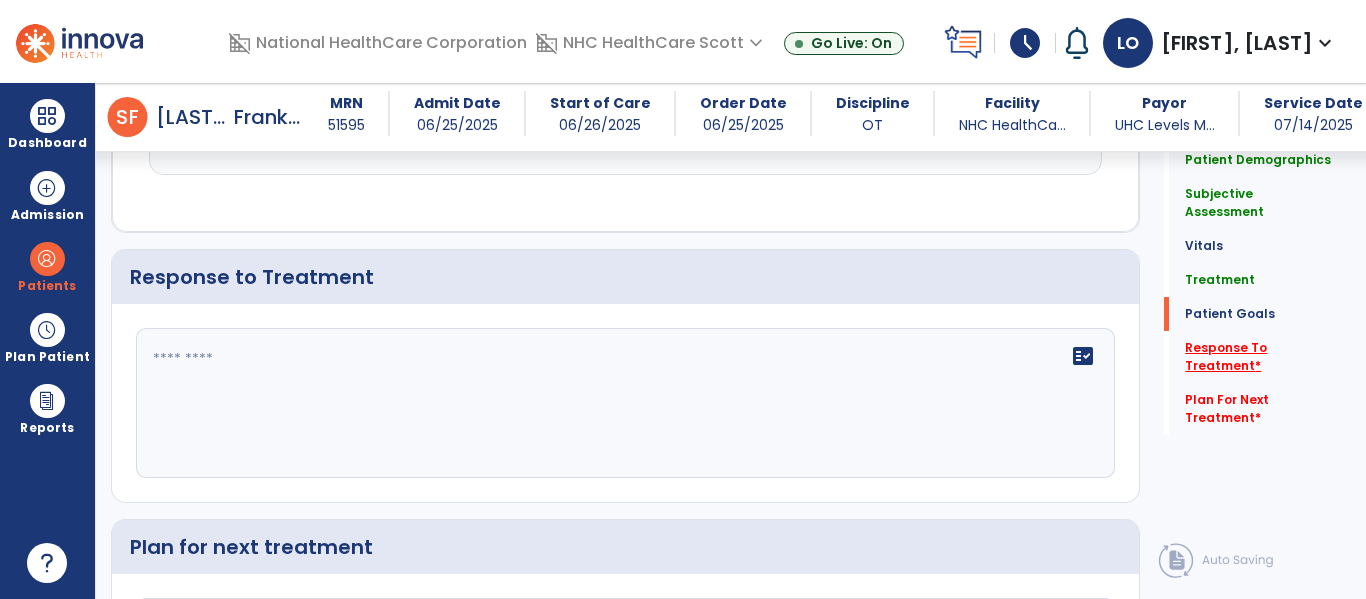 scroll, scrollTop: 3101, scrollLeft: 0, axis: vertical 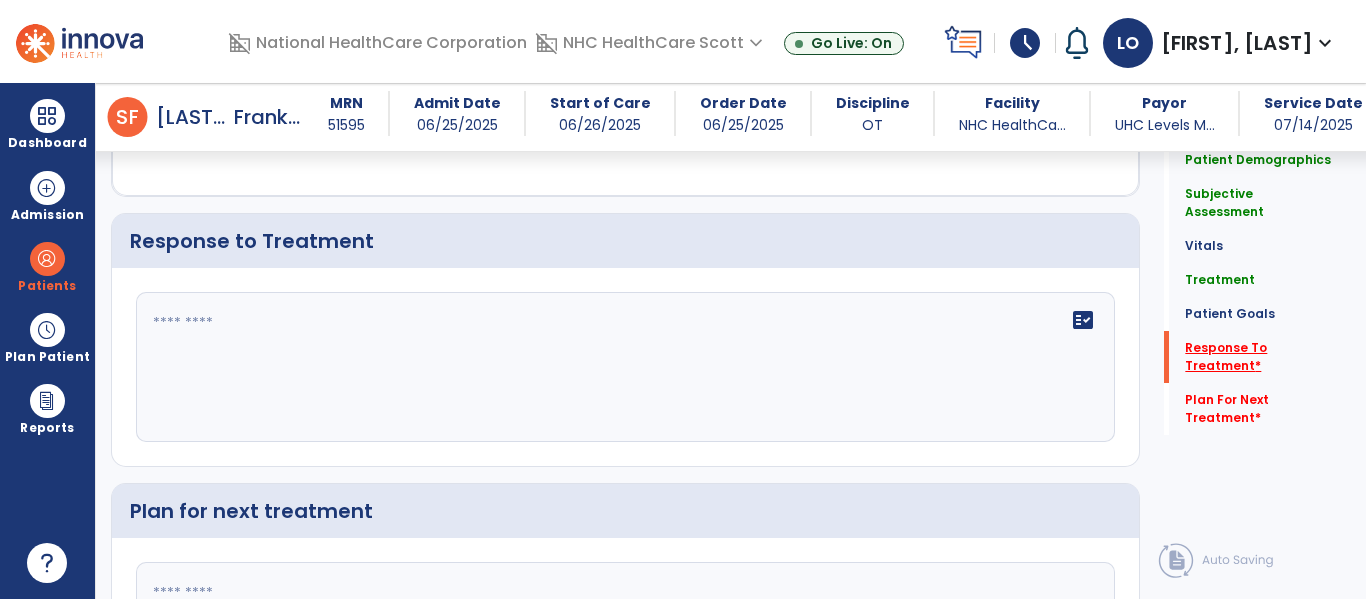 click on "Response To Treatment   *" 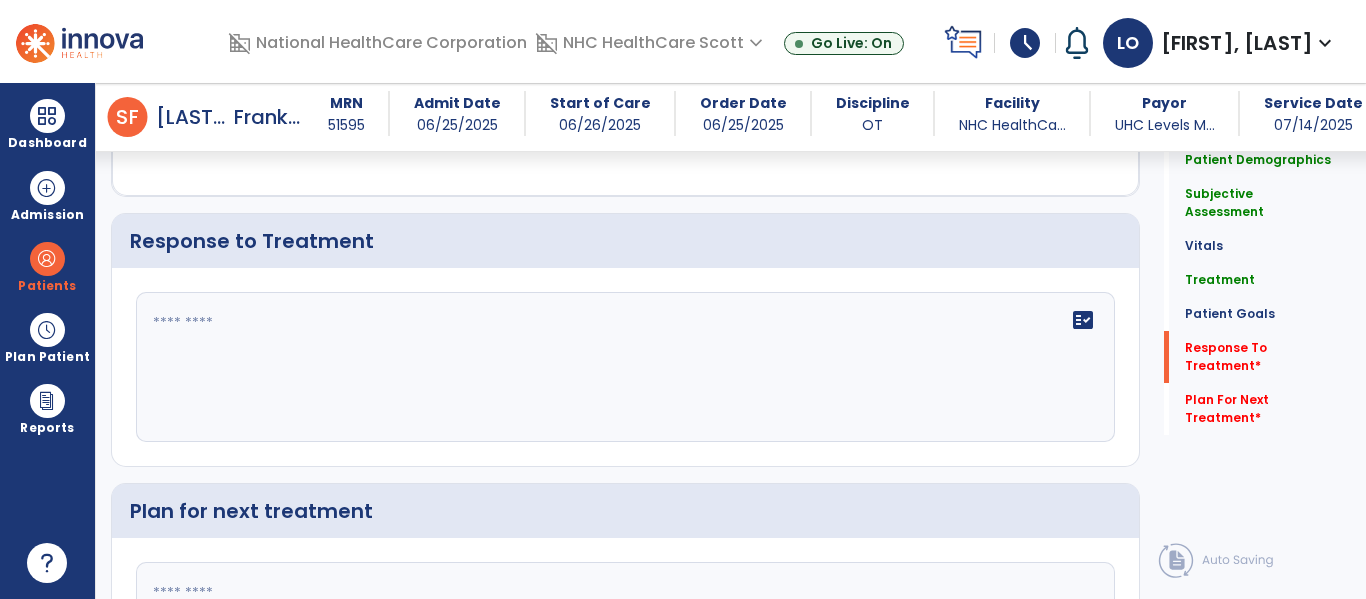 click on "fact_check" 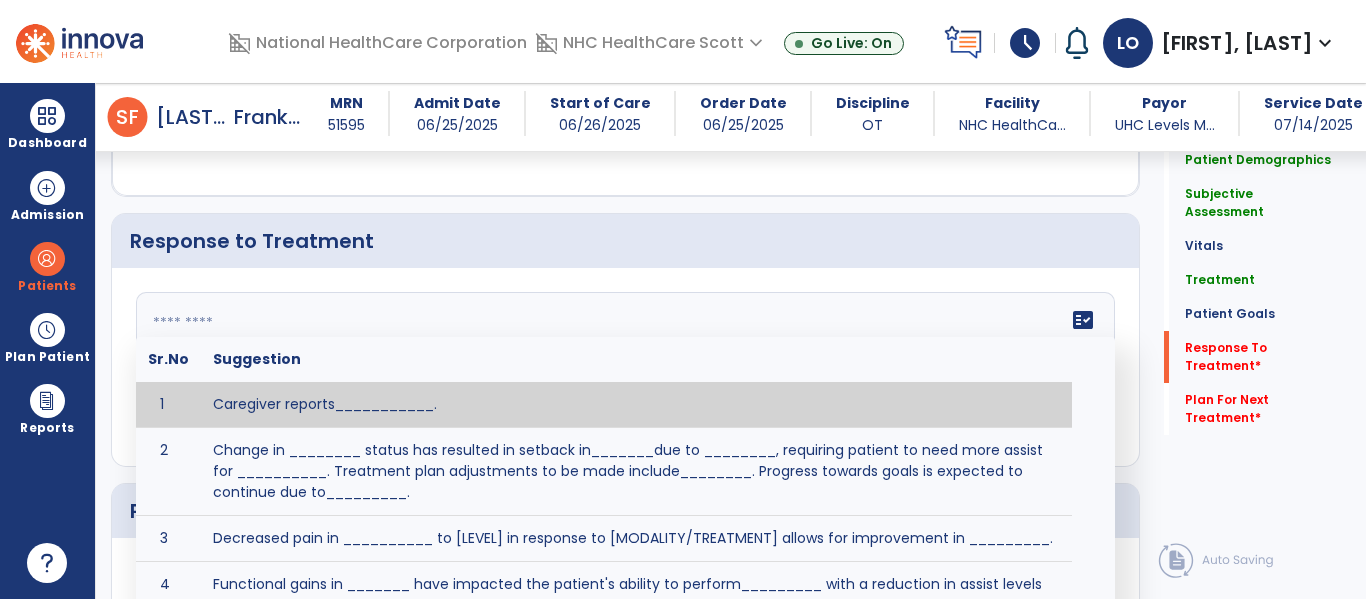 click on "fact_check  Sr.No Suggestion 1 Caregiver reports___________. 2 Change in ________ status has resulted in setback in_______due to ________, requiring patient to need more assist for __________.   Treatment plan adjustments to be made include________.  Progress towards goals is expected to continue due to_________. 3 Decreased pain in __________ to [LEVEL] in response to [MODALITY/TREATMENT] allows for improvement in _________. 4 Functional gains in _______ have impacted the patient's ability to perform_________ with a reduction in assist levels to_________. 5 Functional progress this week has been significant due to__________. 6 Gains in ________ have improved the patient's ability to perform ______with decreased levels of assist to___________. 7 Improvement in ________allows patient to tolerate higher levels of challenges in_________. 8 Pain in [AREA] has decreased to [LEVEL] in response to [TREATMENT/MODALITY], allowing fore ease in completing__________. 9 10 11 12 13 14 15 16 17 18 19 20 21" 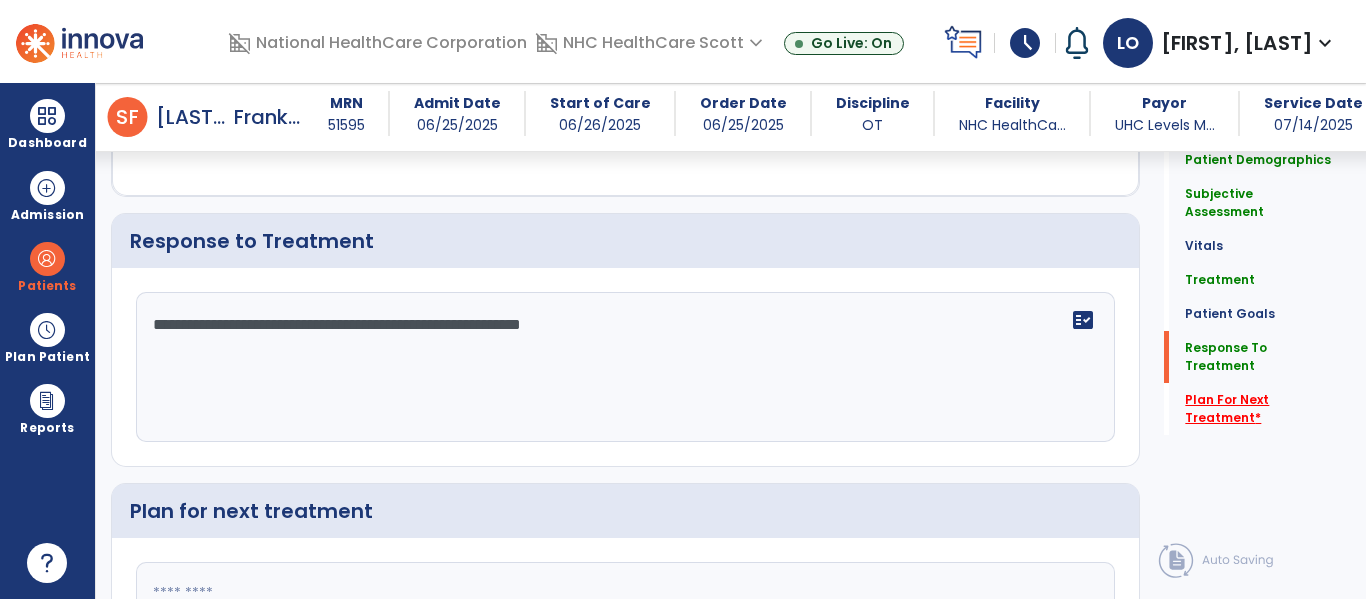type on "**********" 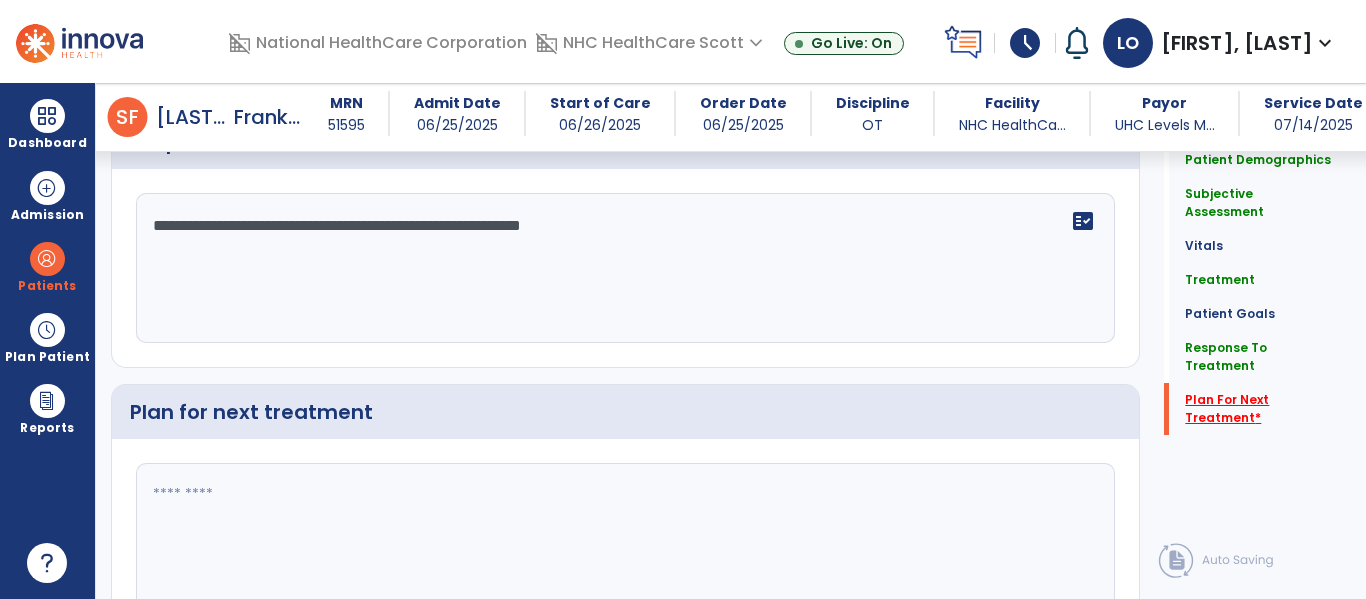 scroll, scrollTop: 3306, scrollLeft: 0, axis: vertical 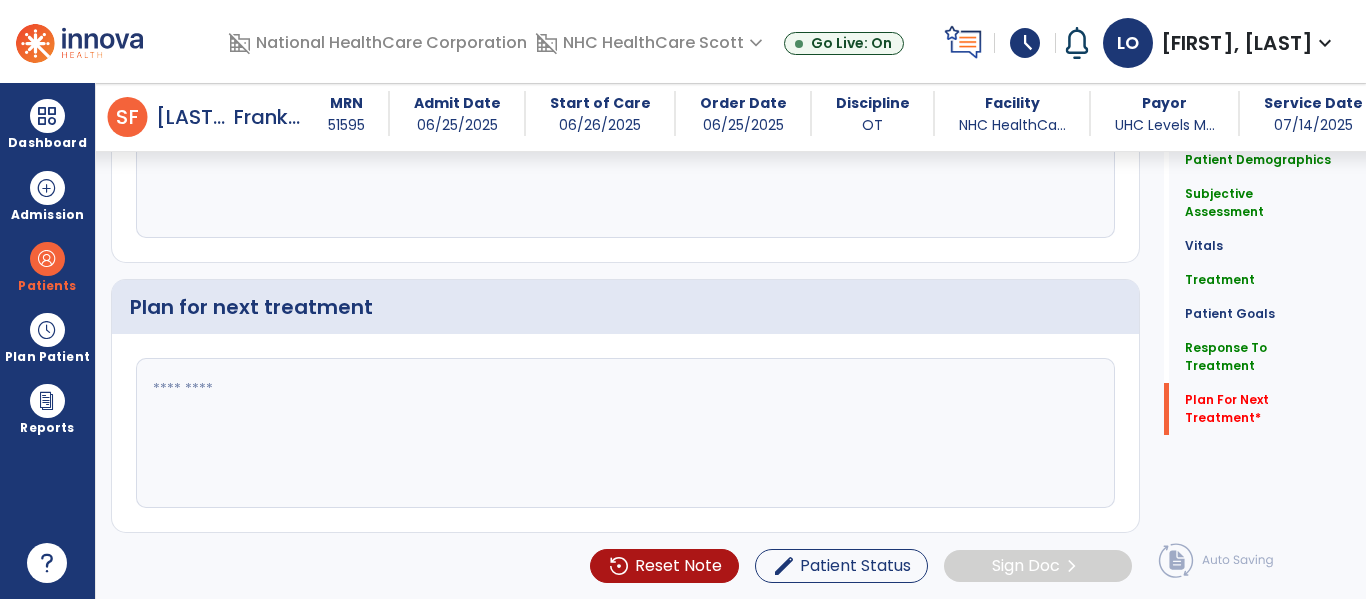 click 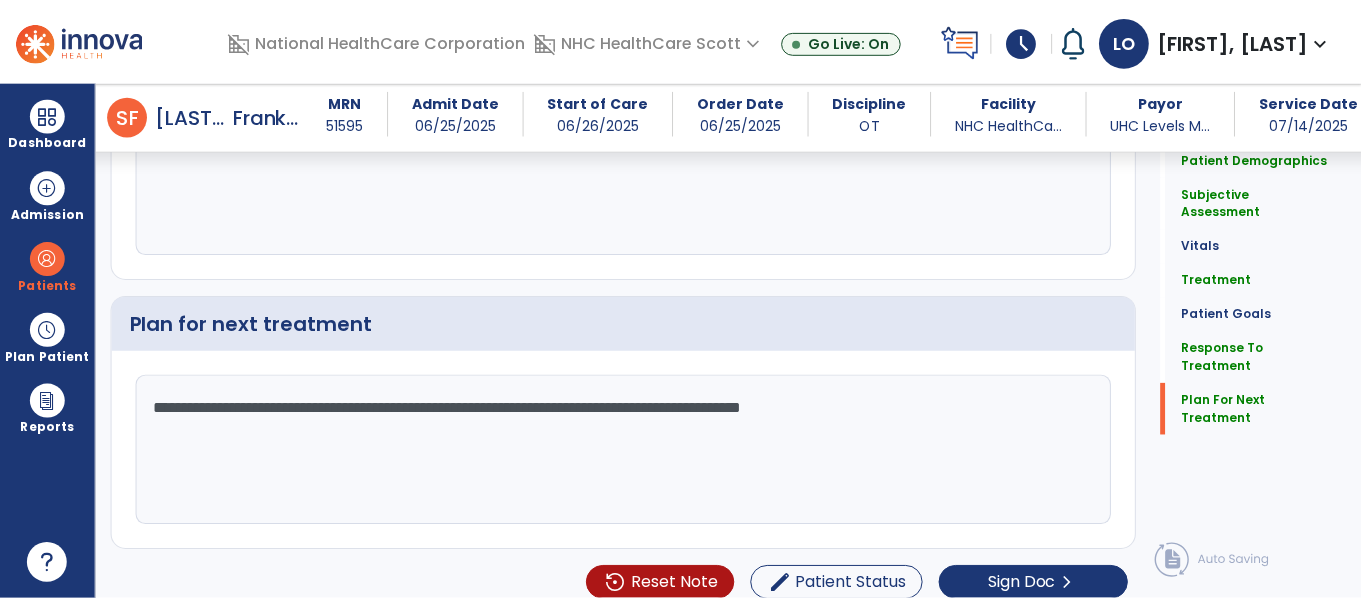scroll, scrollTop: 3306, scrollLeft: 0, axis: vertical 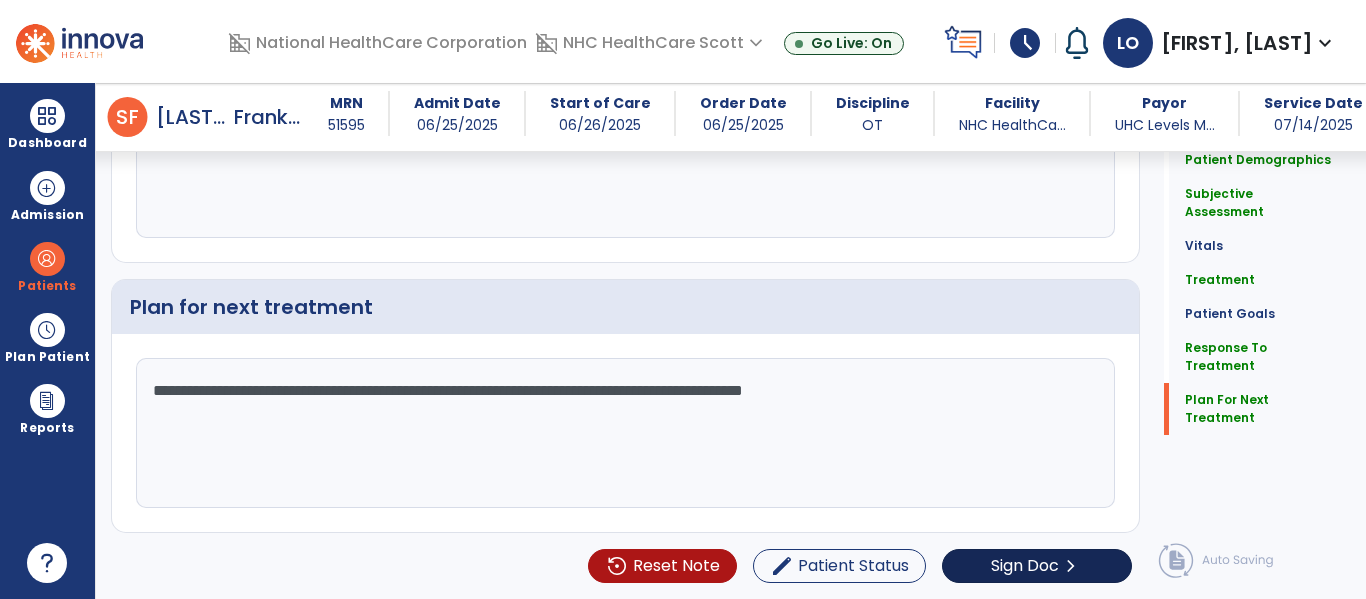 type on "**********" 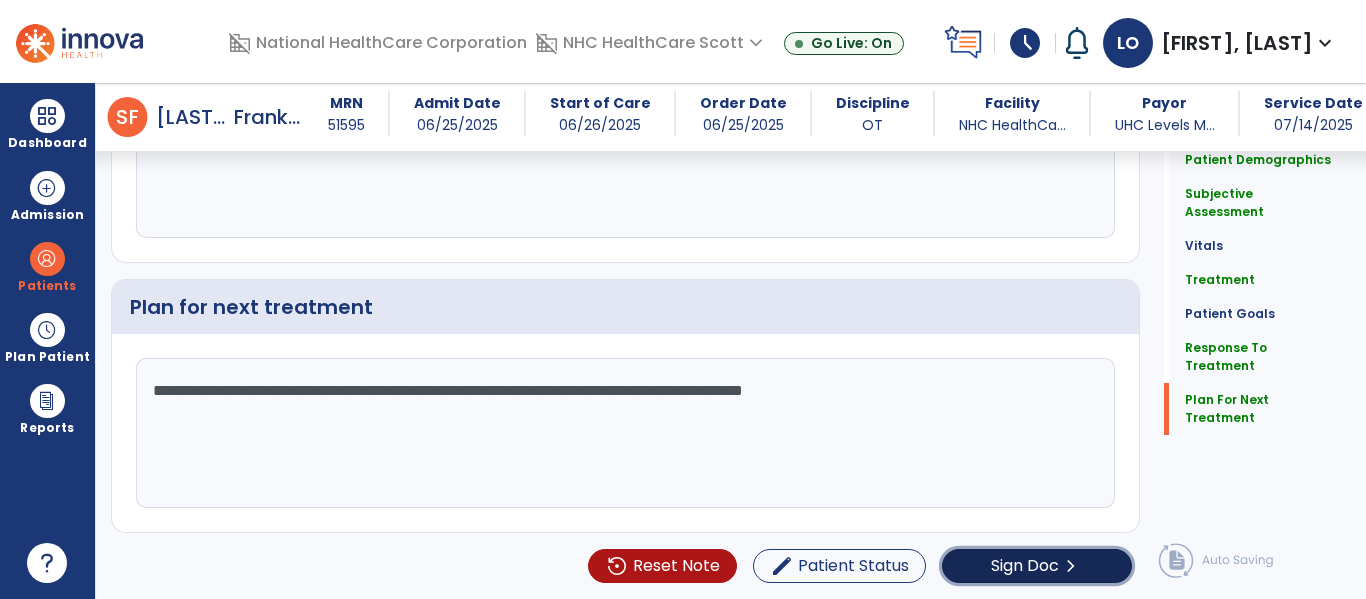 click on "chevron_right" 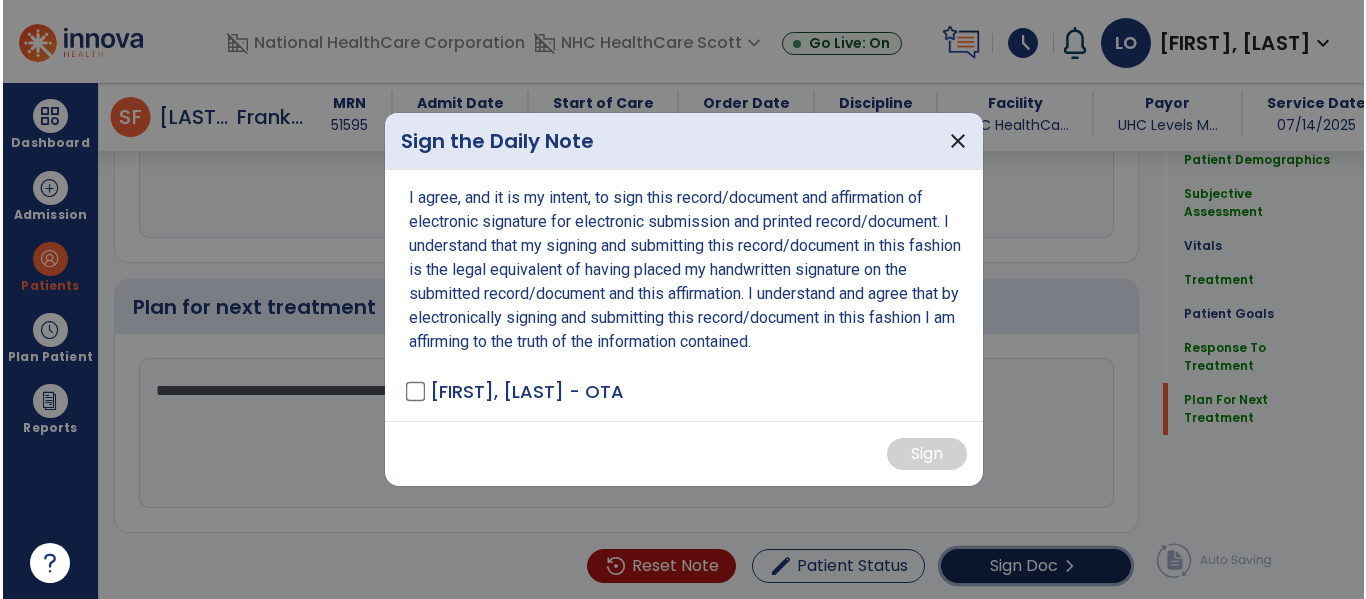 scroll, scrollTop: 3306, scrollLeft: 0, axis: vertical 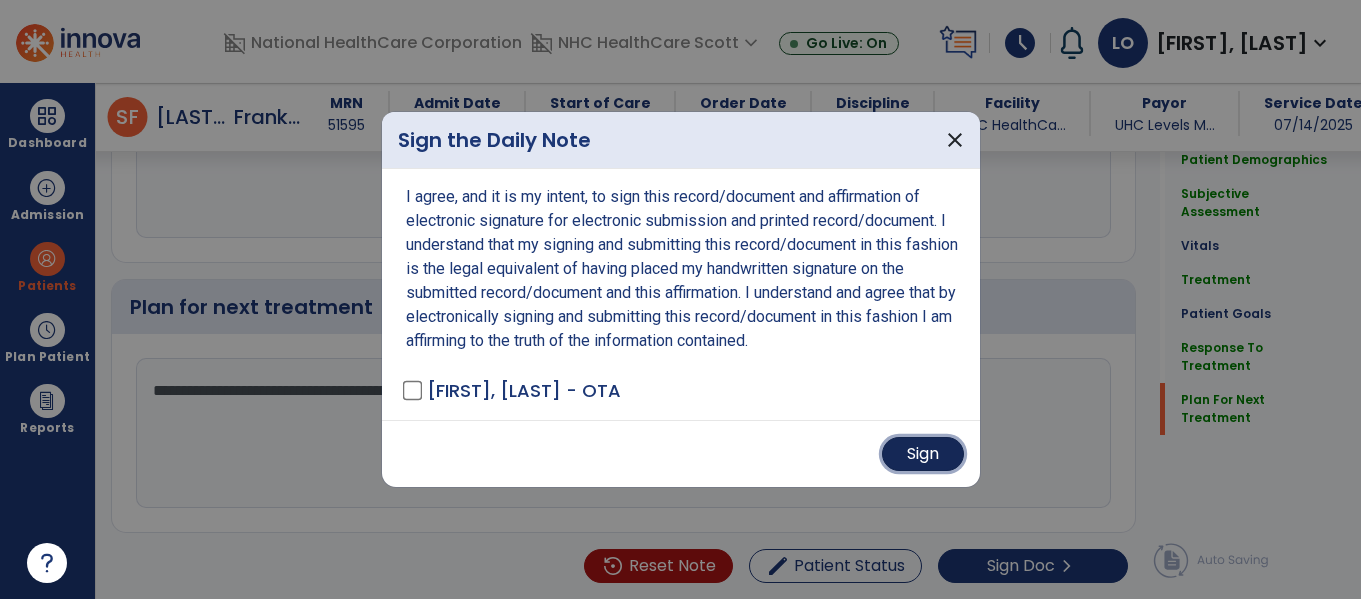 click on "Sign" at bounding box center (923, 454) 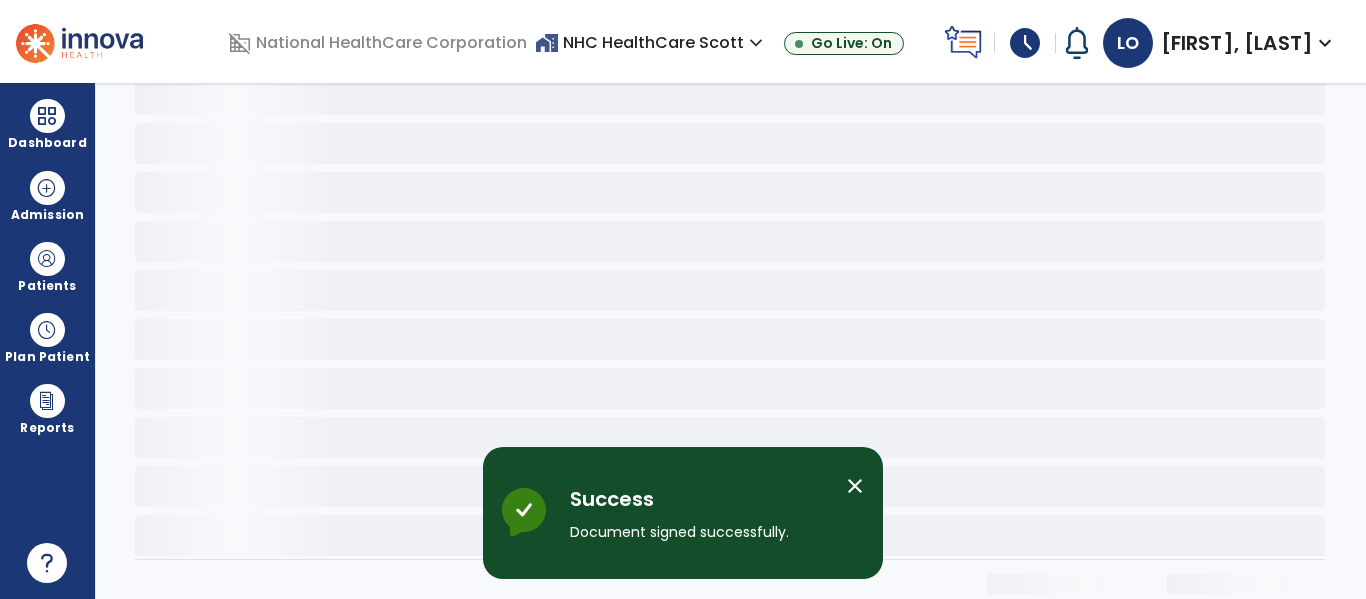 scroll, scrollTop: 0, scrollLeft: 0, axis: both 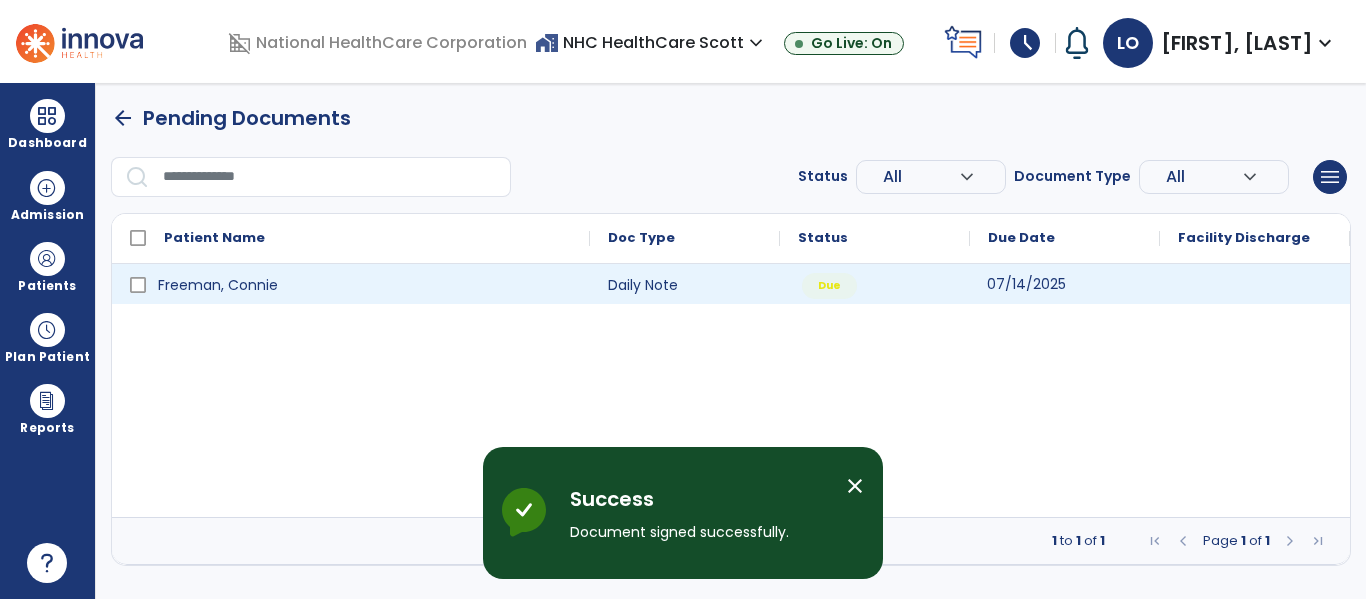 click on "07/14/2025" at bounding box center [1065, 284] 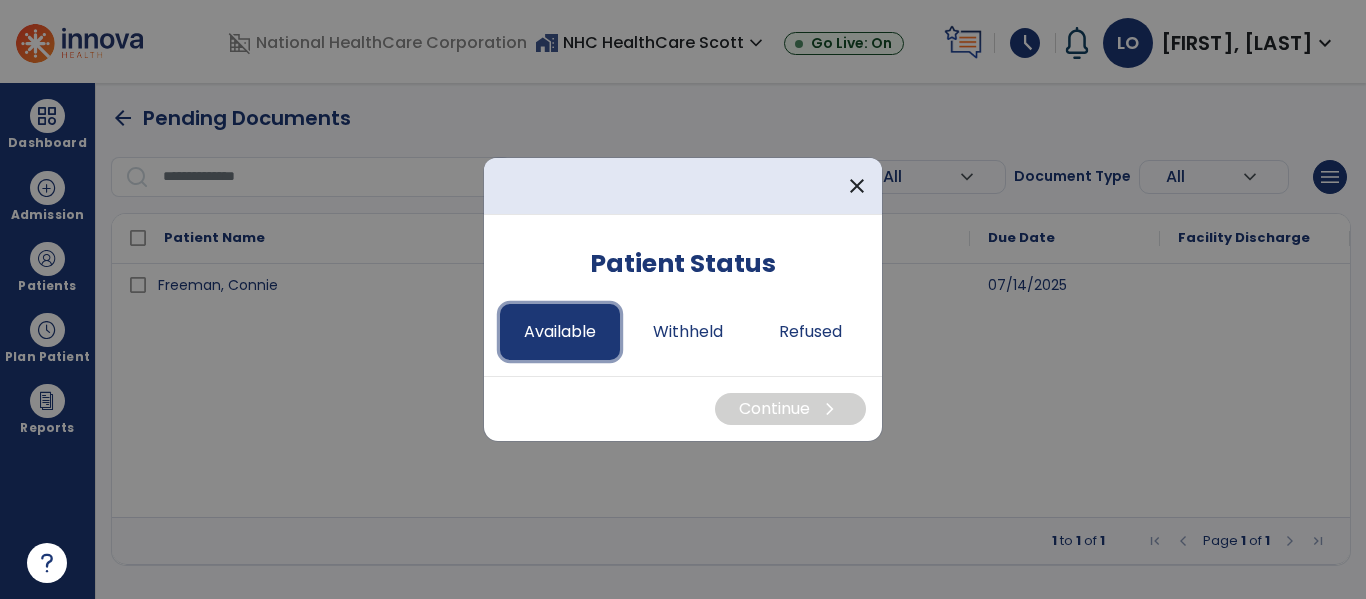 click on "Available" at bounding box center [560, 332] 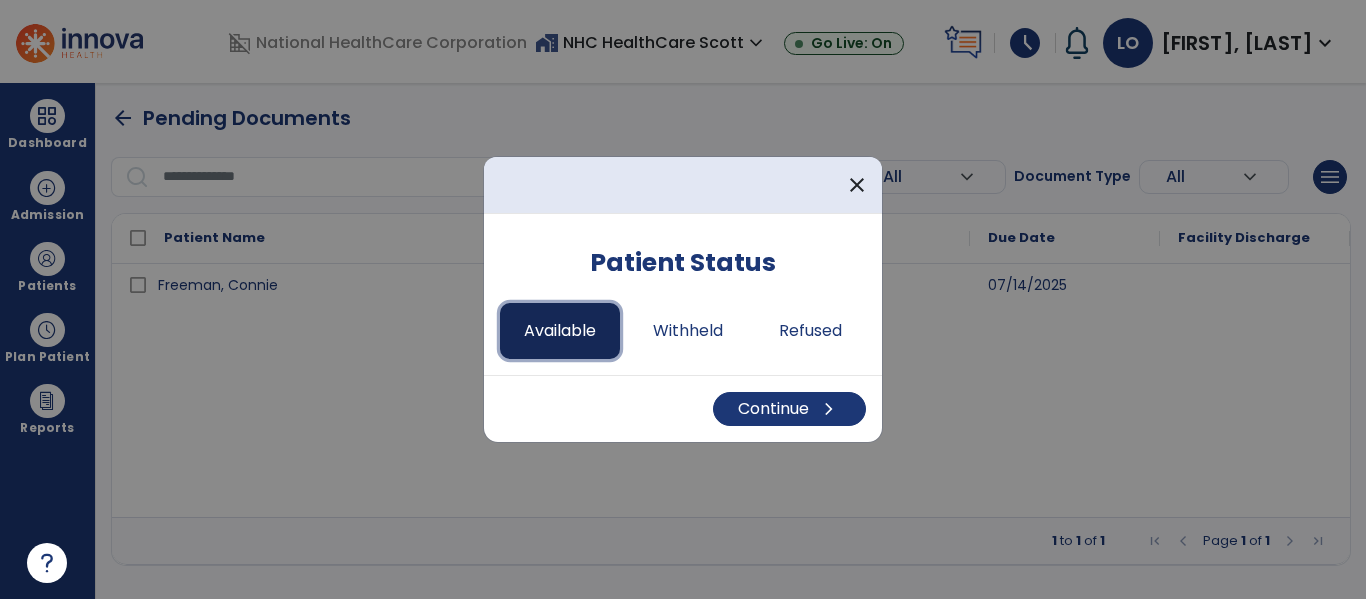 click on "Available" at bounding box center [560, 331] 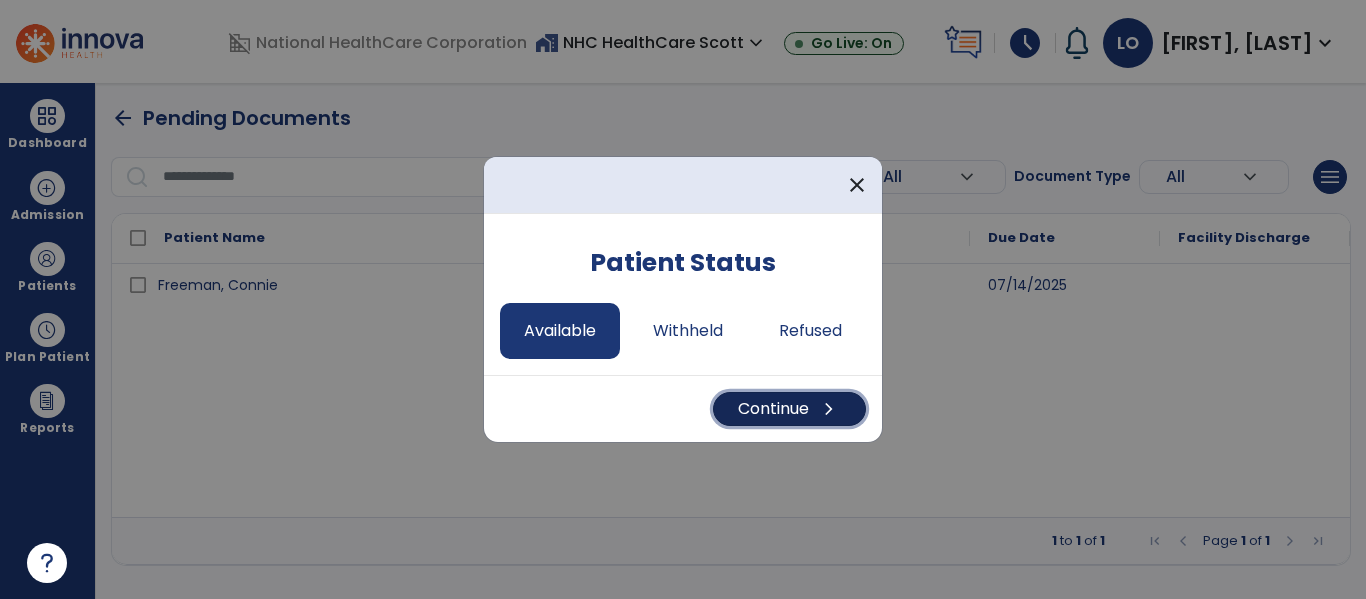 click on "Continue   chevron_right" at bounding box center (789, 409) 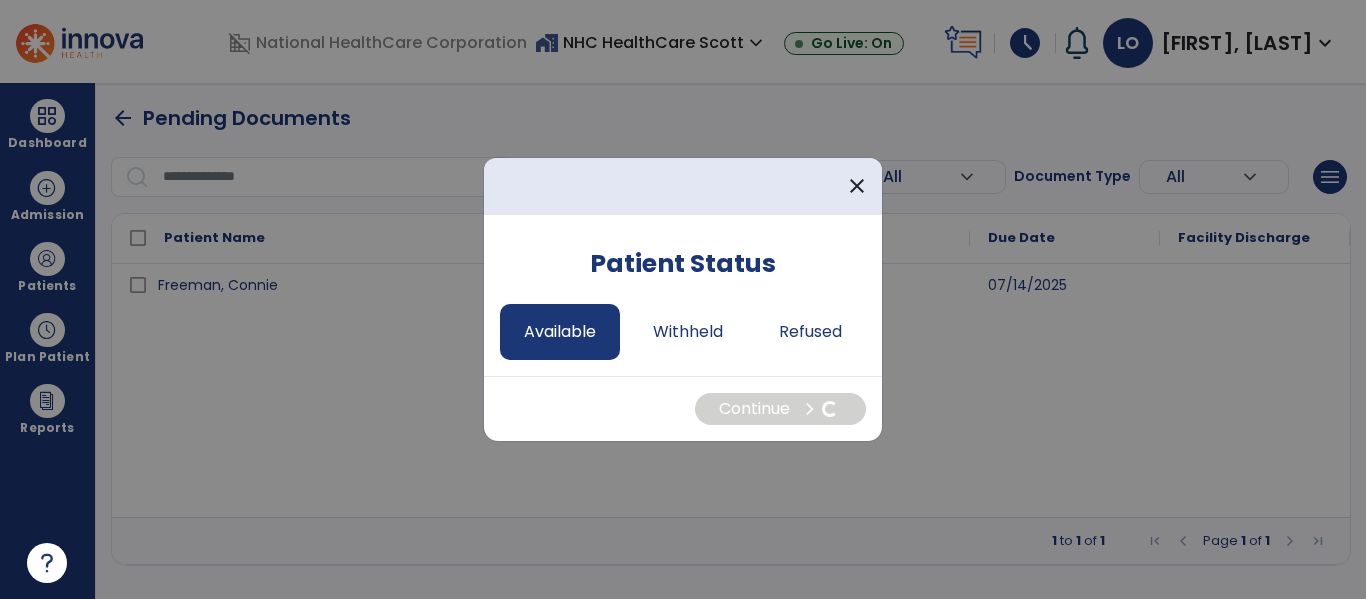 select on "*" 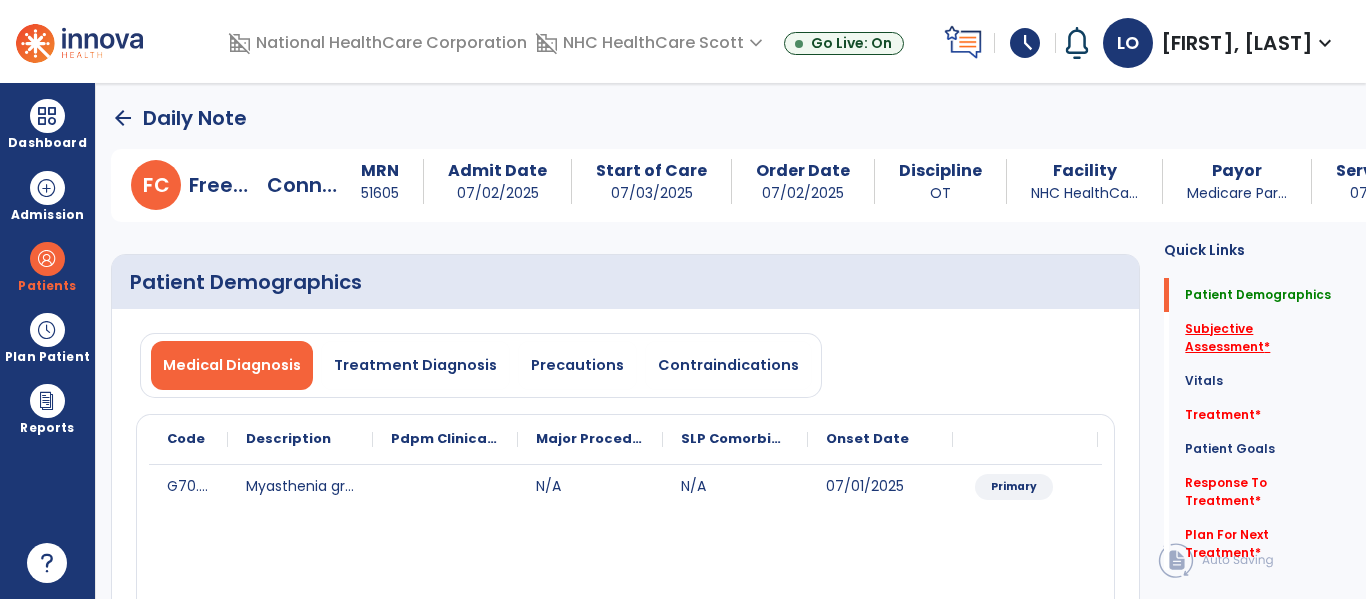 click on "Subjective Assessment   *" 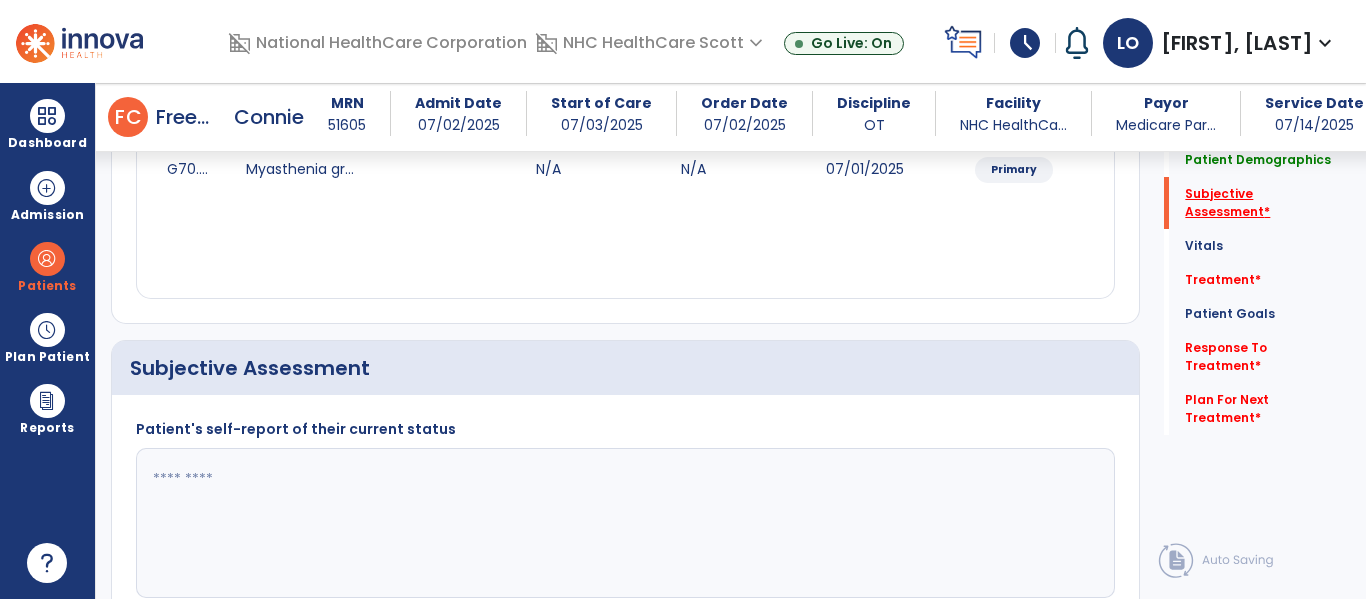 scroll, scrollTop: 457, scrollLeft: 0, axis: vertical 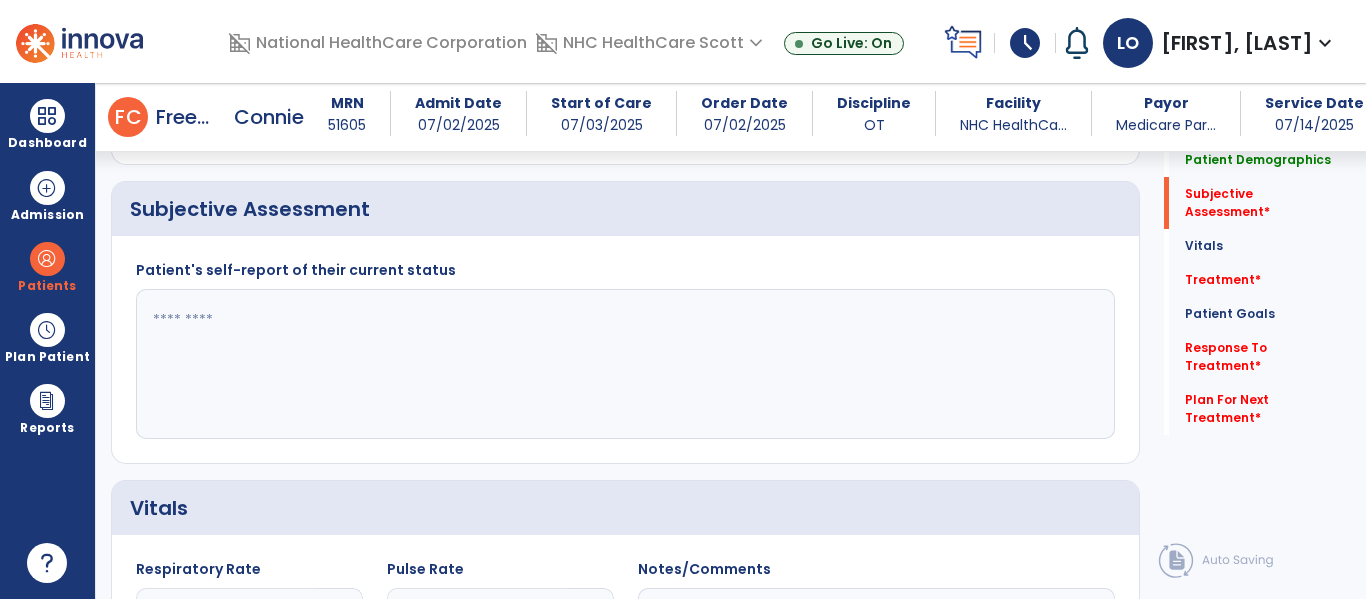 click 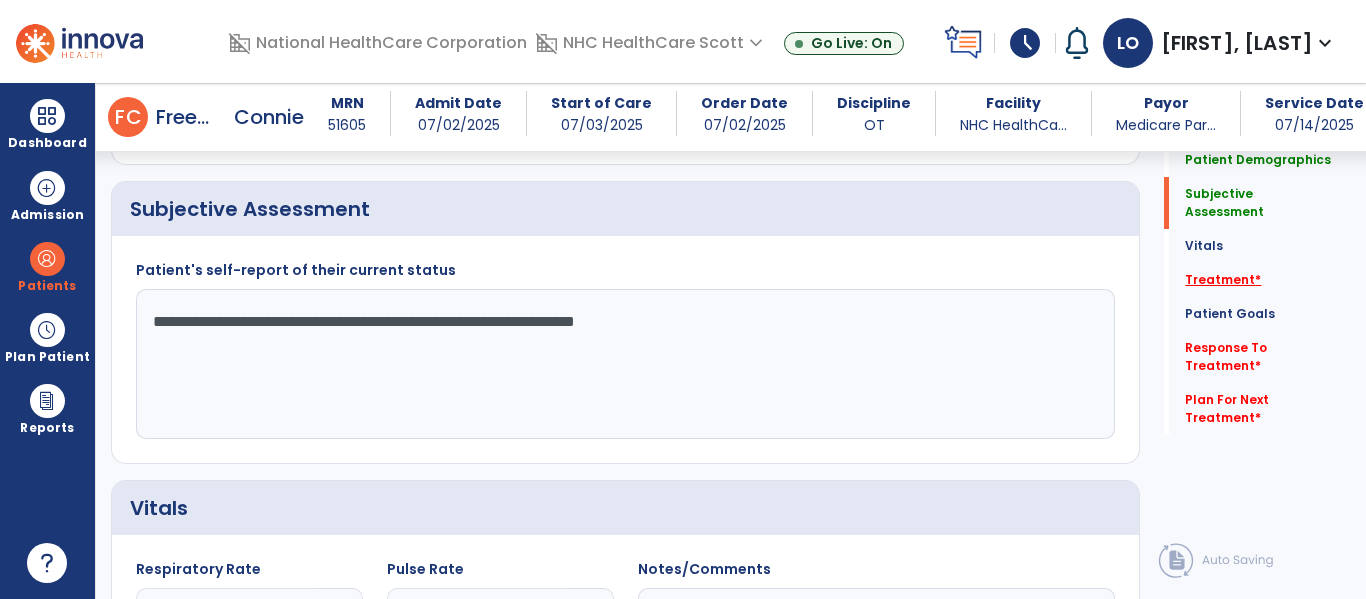 type on "**********" 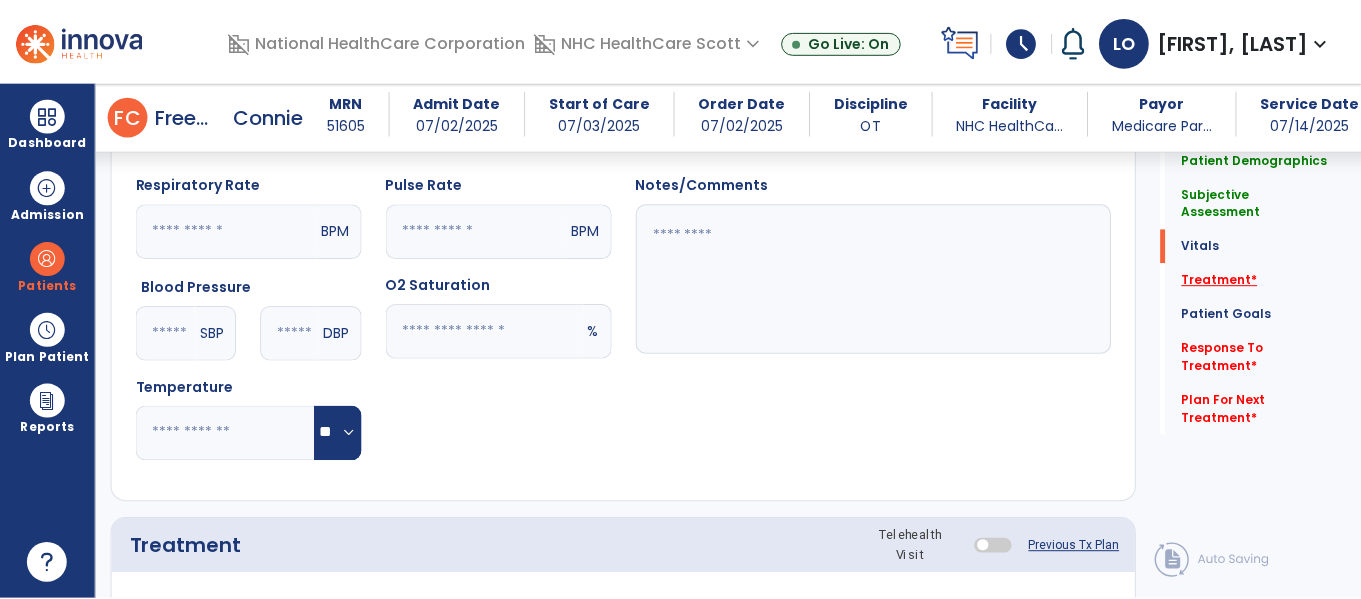 scroll, scrollTop: 1147, scrollLeft: 0, axis: vertical 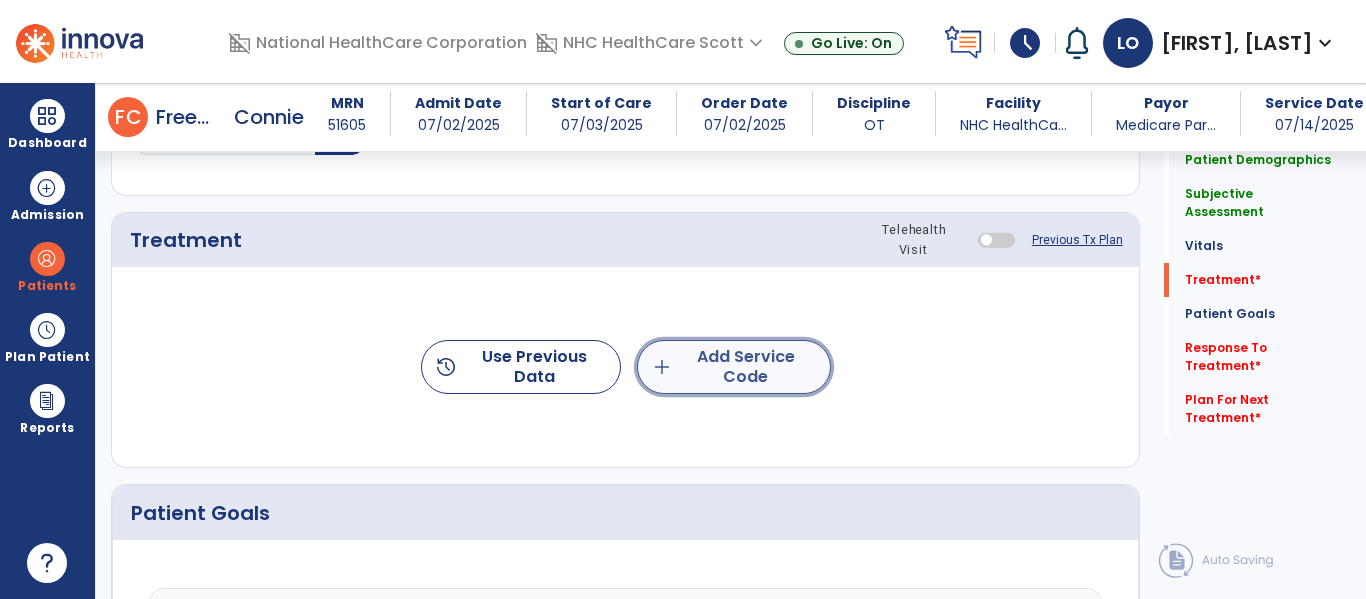 click on "add  Add Service Code" 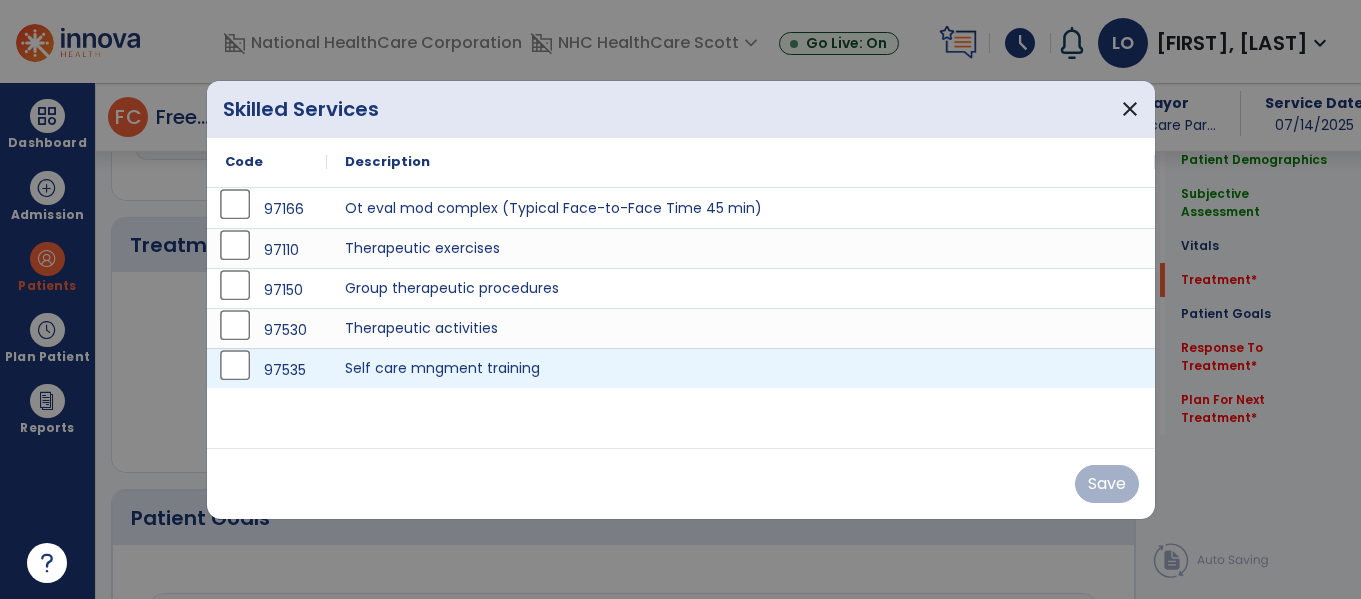 scroll, scrollTop: 1147, scrollLeft: 0, axis: vertical 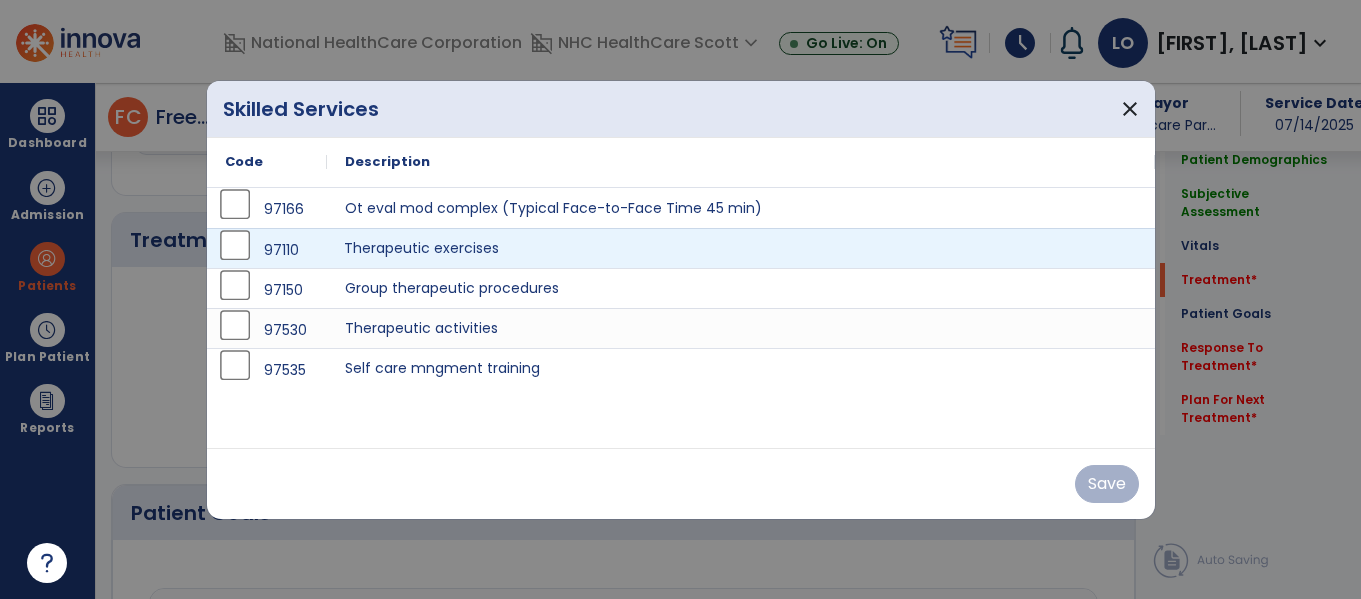 click on "Therapeutic exercises" at bounding box center [741, 248] 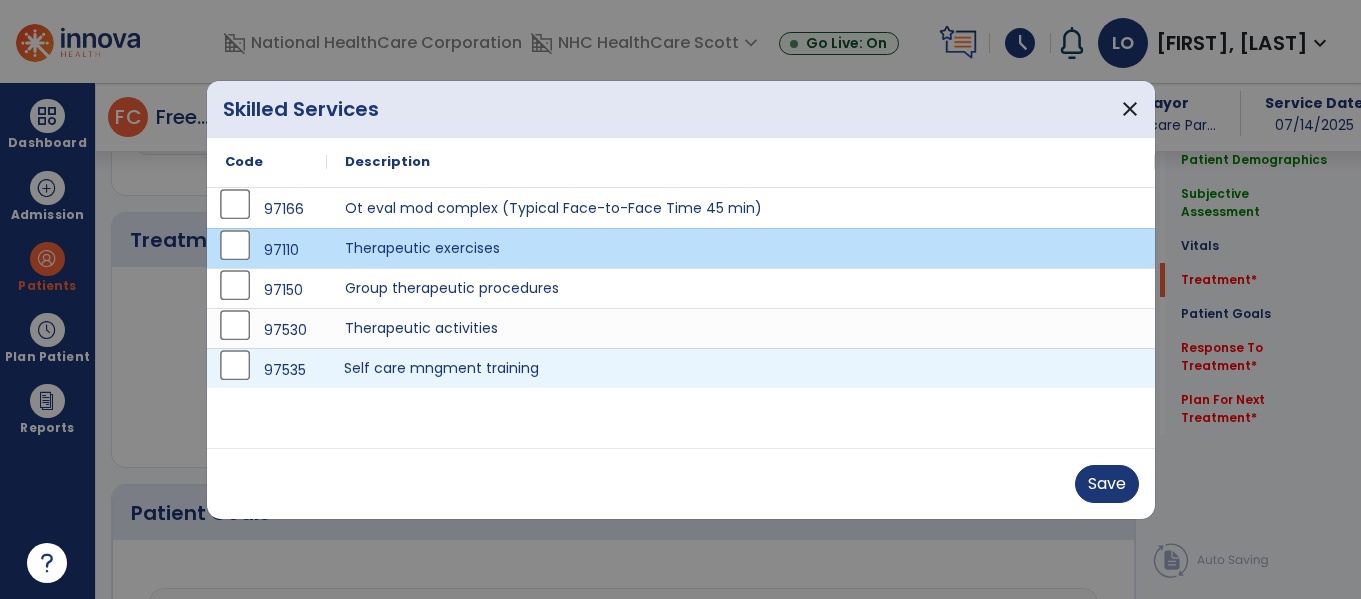 click on "Self care mngment training" at bounding box center [741, 368] 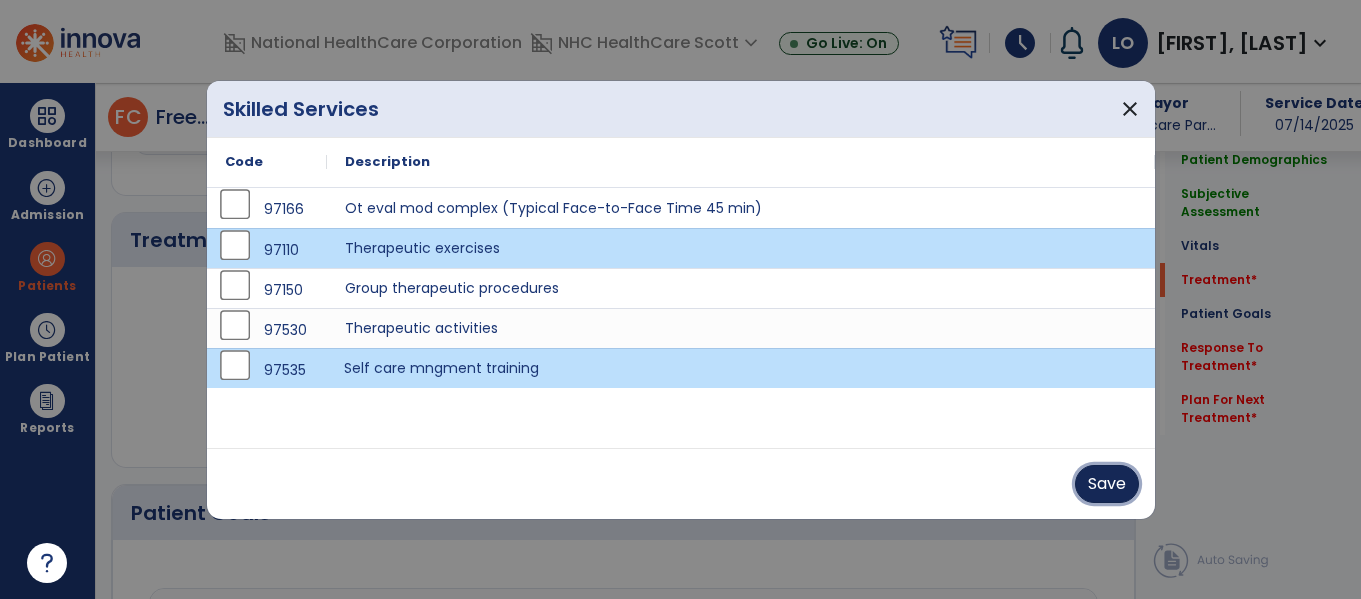 click on "Save" at bounding box center [1107, 484] 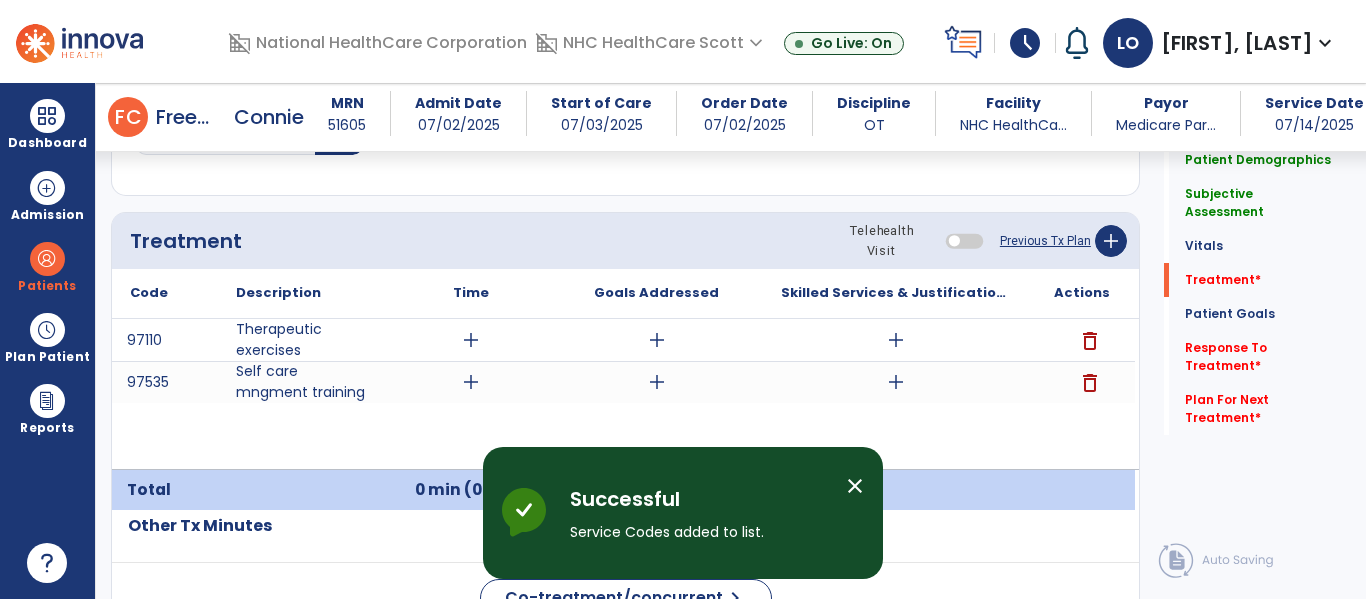 drag, startPoint x: 1114, startPoint y: 491, endPoint x: 737, endPoint y: 405, distance: 386.68463 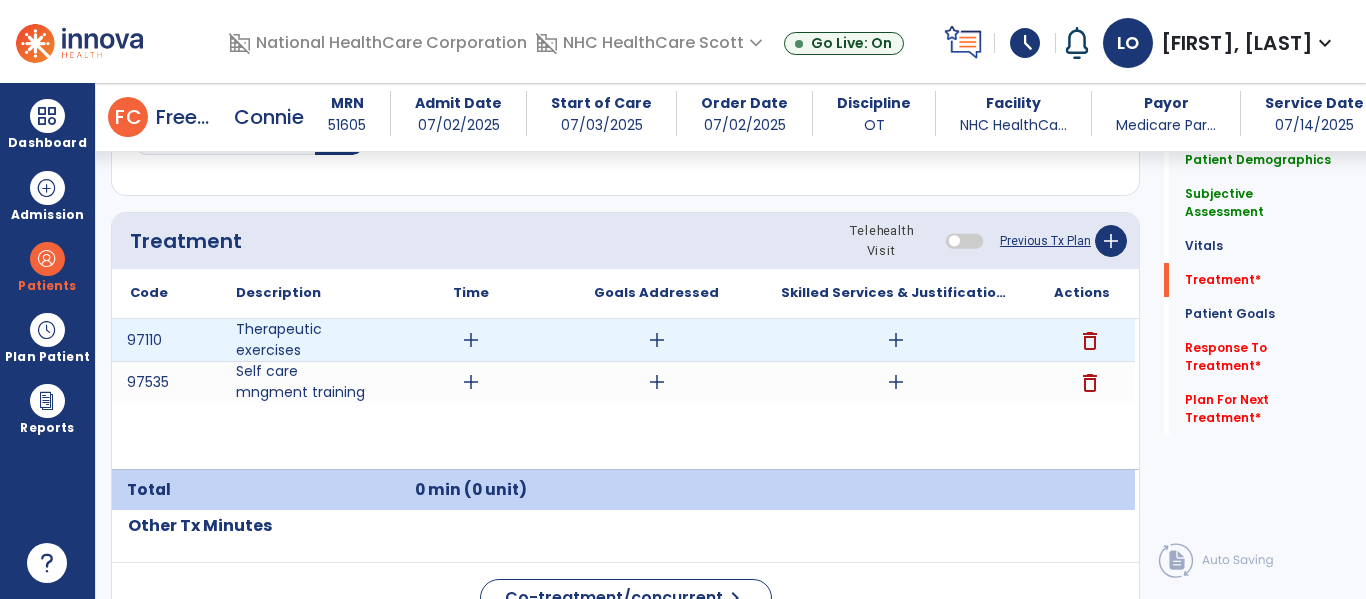 click on "add" at bounding box center [471, 340] 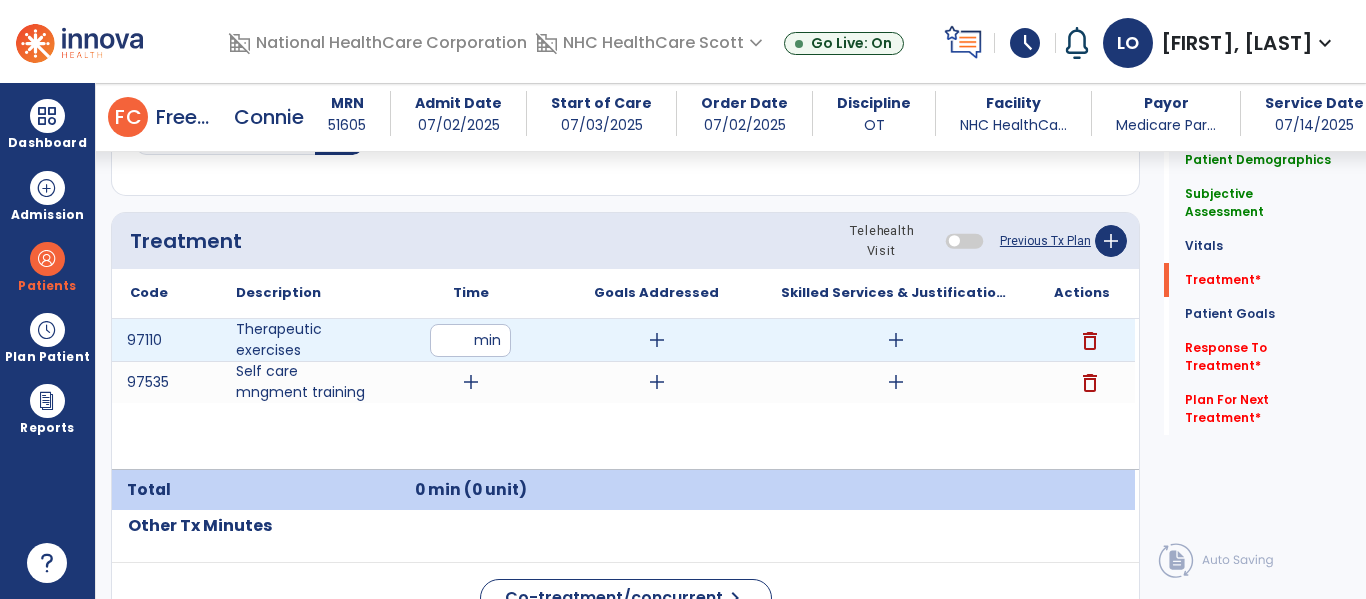 type on "**" 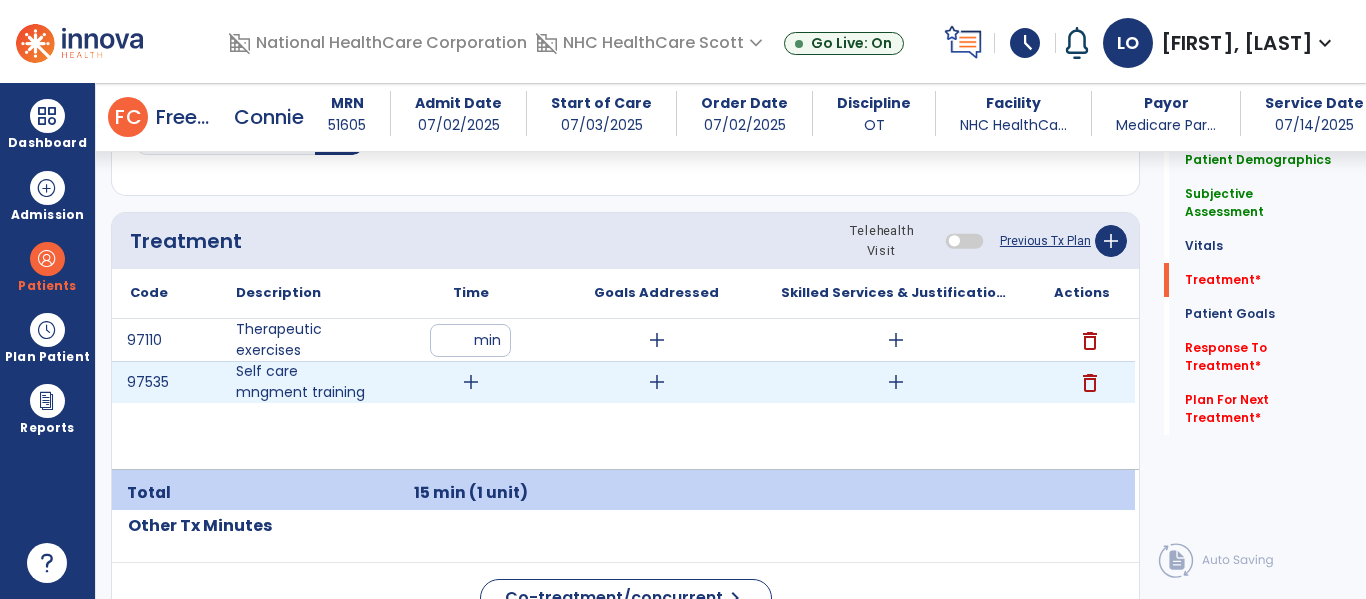 click on "add" at bounding box center (471, 382) 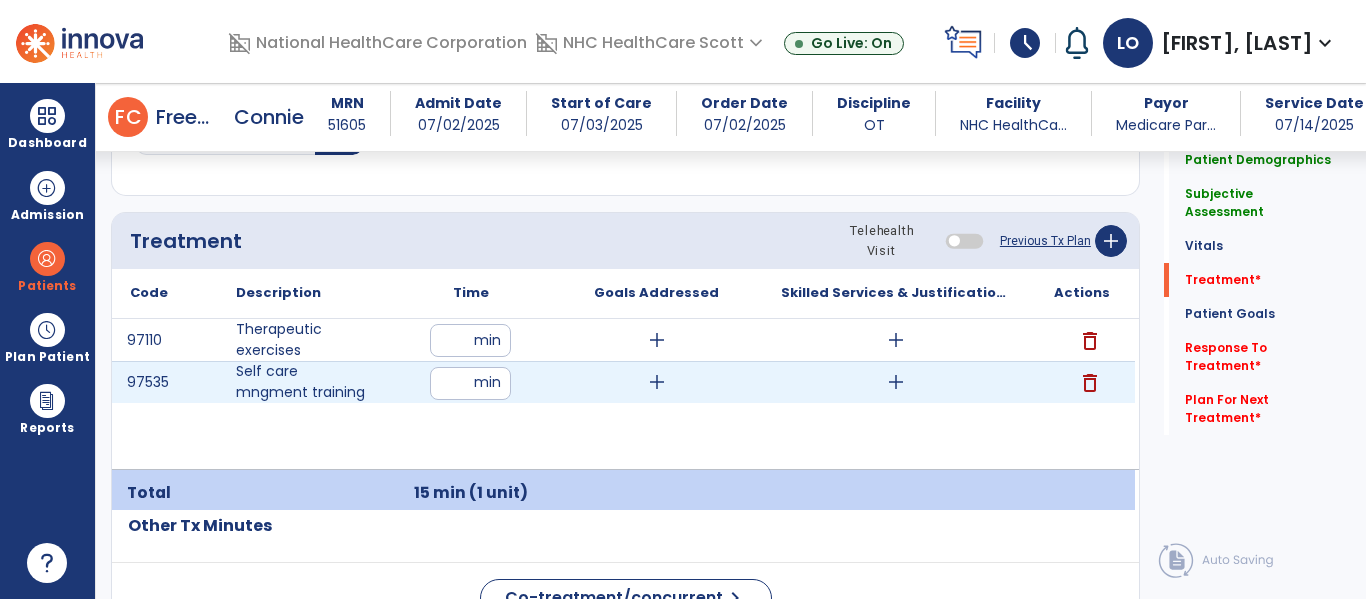 type on "**" 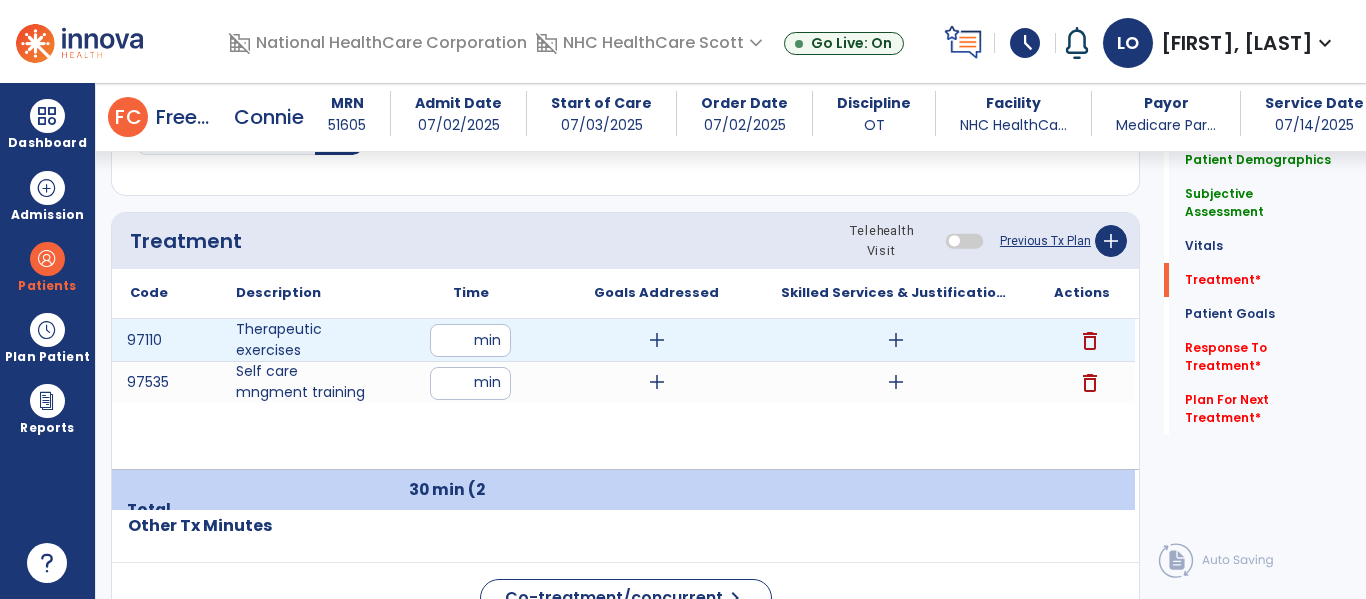 click on "add" at bounding box center [657, 340] 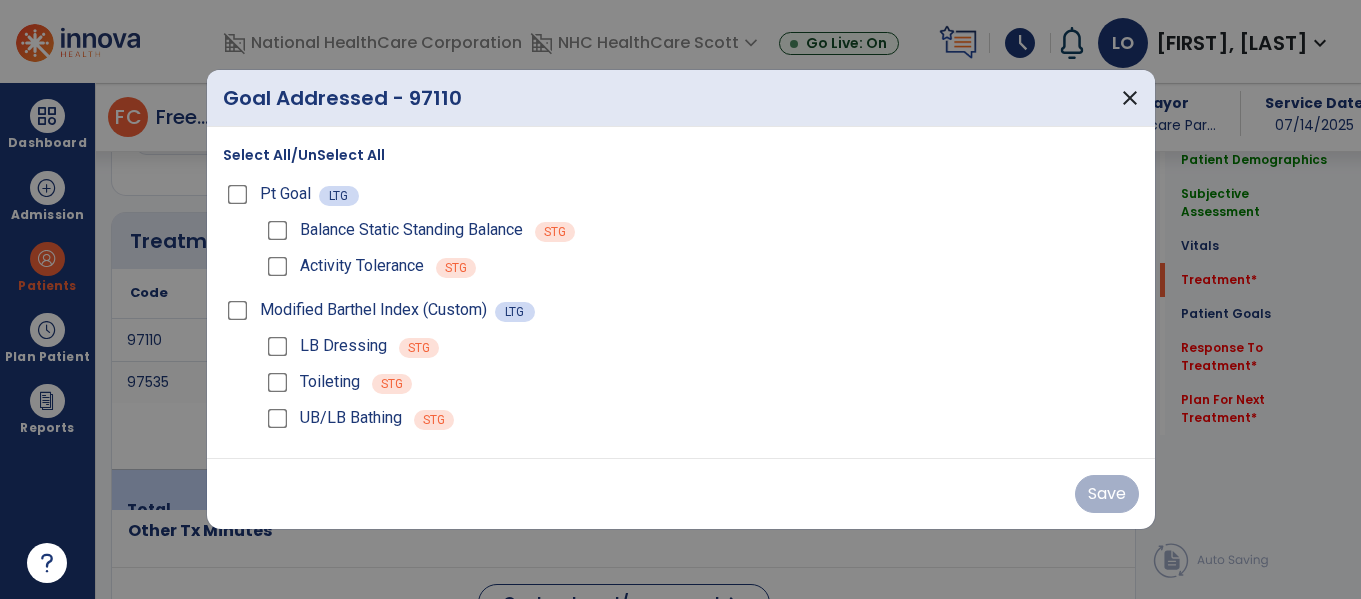 scroll, scrollTop: 1147, scrollLeft: 0, axis: vertical 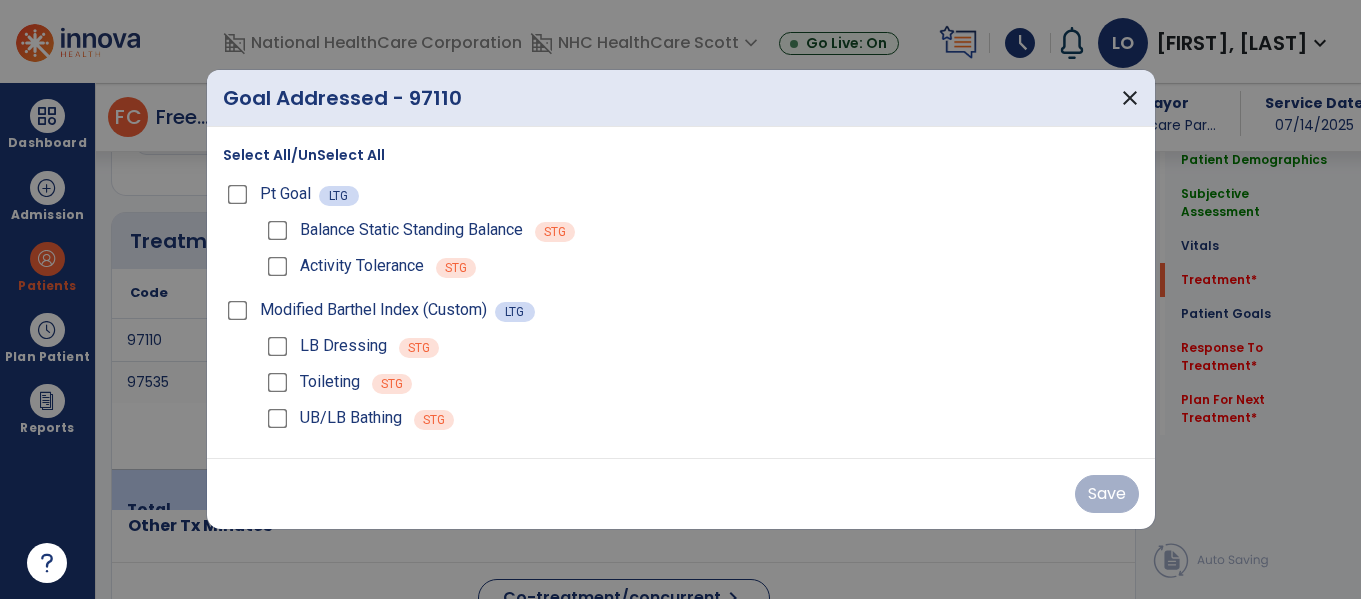 click on "Select All/UnSelect All" at bounding box center (304, 155) 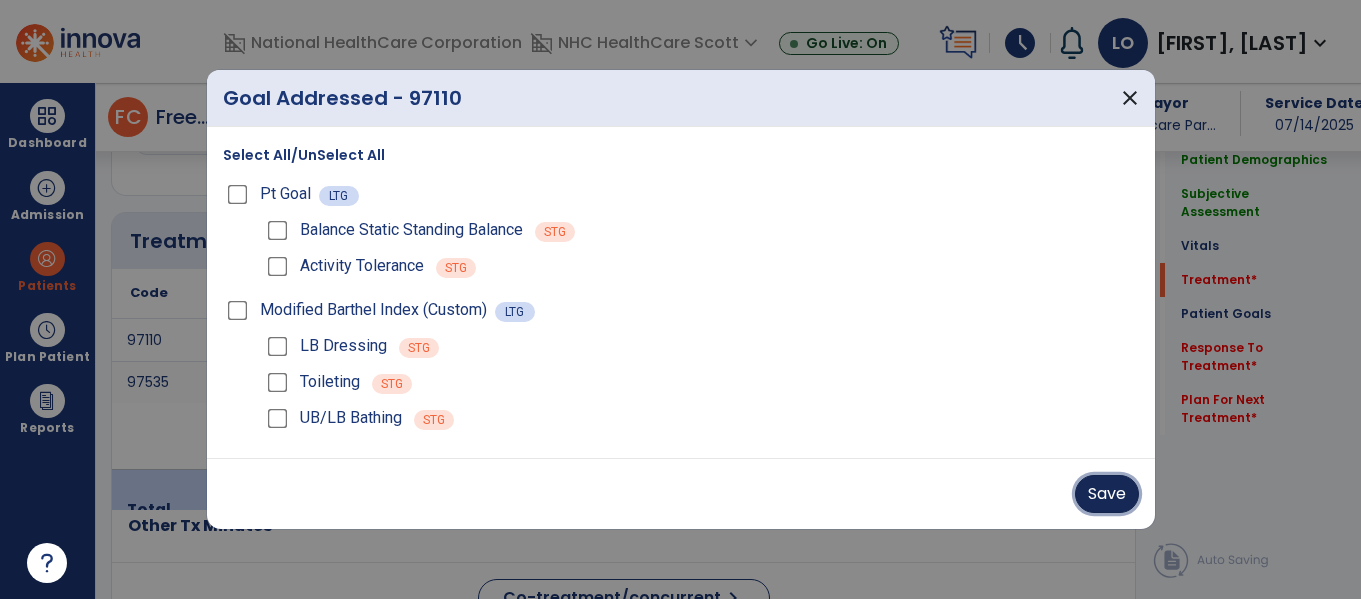 click on "Save" at bounding box center [1107, 494] 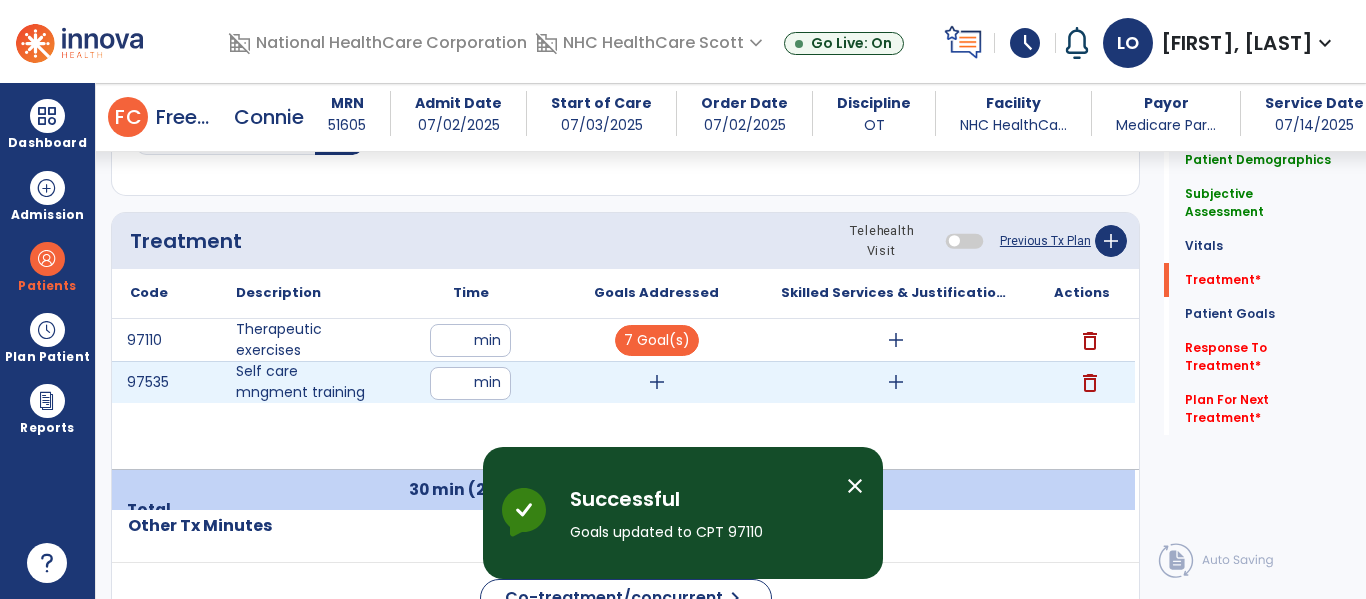 click on "add" at bounding box center (657, 382) 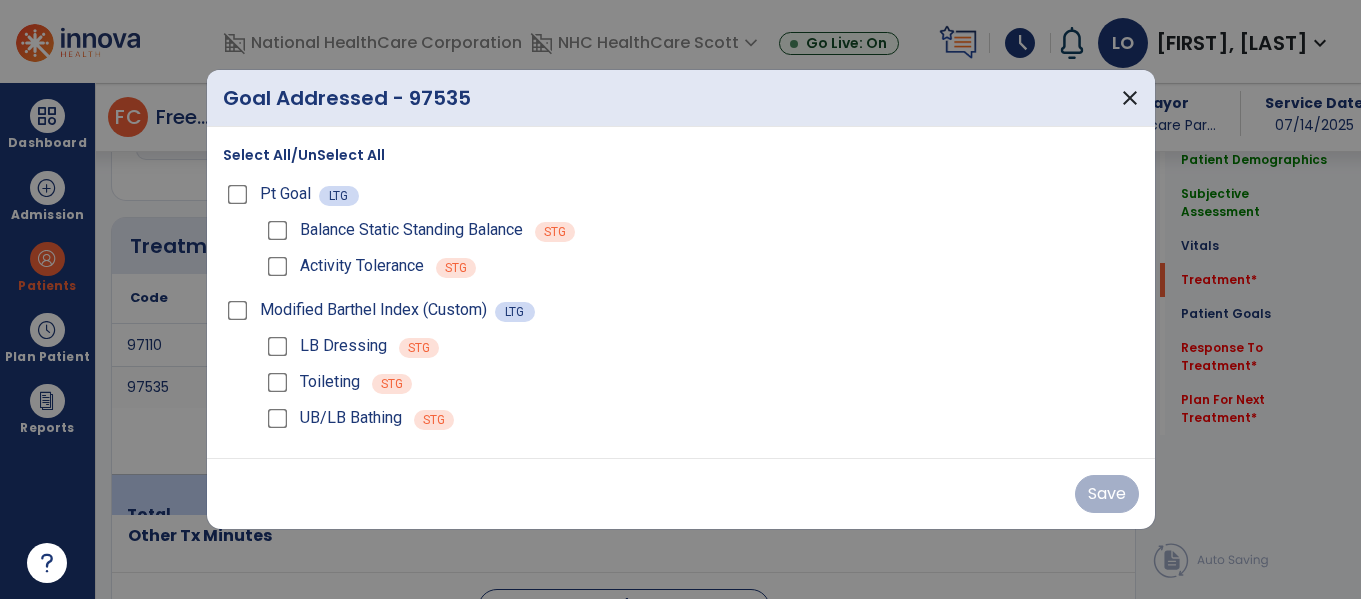 scroll, scrollTop: 1147, scrollLeft: 0, axis: vertical 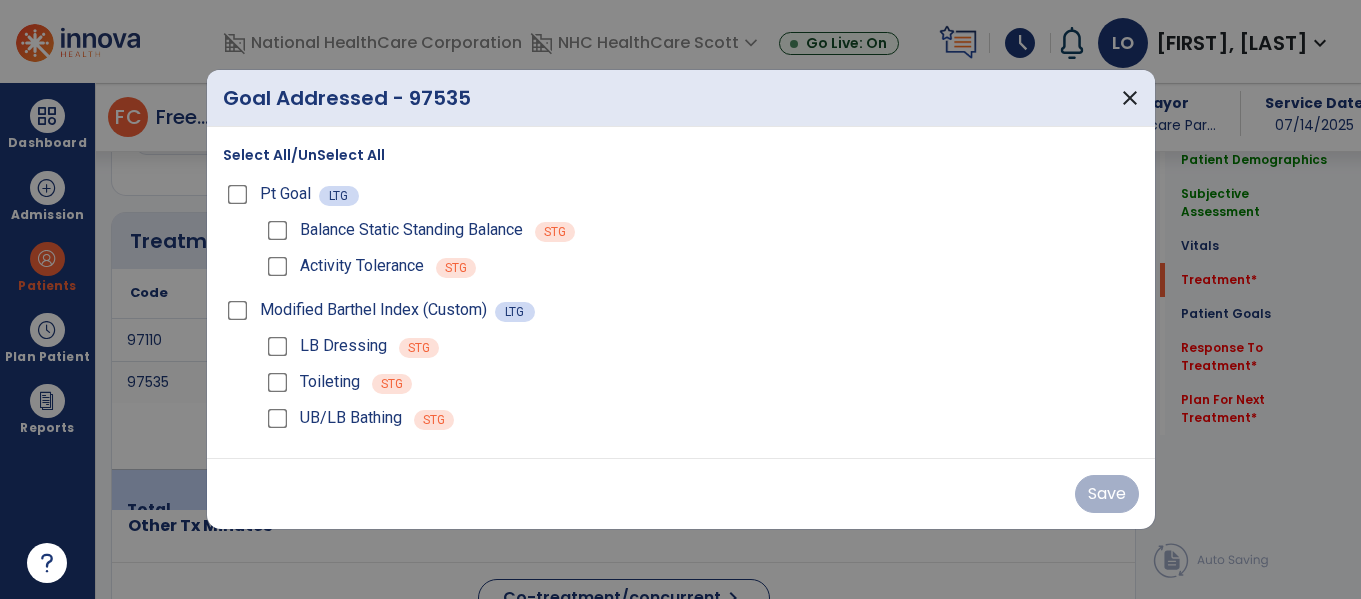 click on "Select All/UnSelect All" at bounding box center [304, 155] 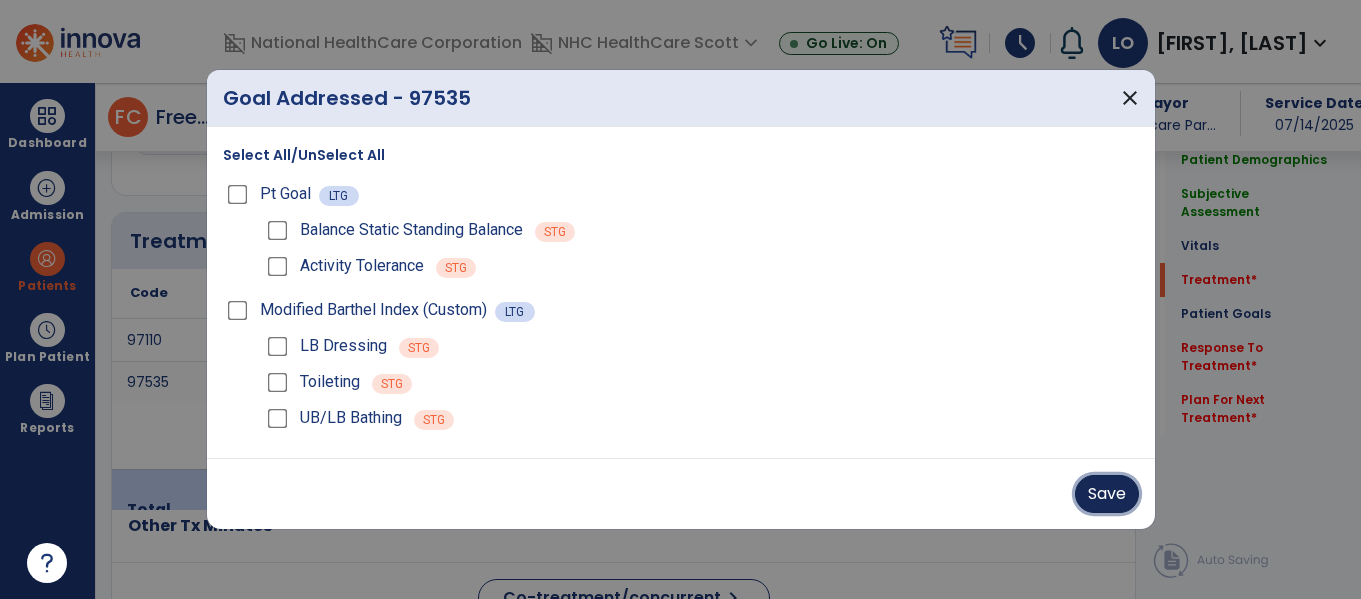 click on "Save" at bounding box center [1107, 494] 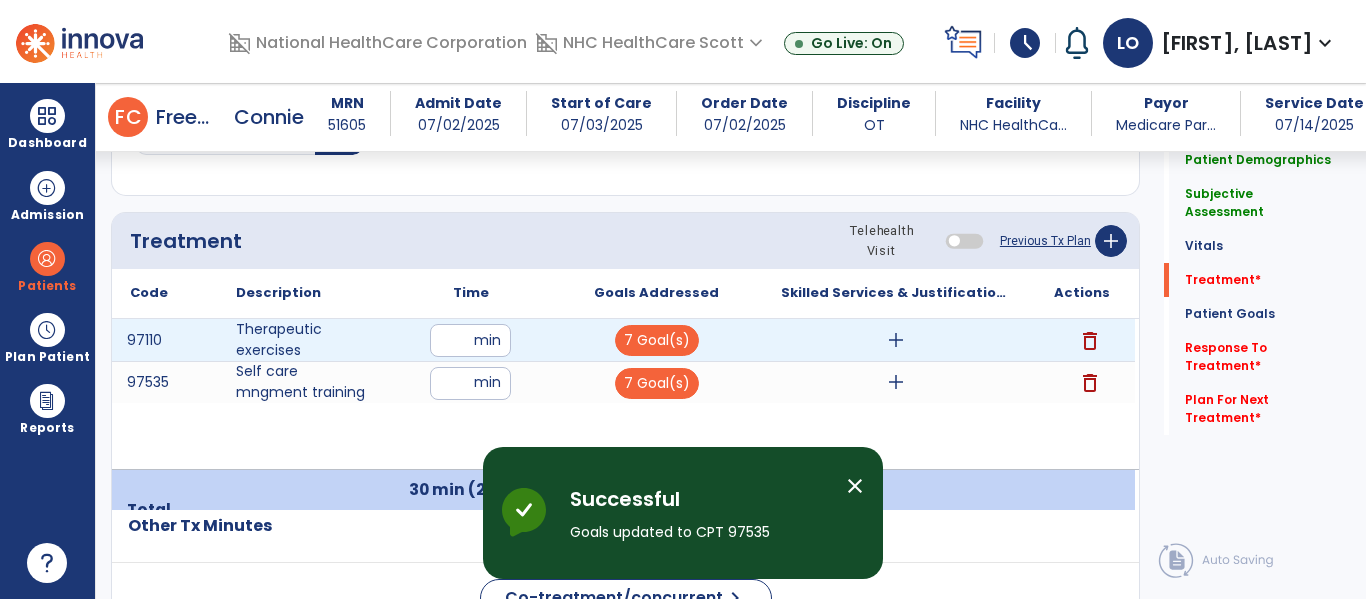 click on "add" at bounding box center [896, 340] 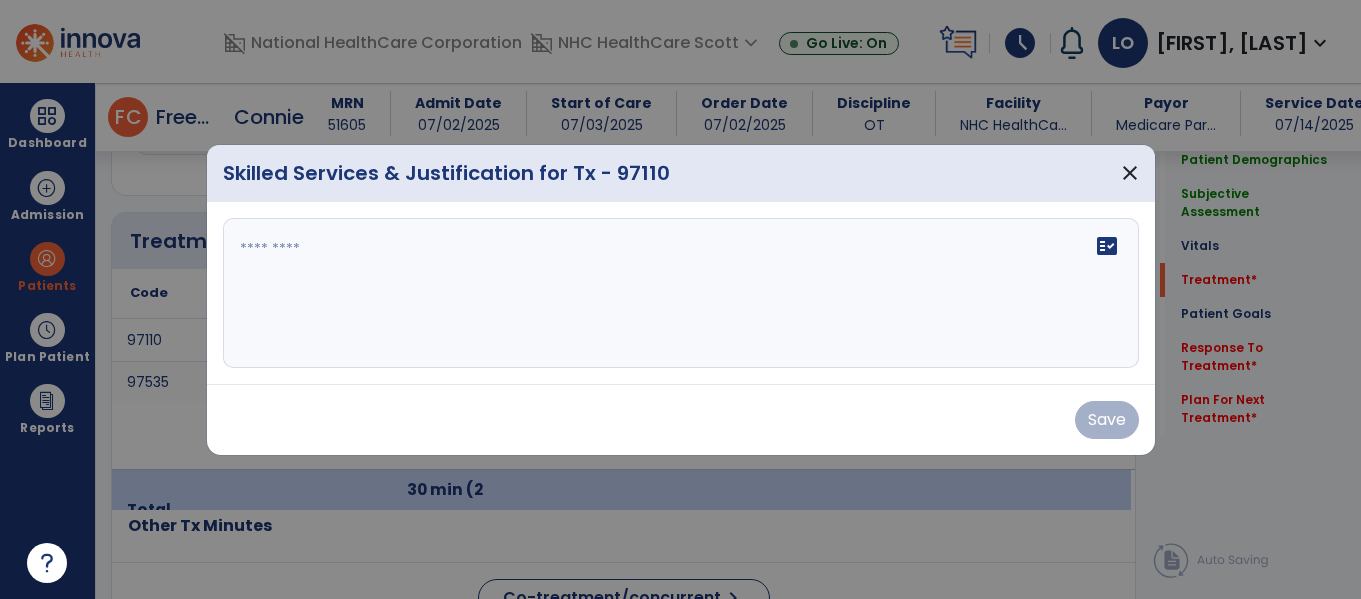 scroll, scrollTop: 1147, scrollLeft: 0, axis: vertical 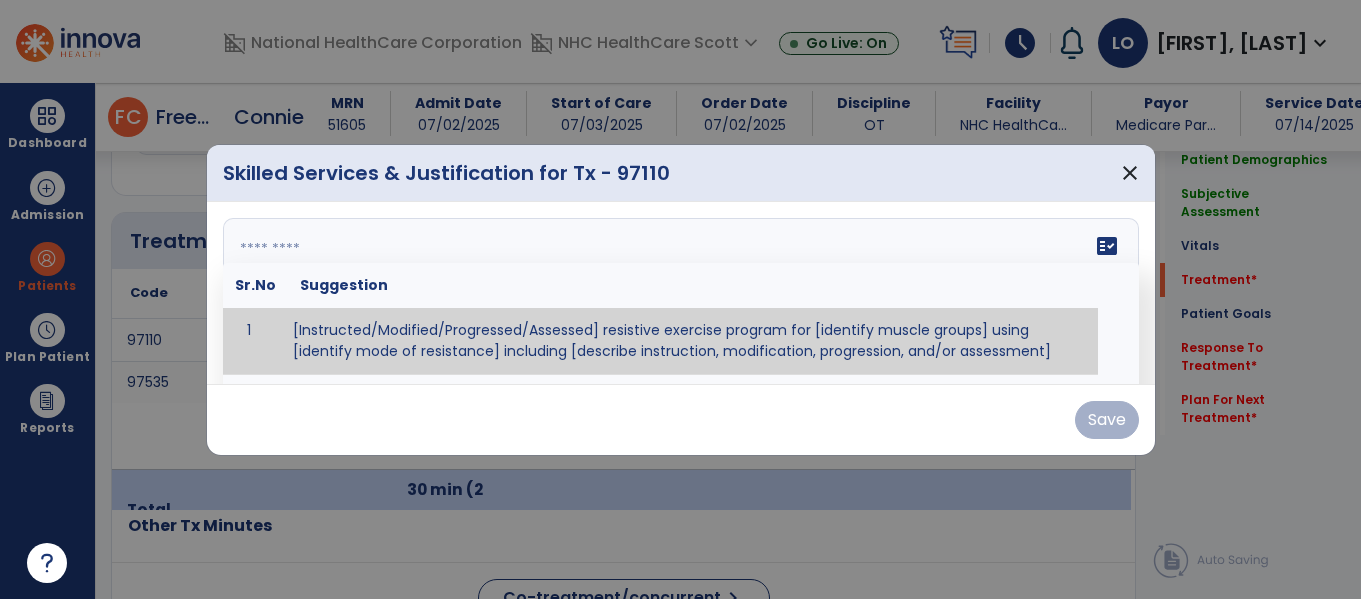 click on "fact_check  Sr.No Suggestion 1 [Instructed/Modified/Progressed/Assessed] resistive exercise program for [identify muscle groups] using [identify mode of resistance] including [describe instruction, modification, progression, and/or assessment] 2 [Instructed/Modified/Progressed/Assessed] aerobic exercise program using [identify equipment/mode] including [describe instruction, modification,progression, and/or assessment] 3 [Instructed/Modified/Progressed/Assessed] [PROM/A/AROM/AROM] program for [identify joint movements] using [contract-relax, over-pressure, inhibitory techniques, other] 4 [Assessed/Tested] aerobic capacity with administration of [aerobic capacity test]" at bounding box center (681, 293) 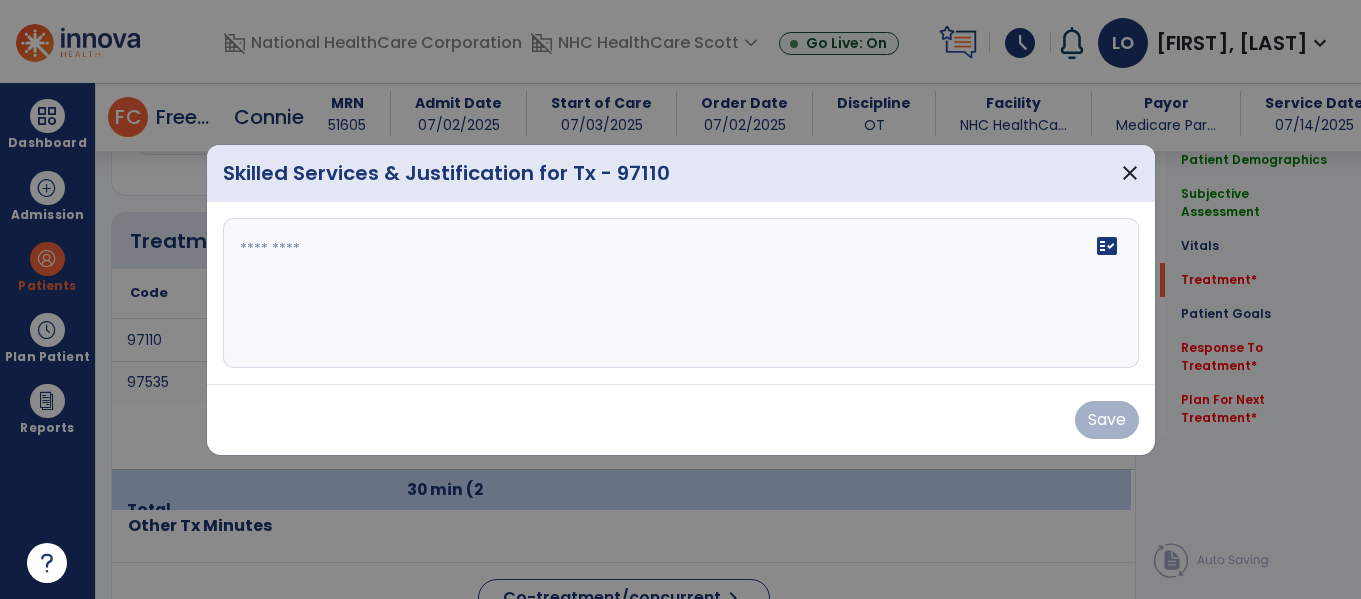 click on "Skilled Services & Justification for Tx - 97110   close" at bounding box center (681, 173) 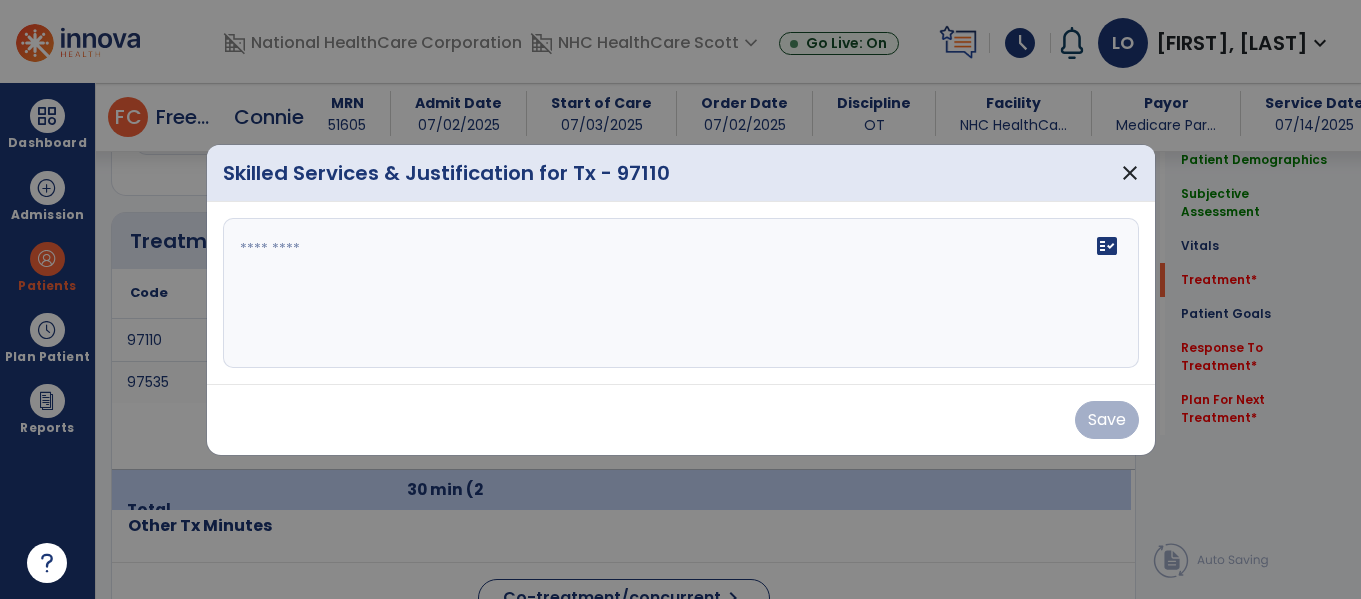 click on "fact_check" at bounding box center [681, 293] 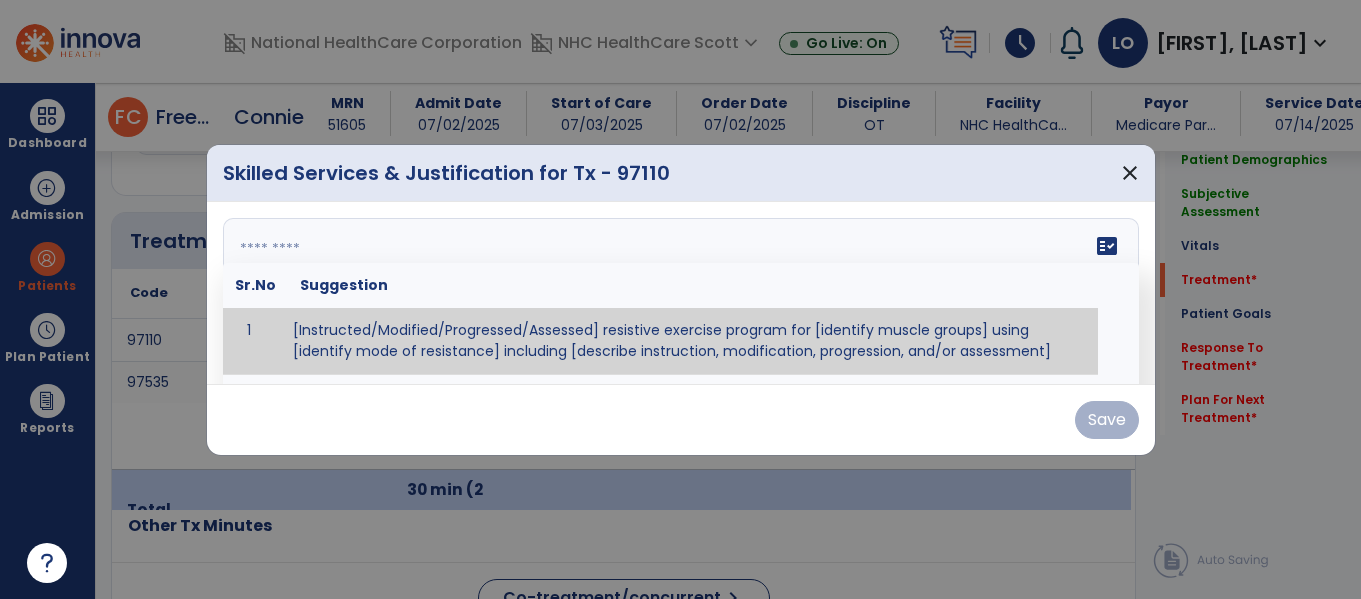 type on "*" 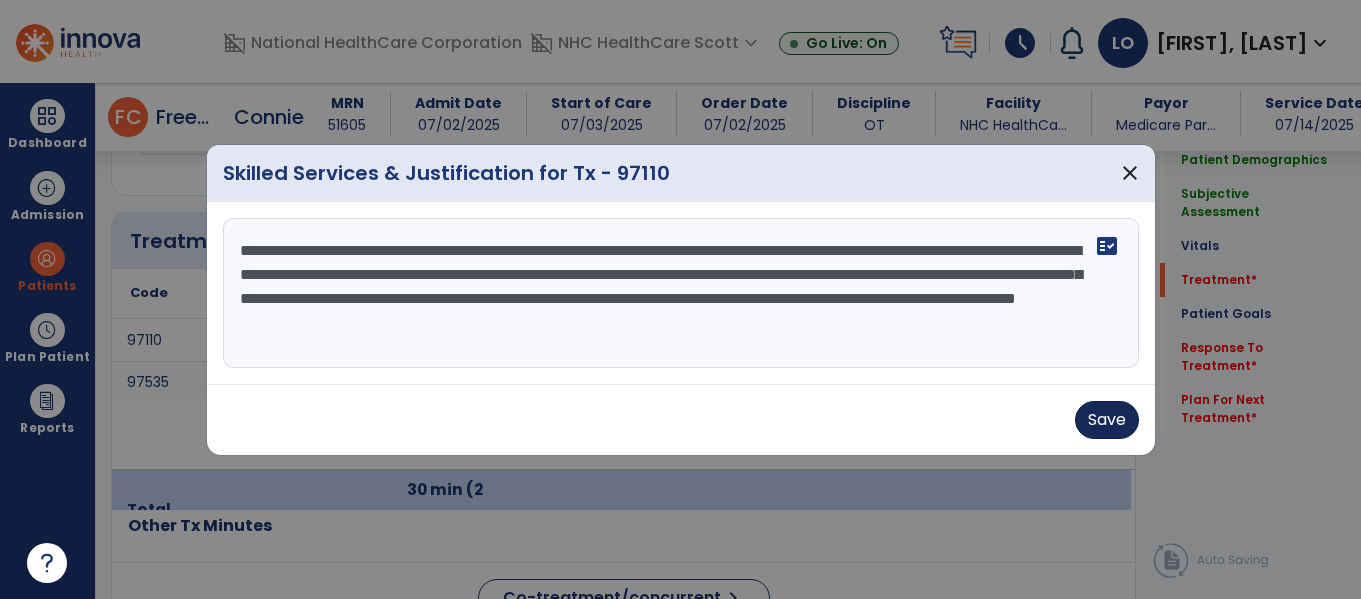 type on "**********" 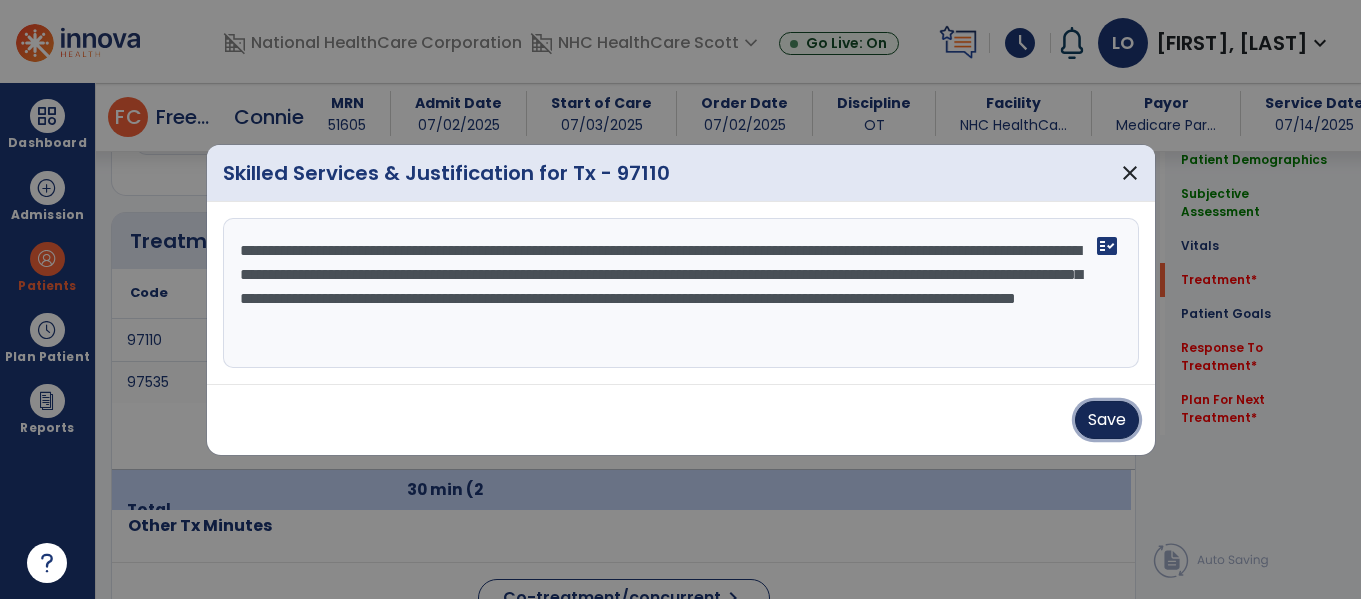click on "Save" at bounding box center (1107, 420) 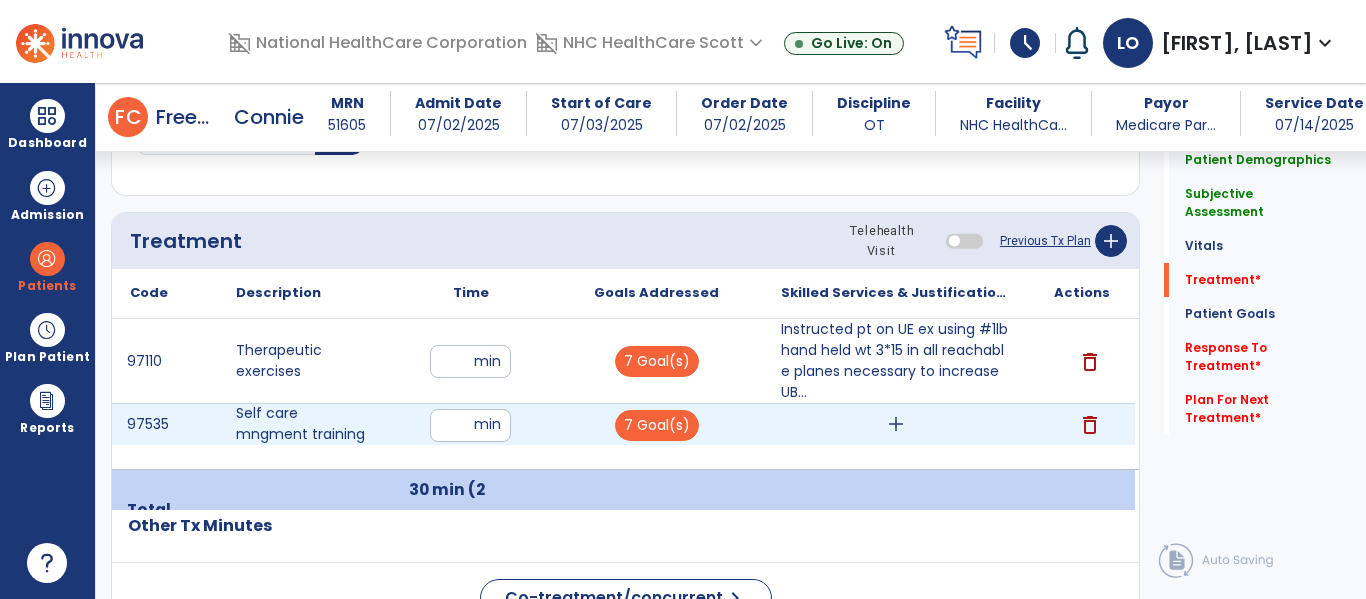 click on "add" at bounding box center [896, 424] 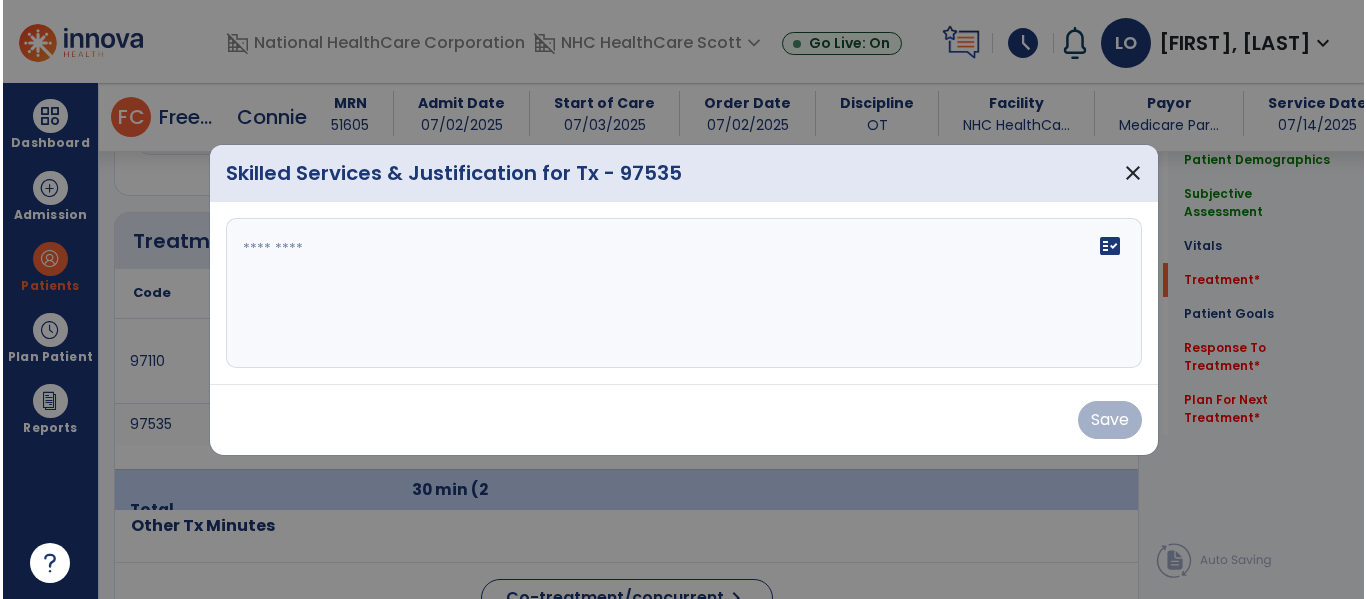 scroll, scrollTop: 1147, scrollLeft: 0, axis: vertical 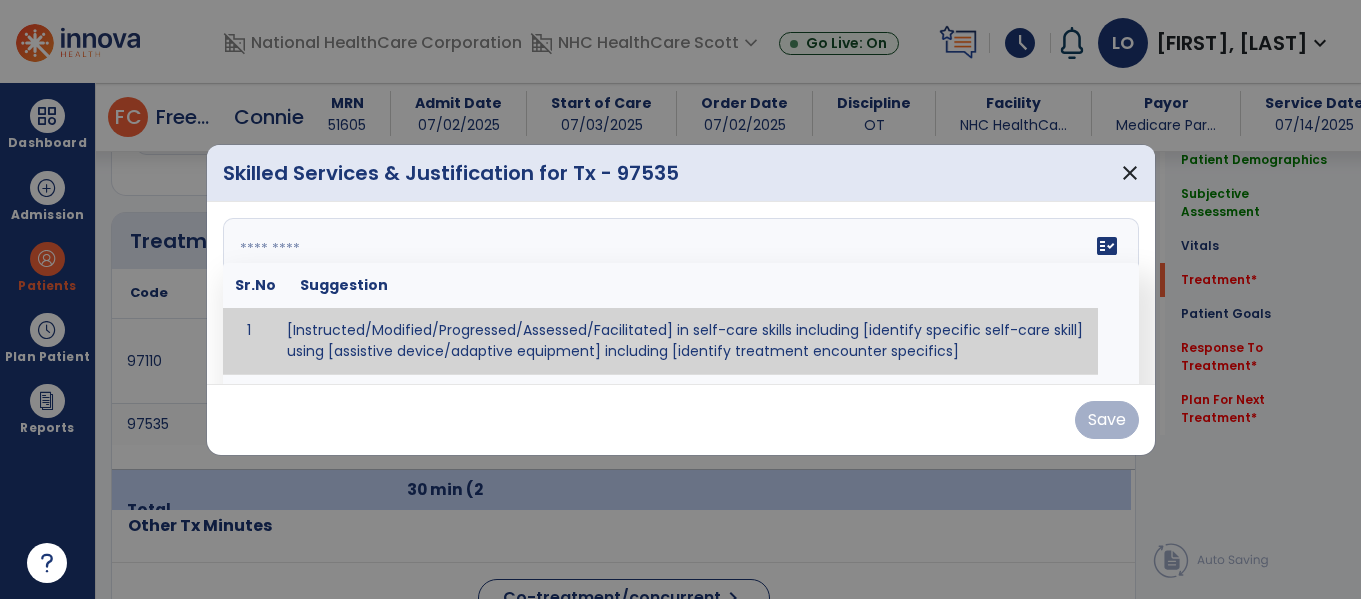 click on "fact_check  Sr.No Suggestion 1 [Instructed/Modified/Progressed/Assessed/Facilitated] in self-care skills including [identify specific self-care skill] using [assistive device/adaptive equipment] including [identify treatment encounter specifics]" at bounding box center [681, 293] 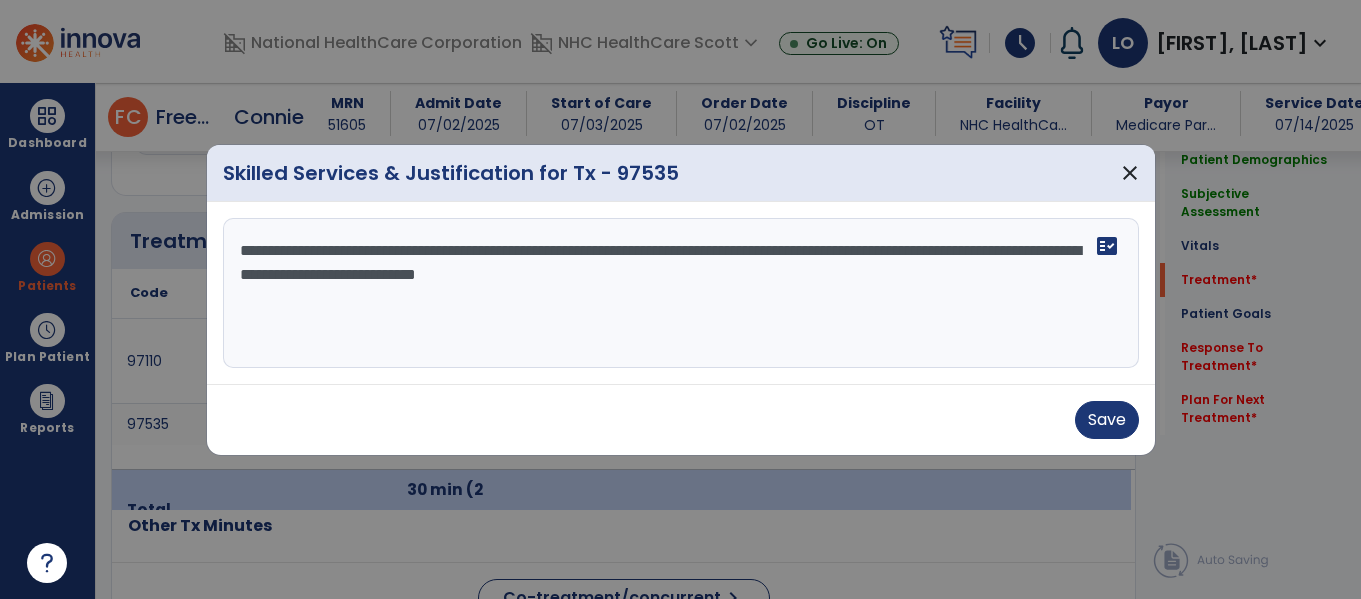 click on "**********" at bounding box center [681, 293] 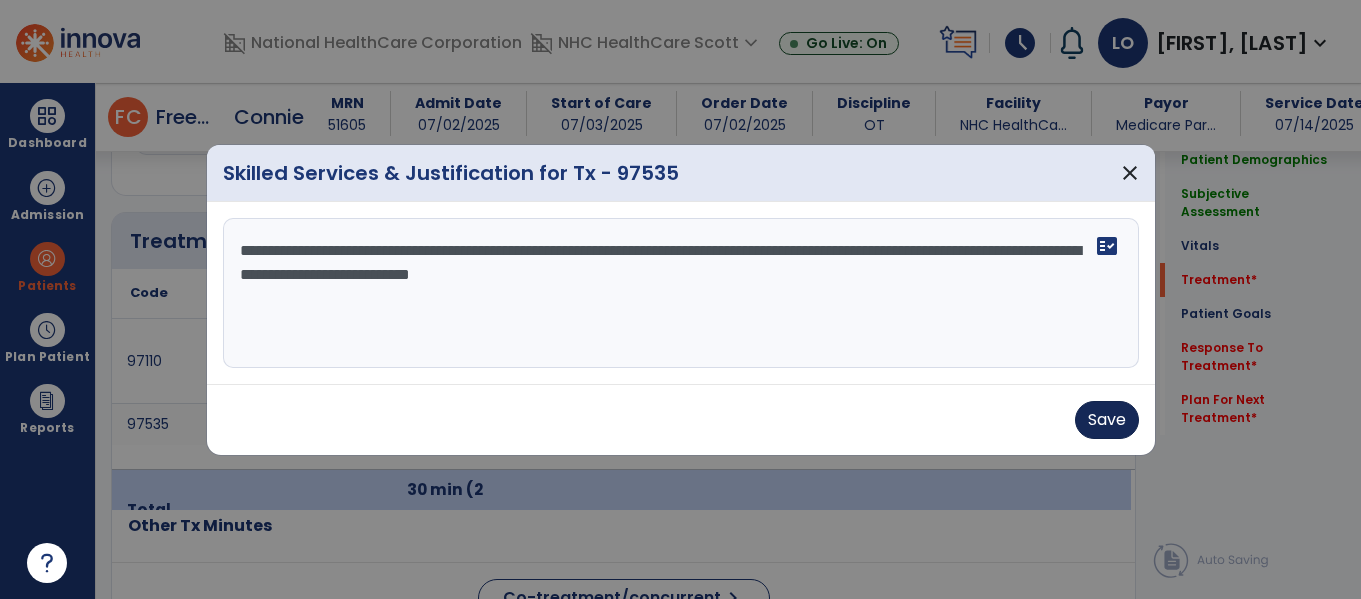 type on "**********" 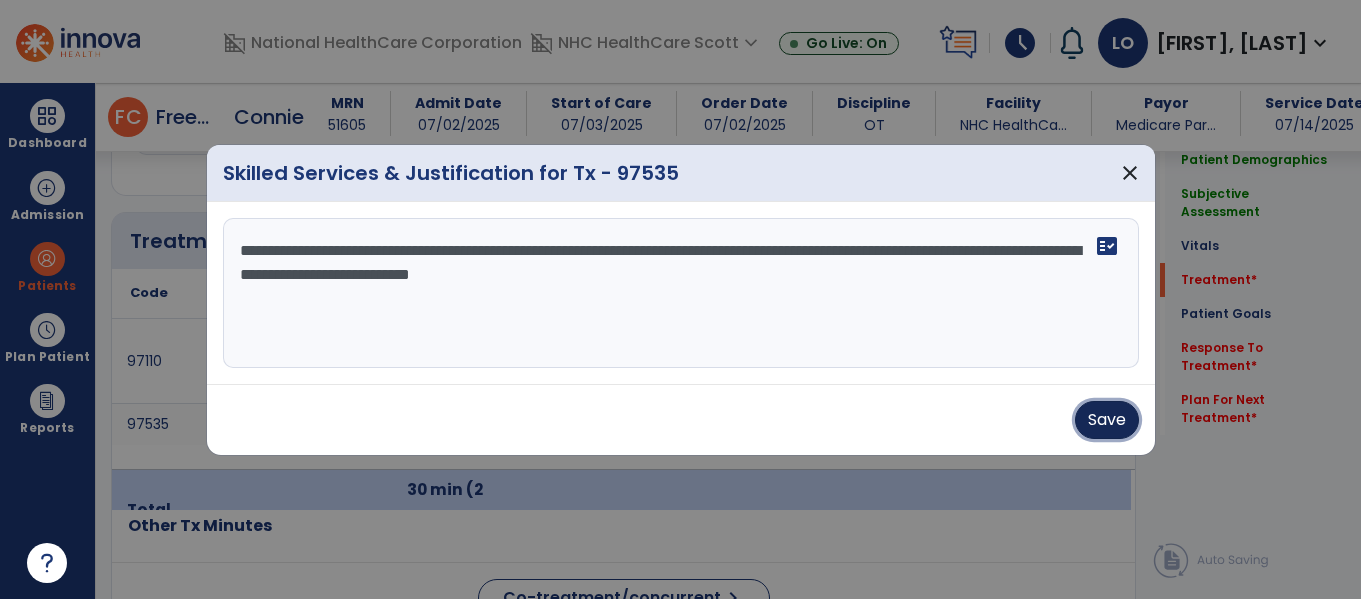 click on "Save" at bounding box center [1107, 420] 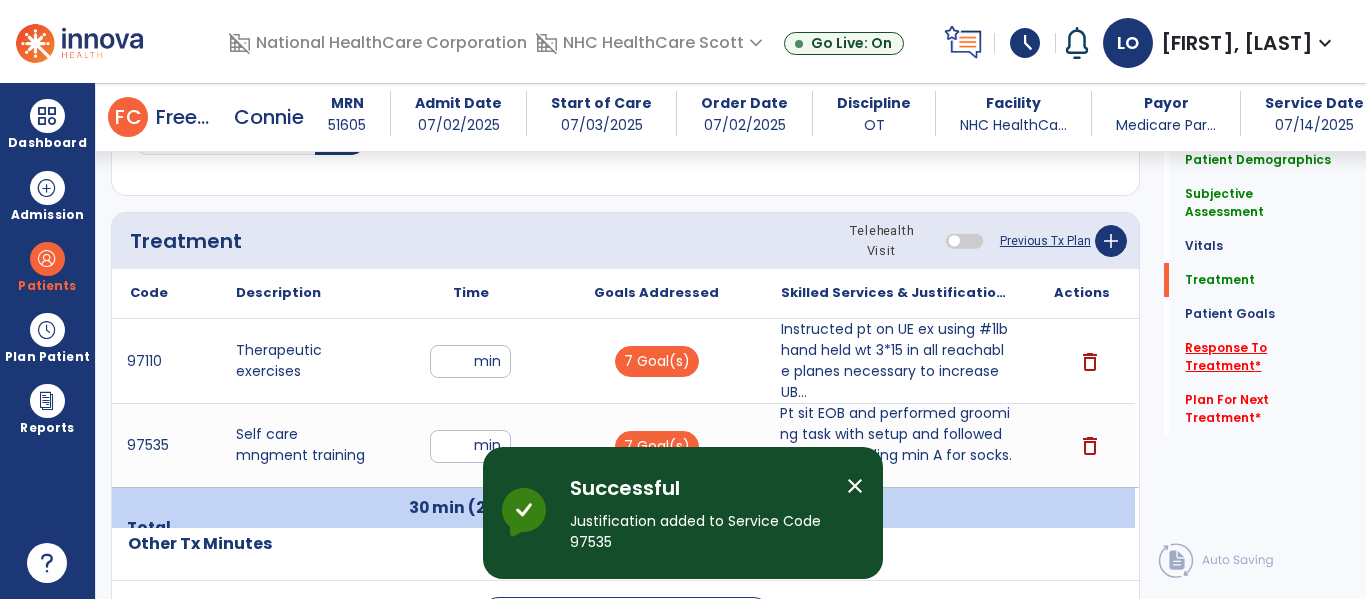 click on "Response To Treatment   *" 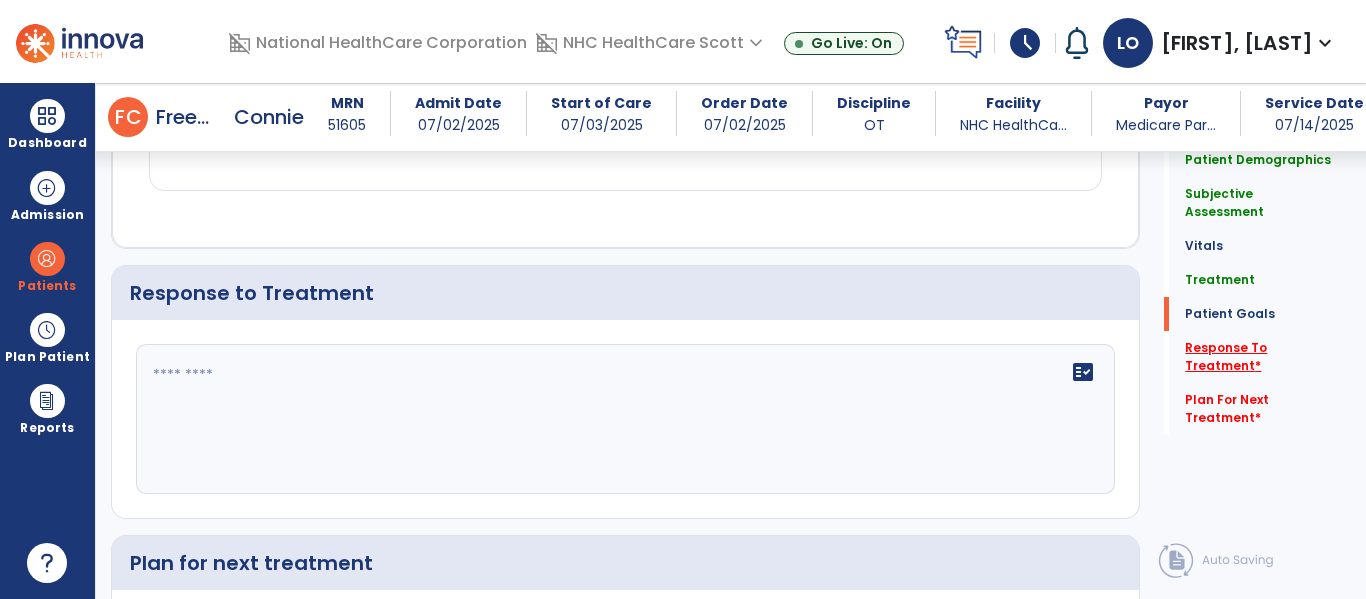 scroll, scrollTop: 2835, scrollLeft: 0, axis: vertical 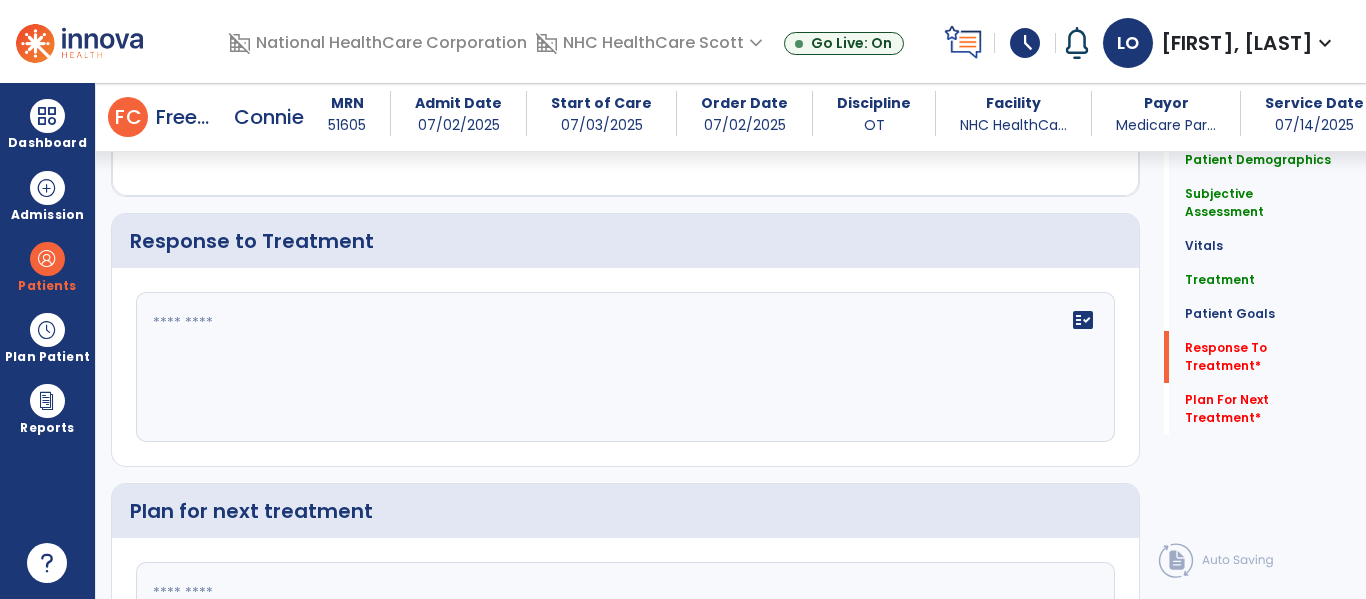 click 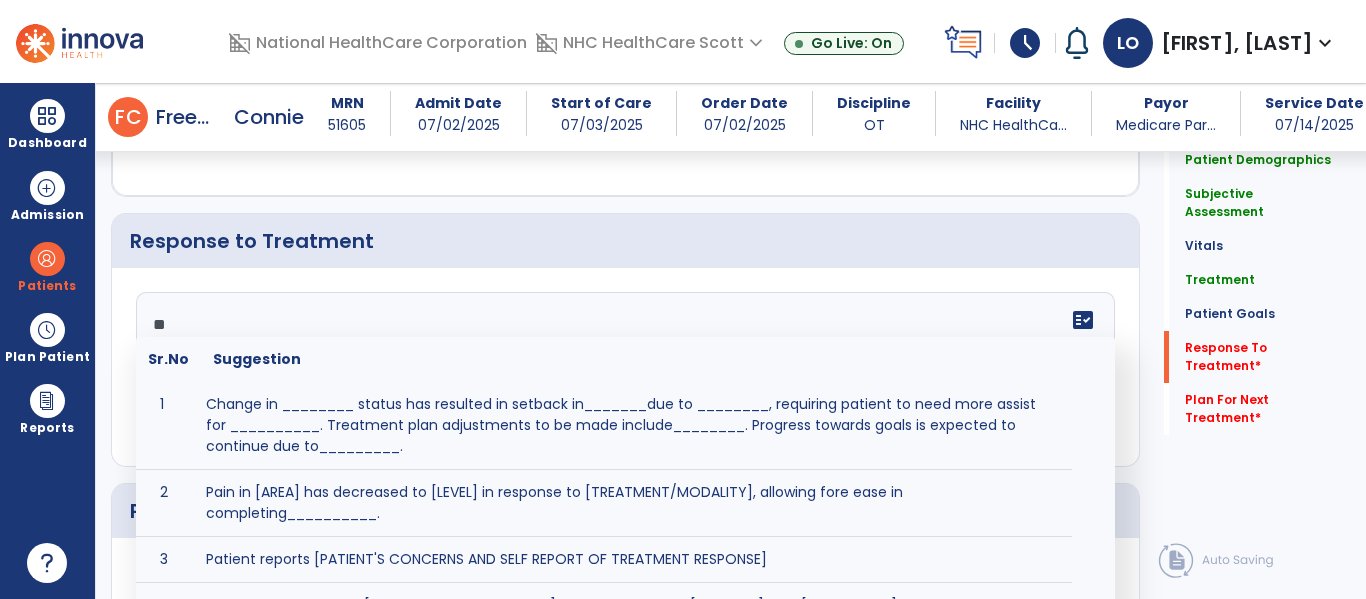 type on "*" 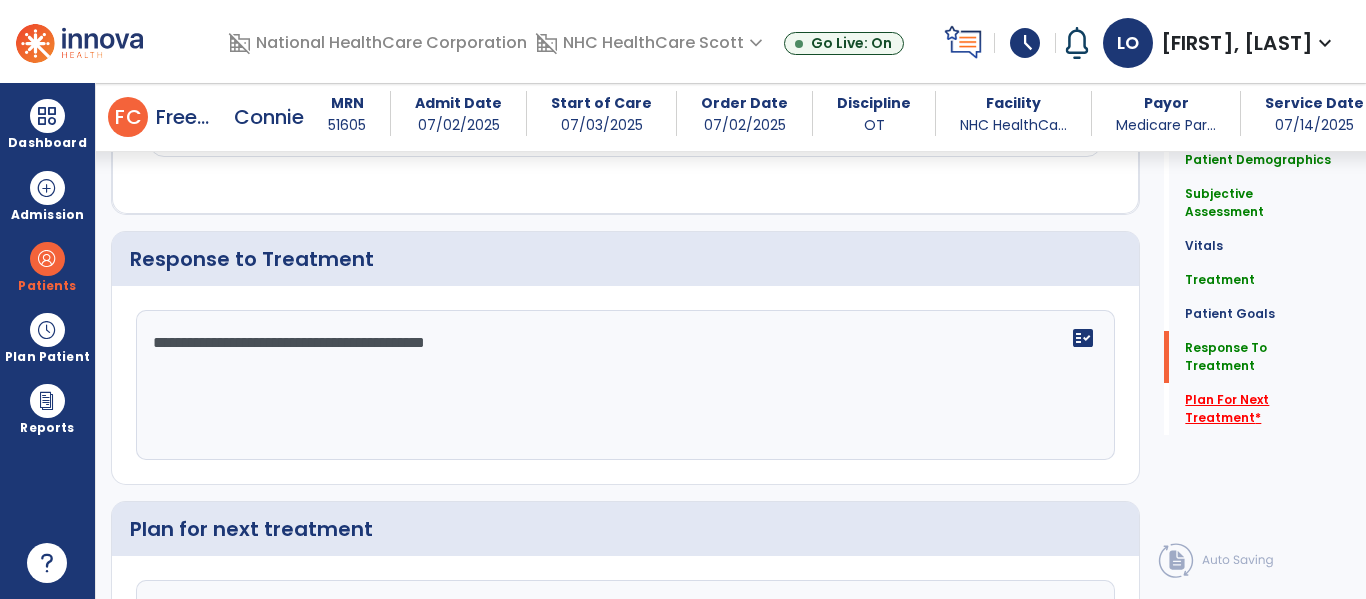 scroll, scrollTop: 2835, scrollLeft: 0, axis: vertical 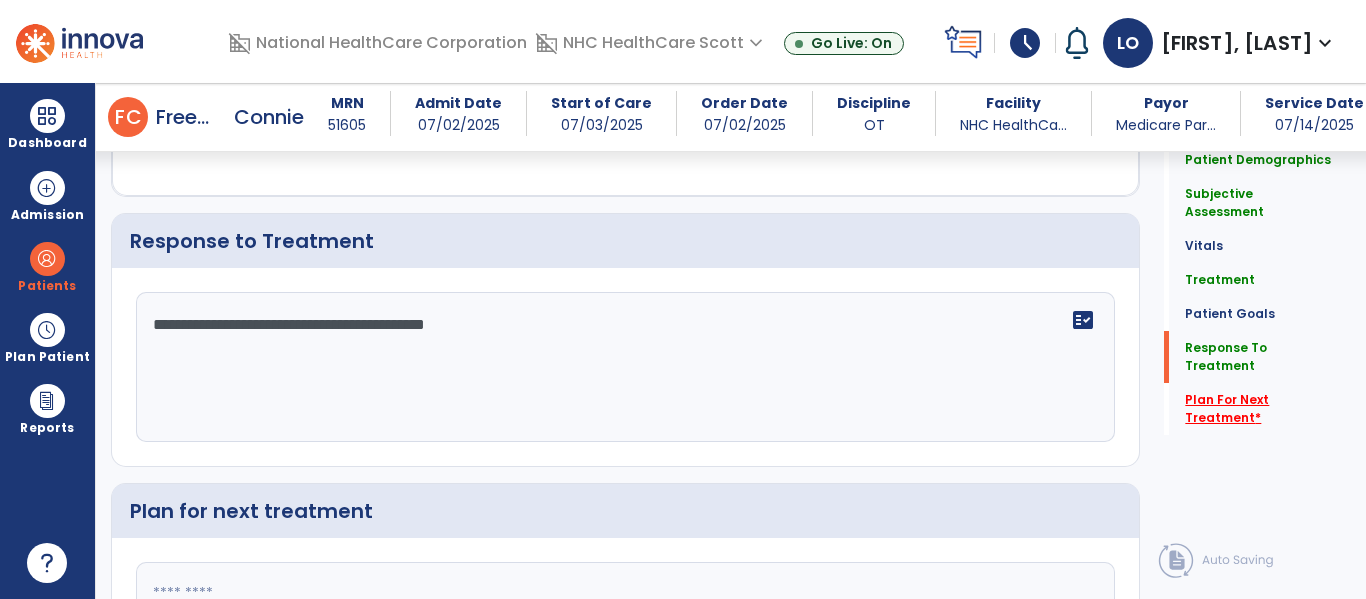 type on "**********" 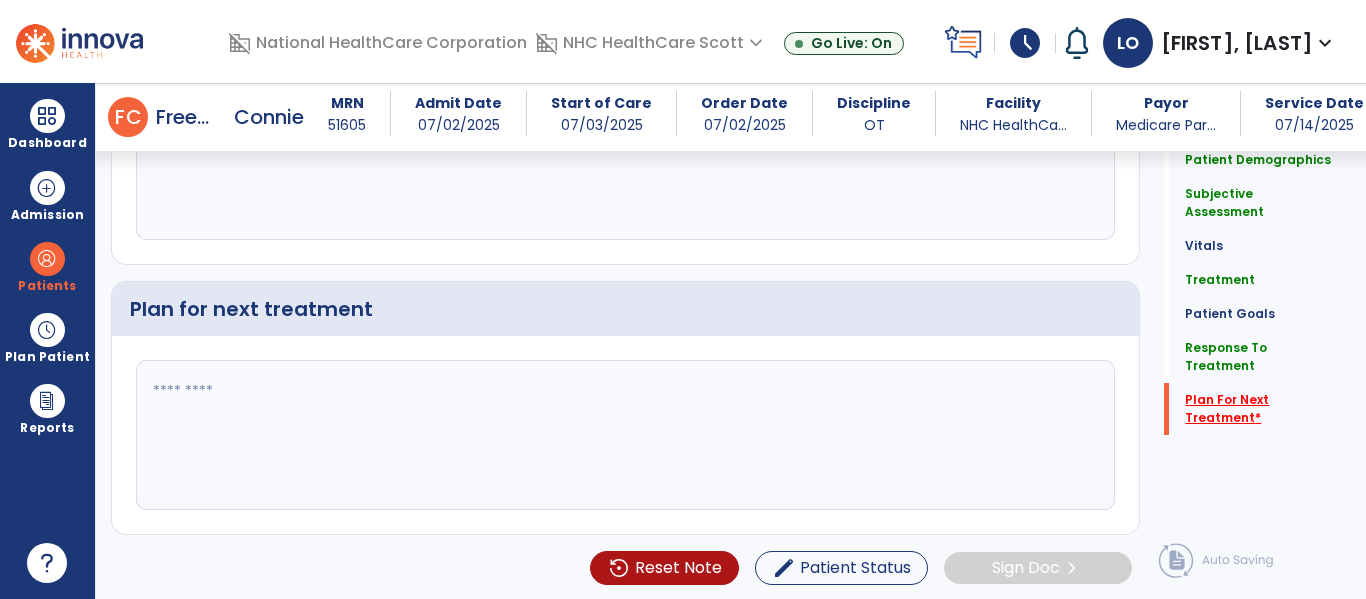 scroll, scrollTop: 3040, scrollLeft: 0, axis: vertical 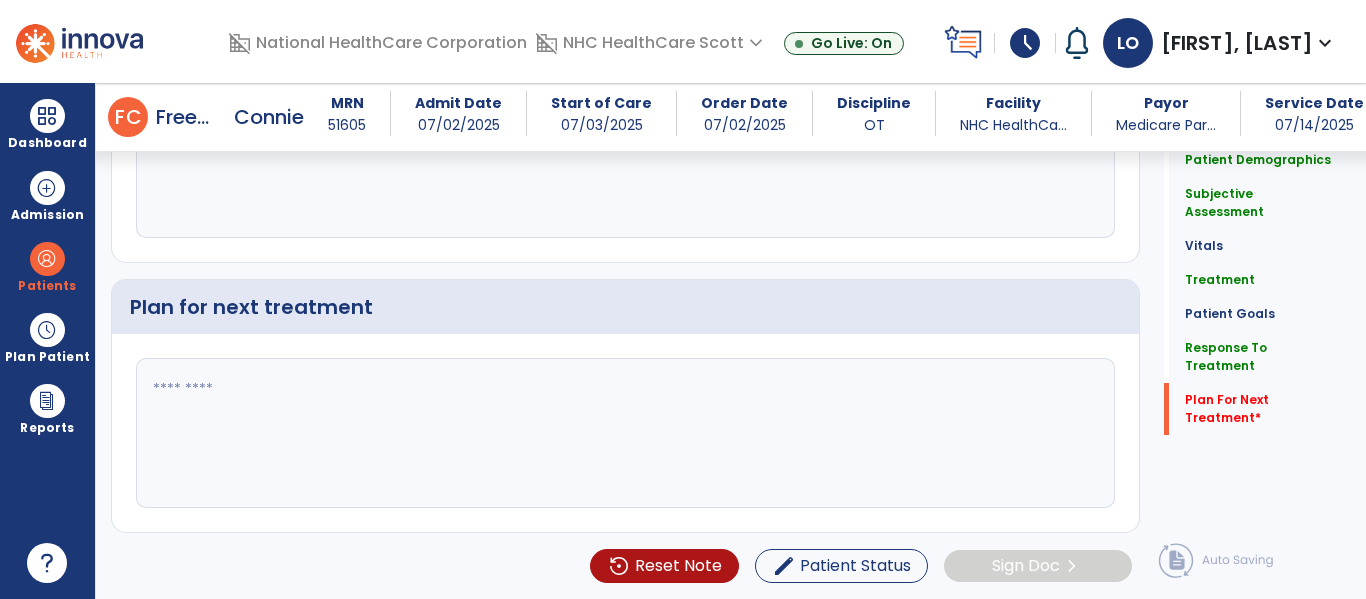 click 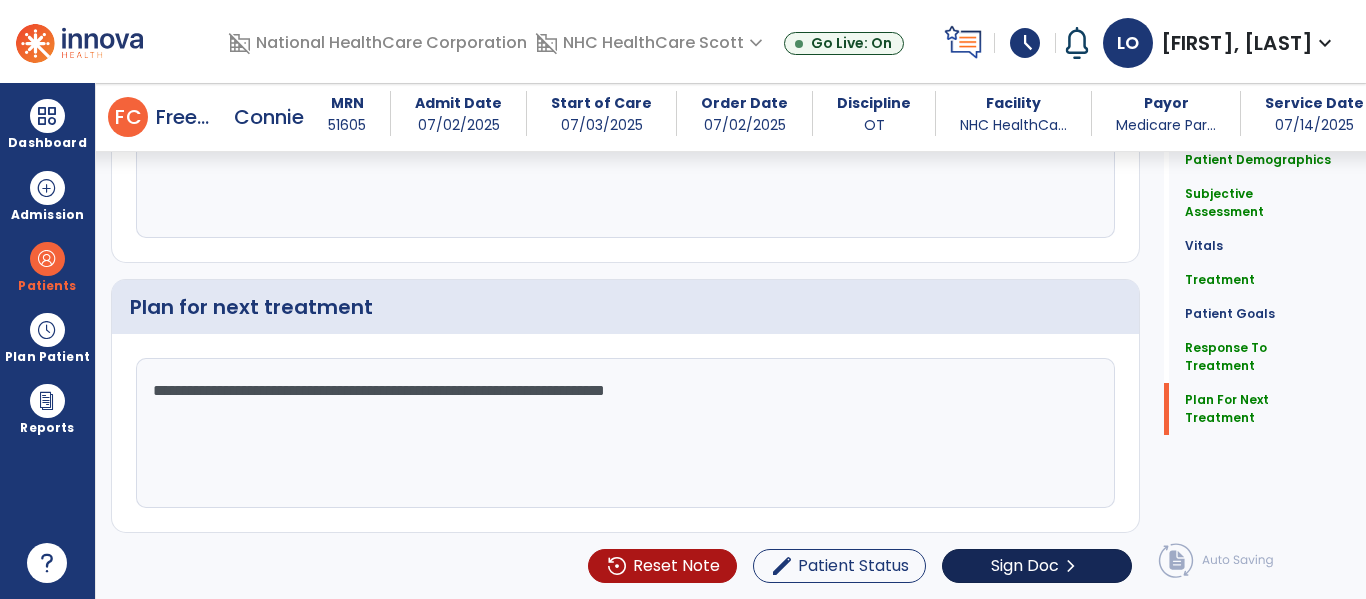 type on "**********" 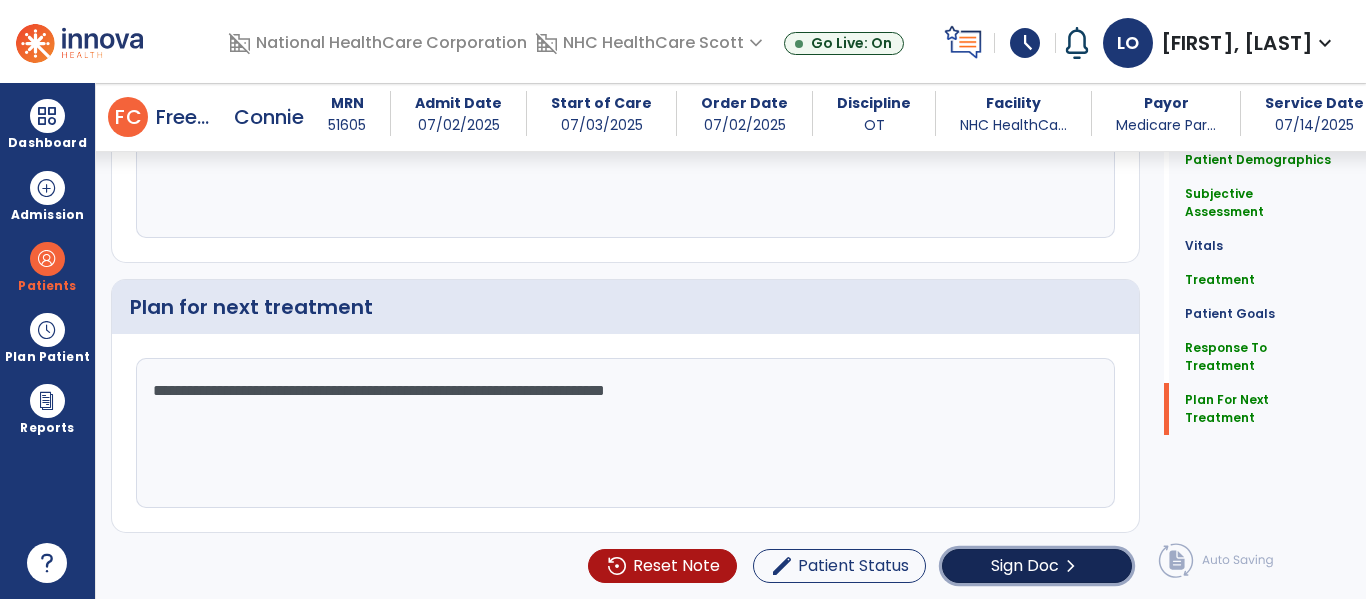 click on "Sign Doc" 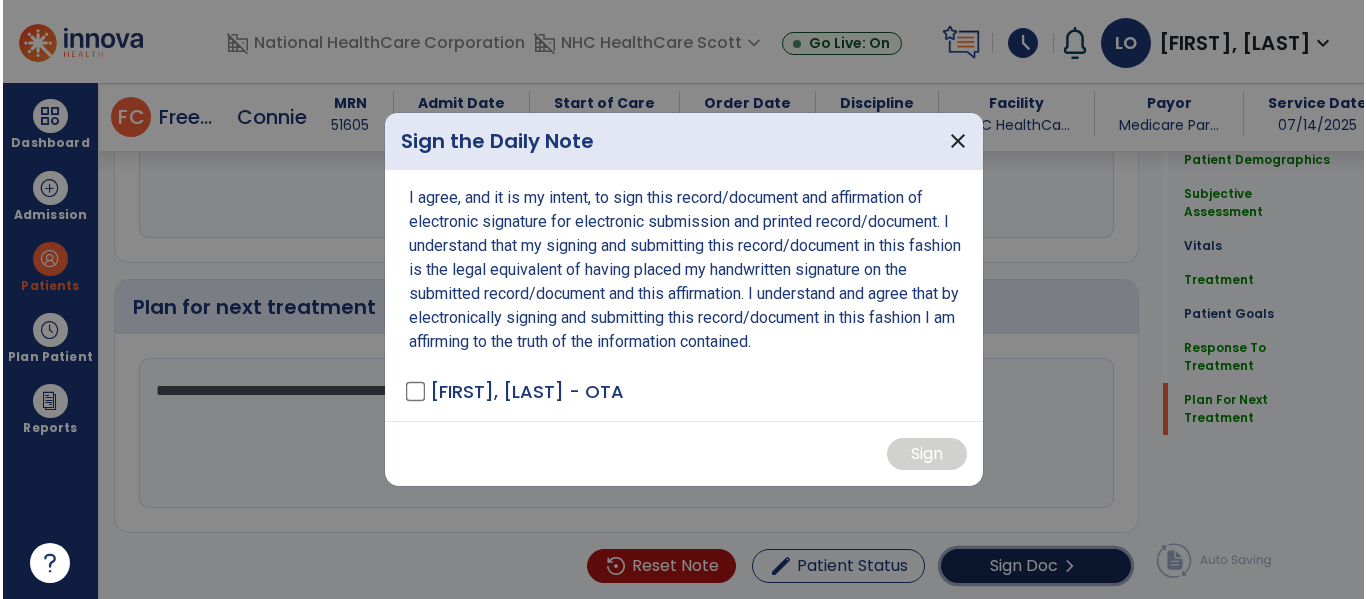 scroll, scrollTop: 3040, scrollLeft: 0, axis: vertical 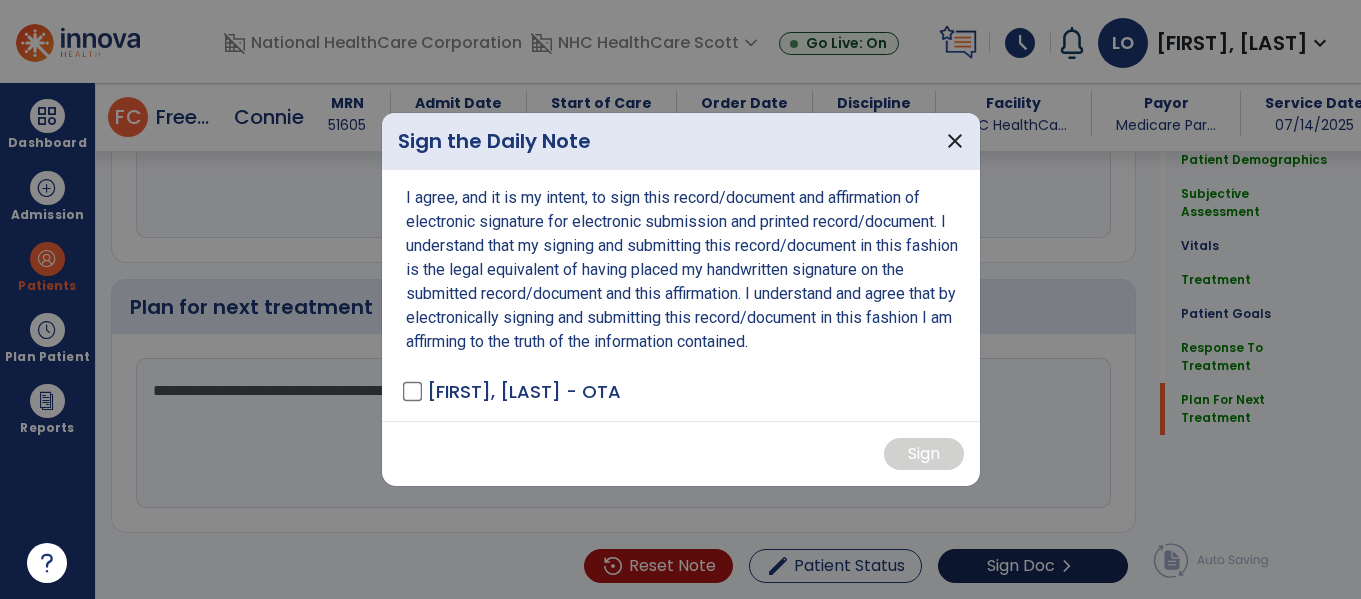click at bounding box center (680, 299) 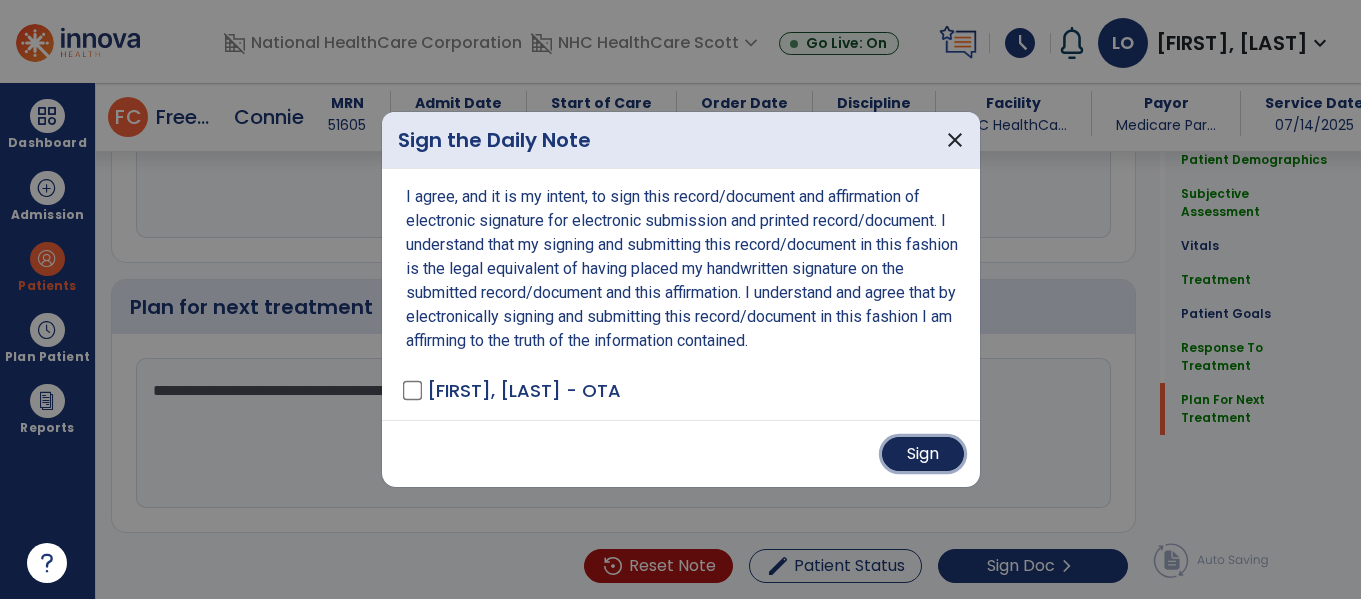 click on "Sign" at bounding box center (923, 454) 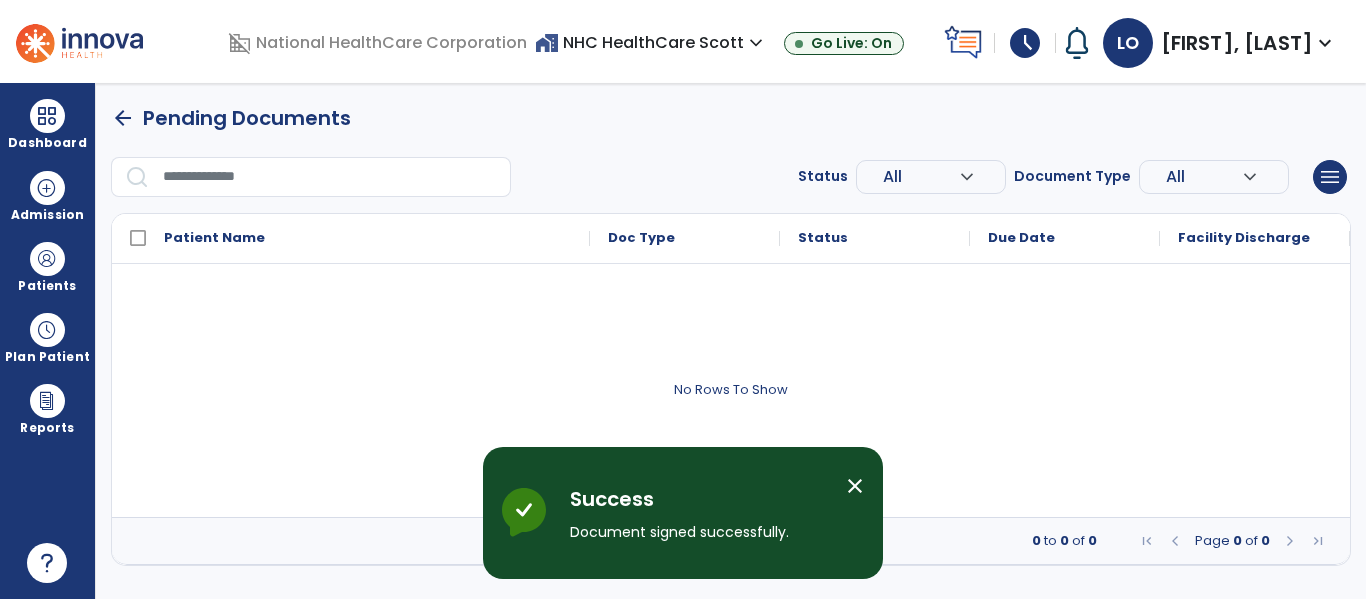 scroll, scrollTop: 0, scrollLeft: 0, axis: both 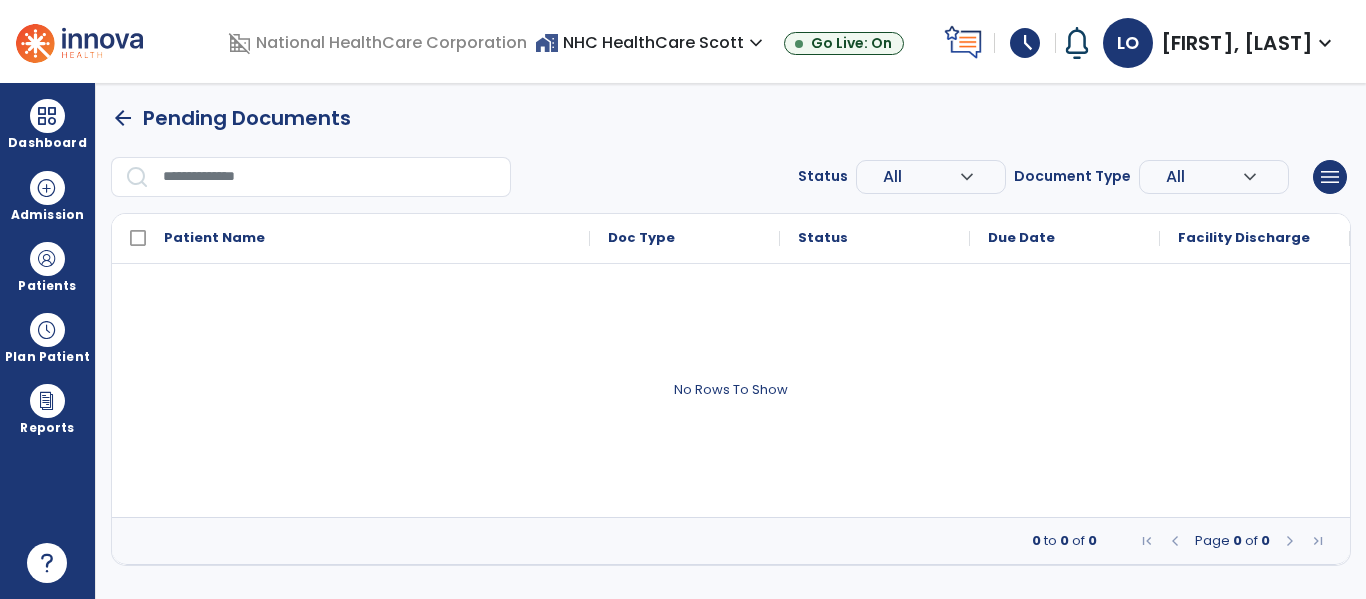 click on "schedule" at bounding box center [1025, 43] 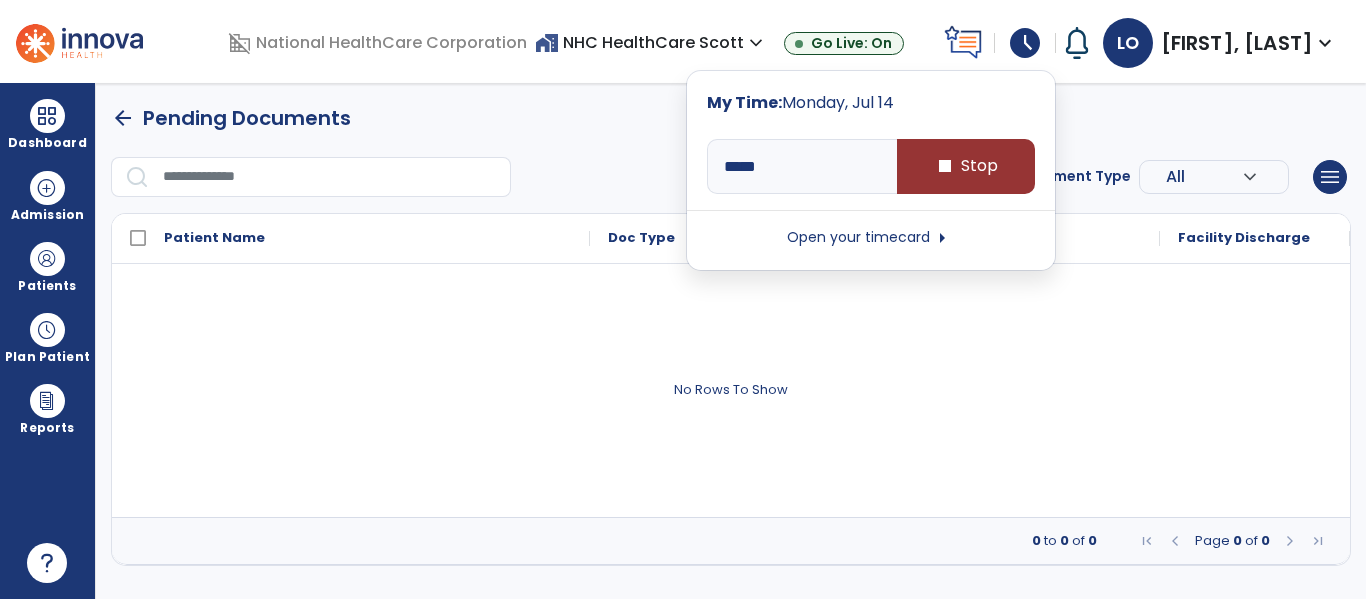 type on "*****" 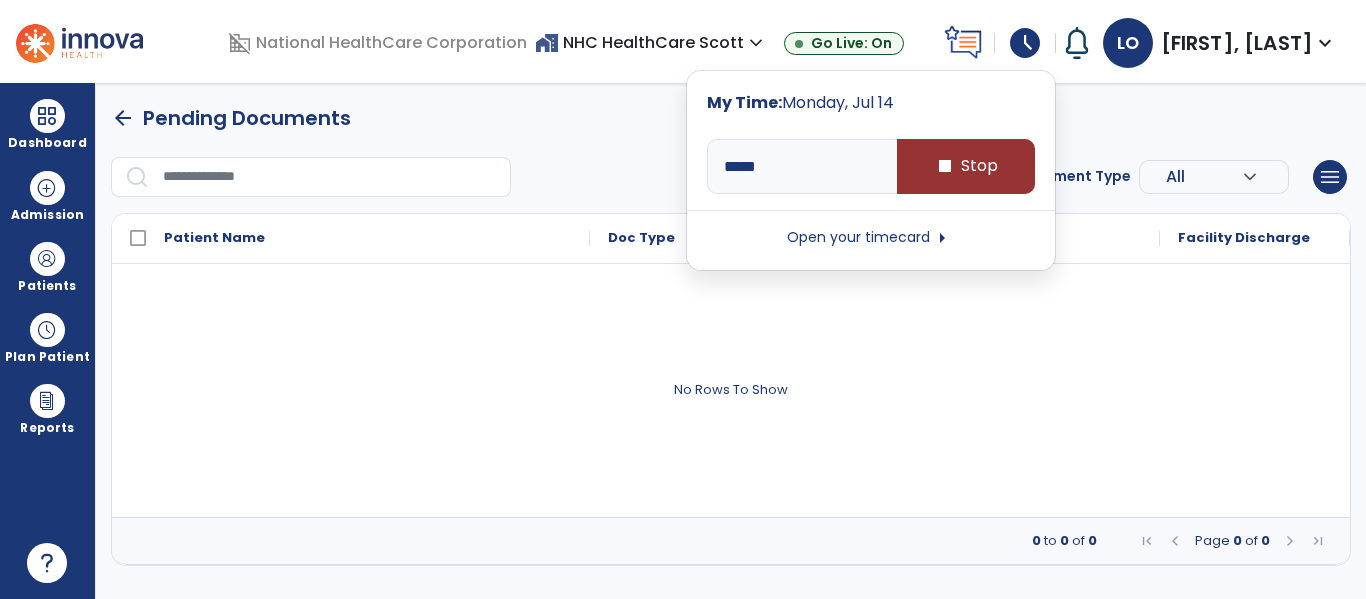 click on "stop  Stop" at bounding box center [966, 166] 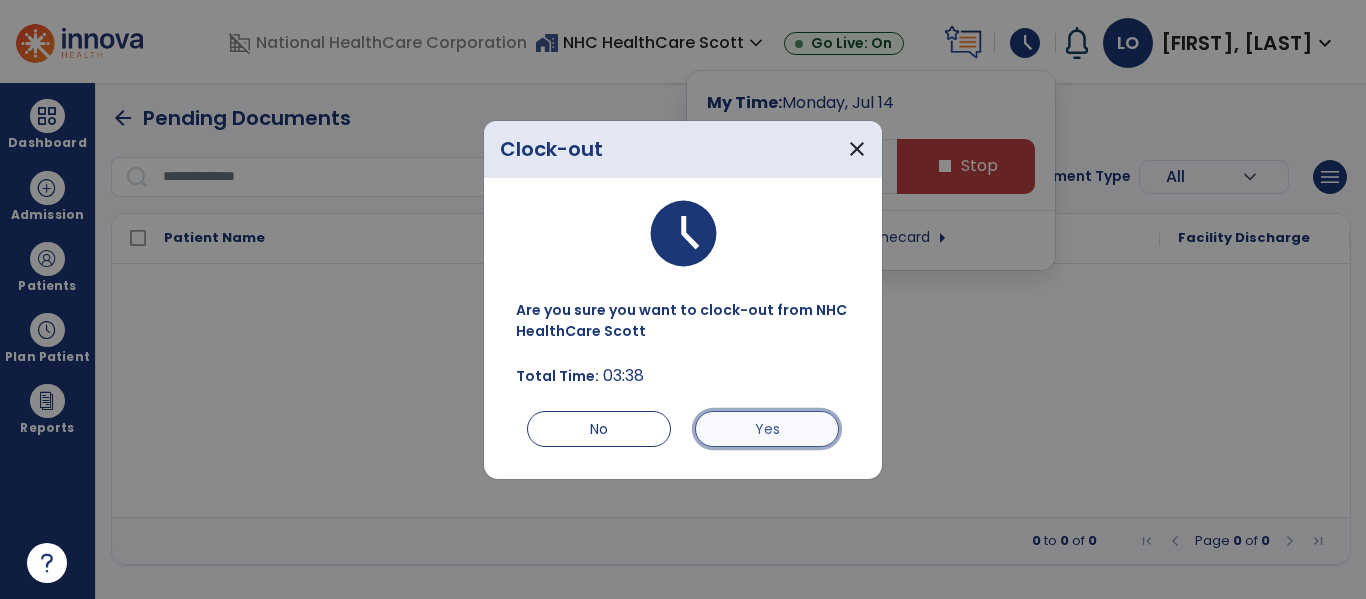 click on "Yes" at bounding box center [767, 429] 